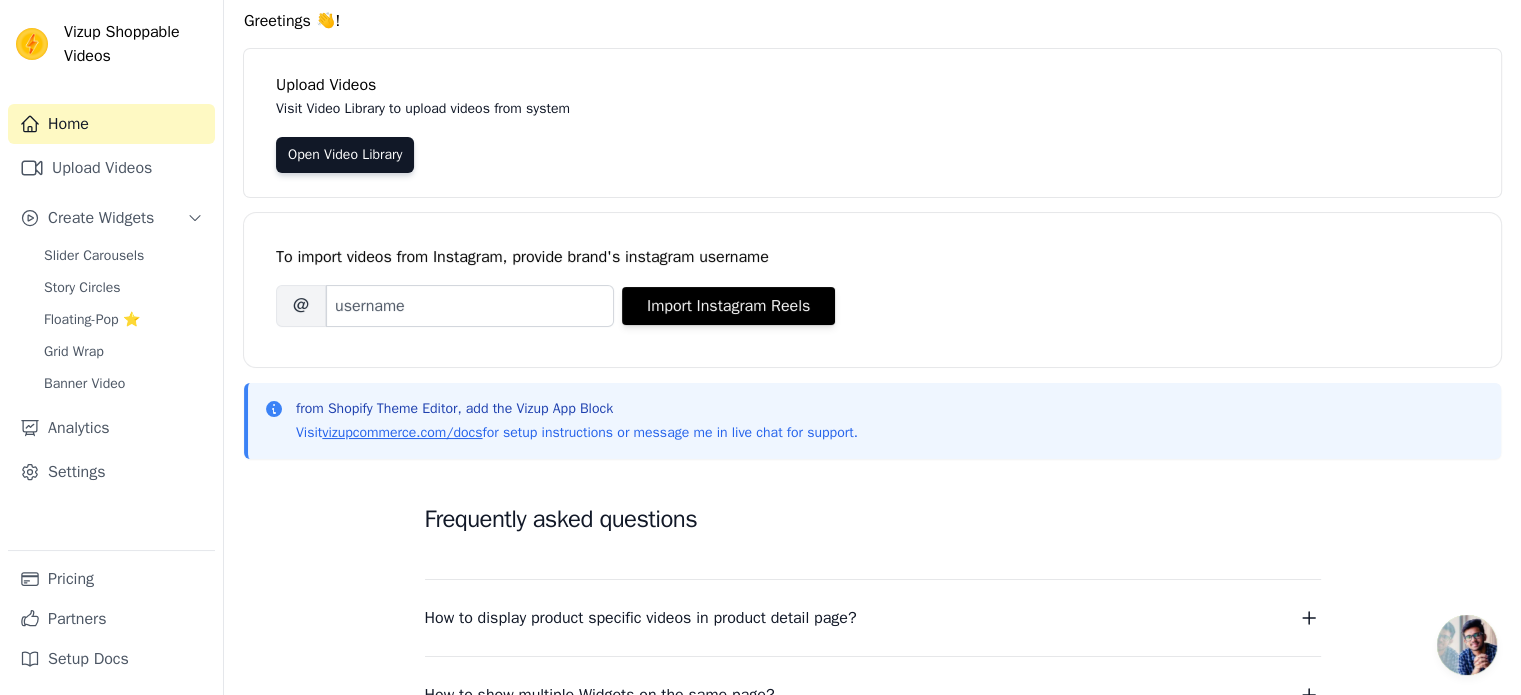 scroll, scrollTop: 0, scrollLeft: 0, axis: both 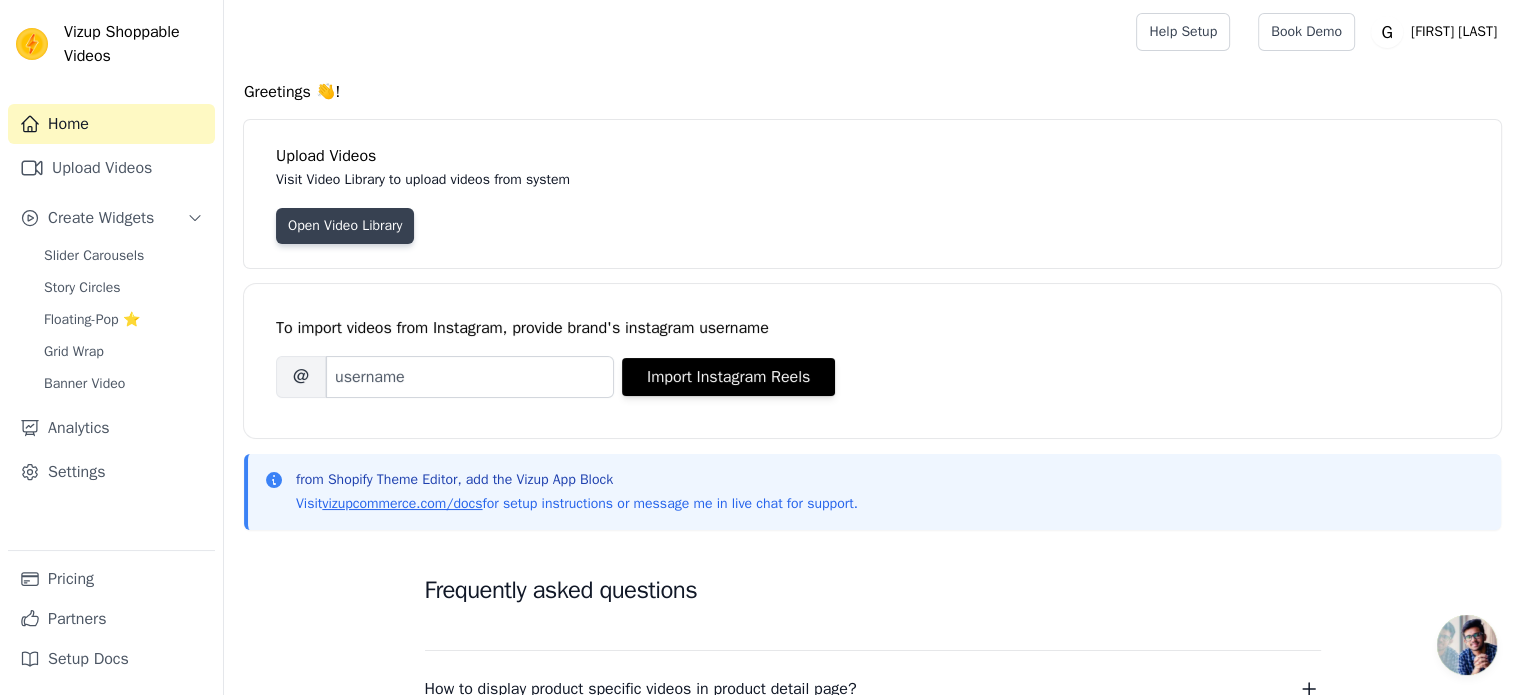 click on "Open Video Library" at bounding box center [345, 226] 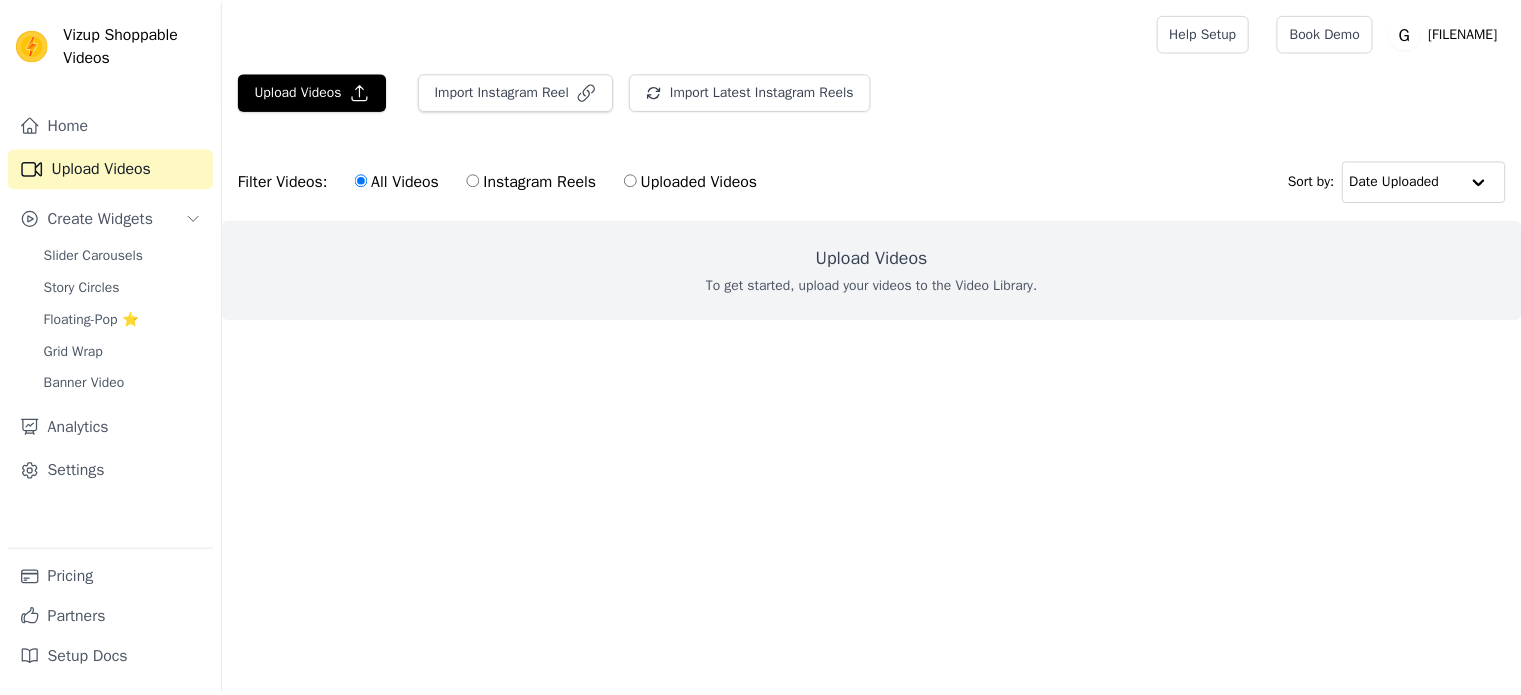 scroll, scrollTop: 0, scrollLeft: 0, axis: both 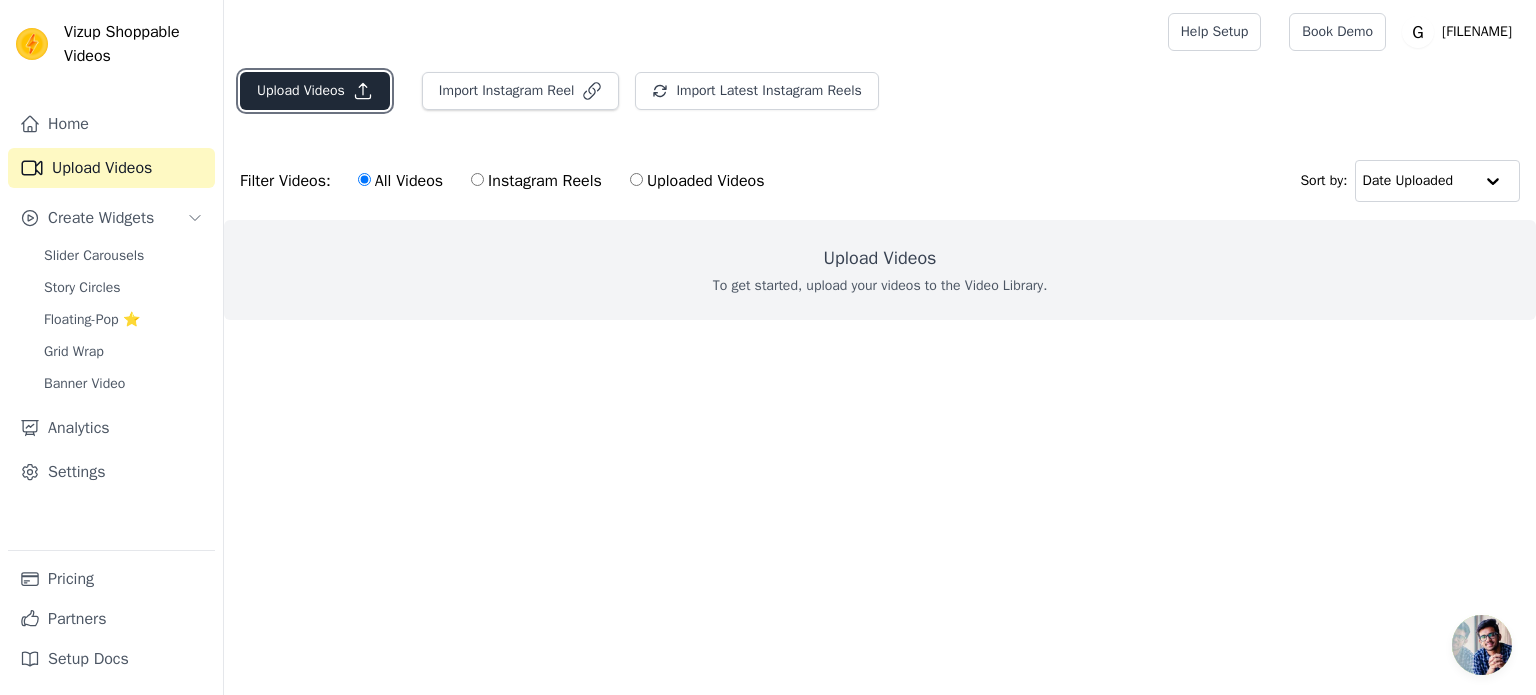 click on "Upload Videos" at bounding box center (315, 91) 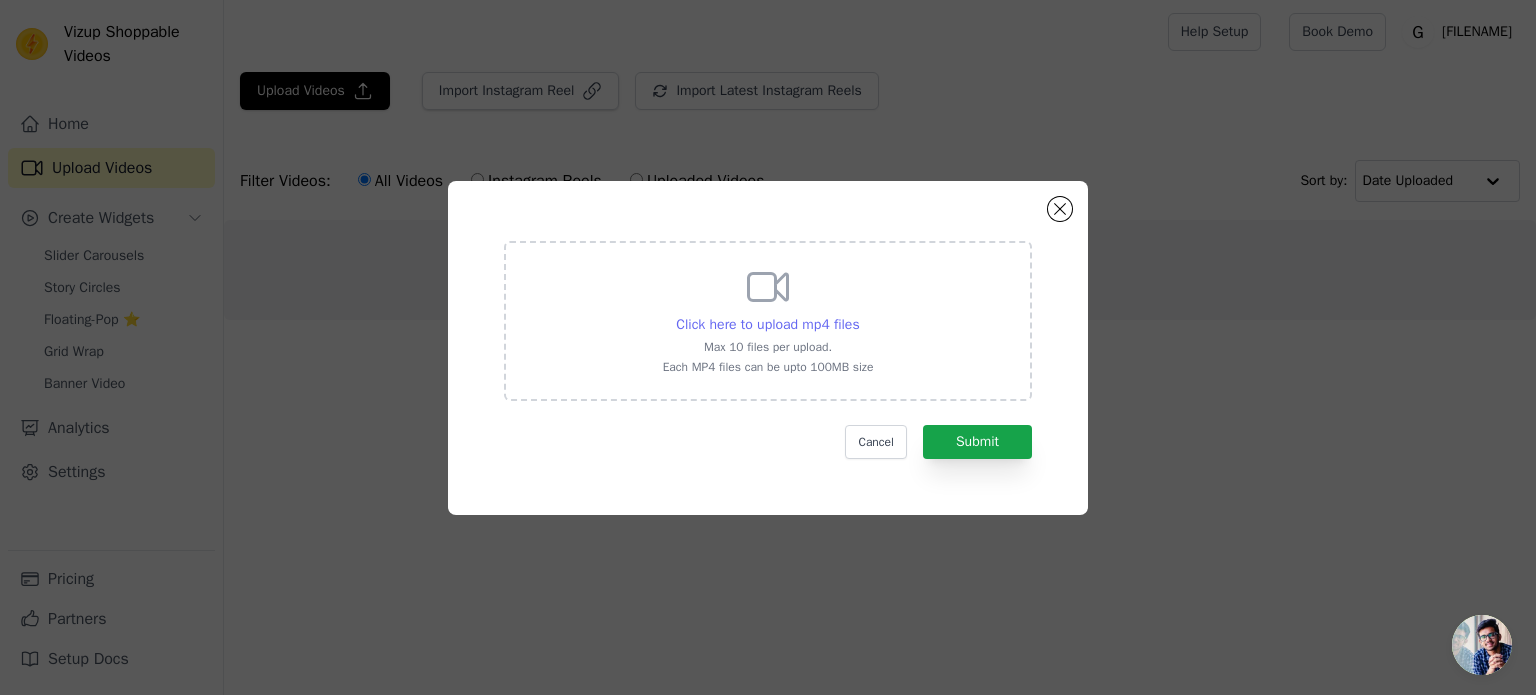 click on "Click here to upload mp4 files" at bounding box center (767, 324) 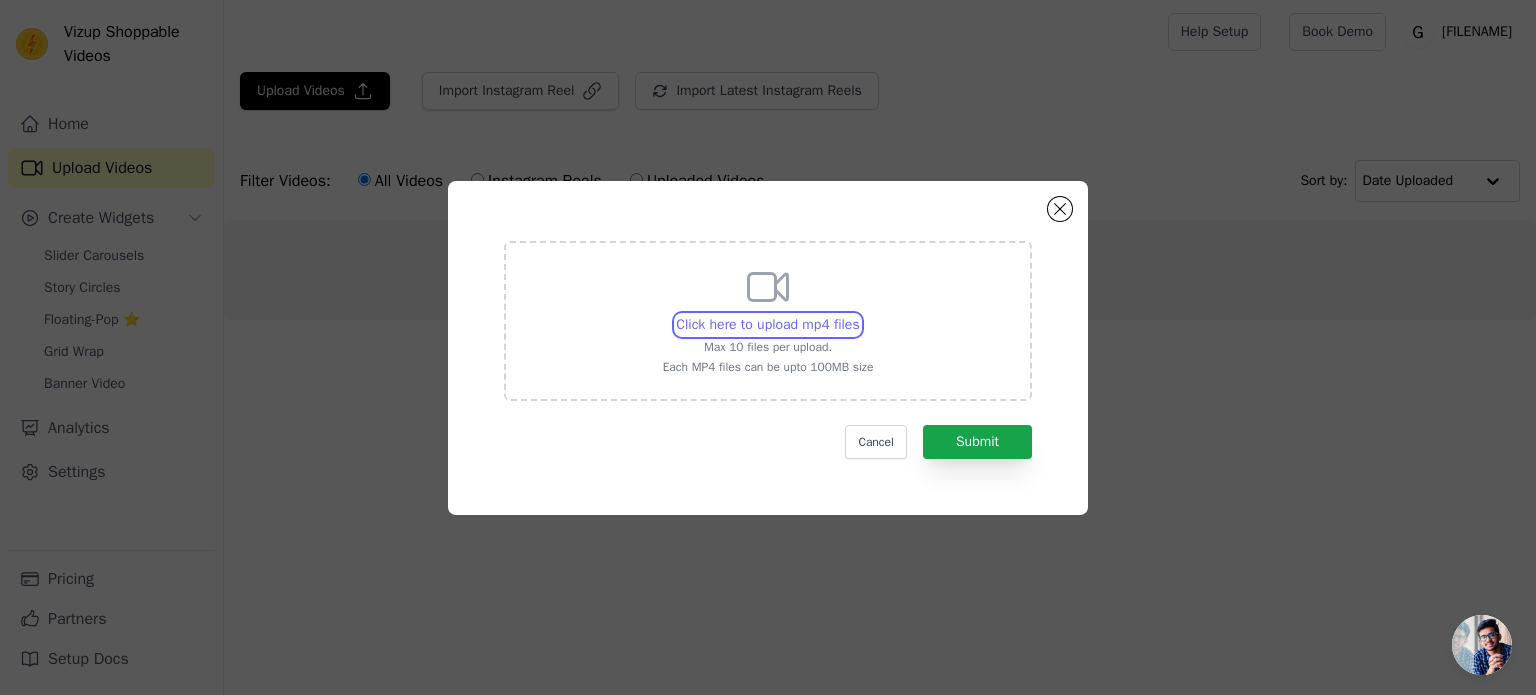 click on "Click here to upload mp4 files     Max 10 files per upload.   Each MP4 files can be upto 100MB size" at bounding box center (859, 314) 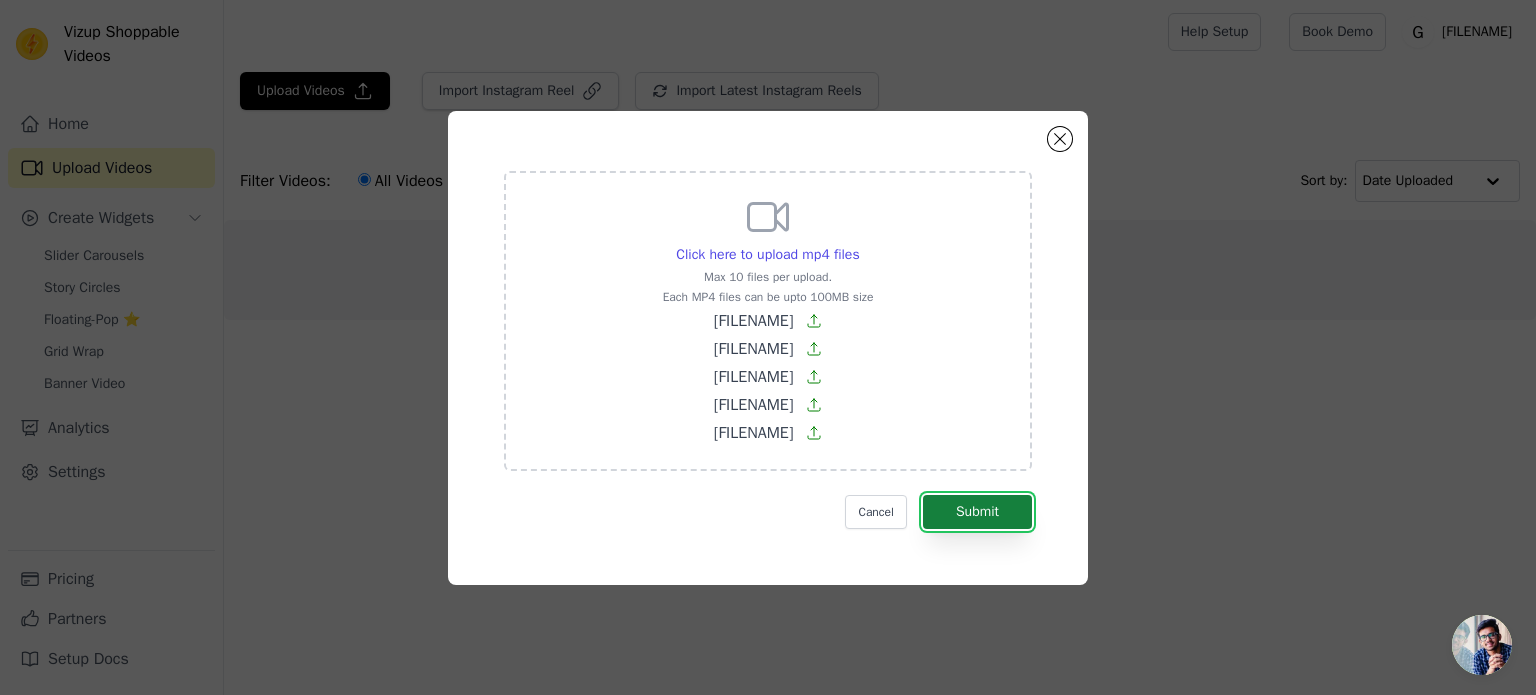 click on "Submit" at bounding box center [977, 512] 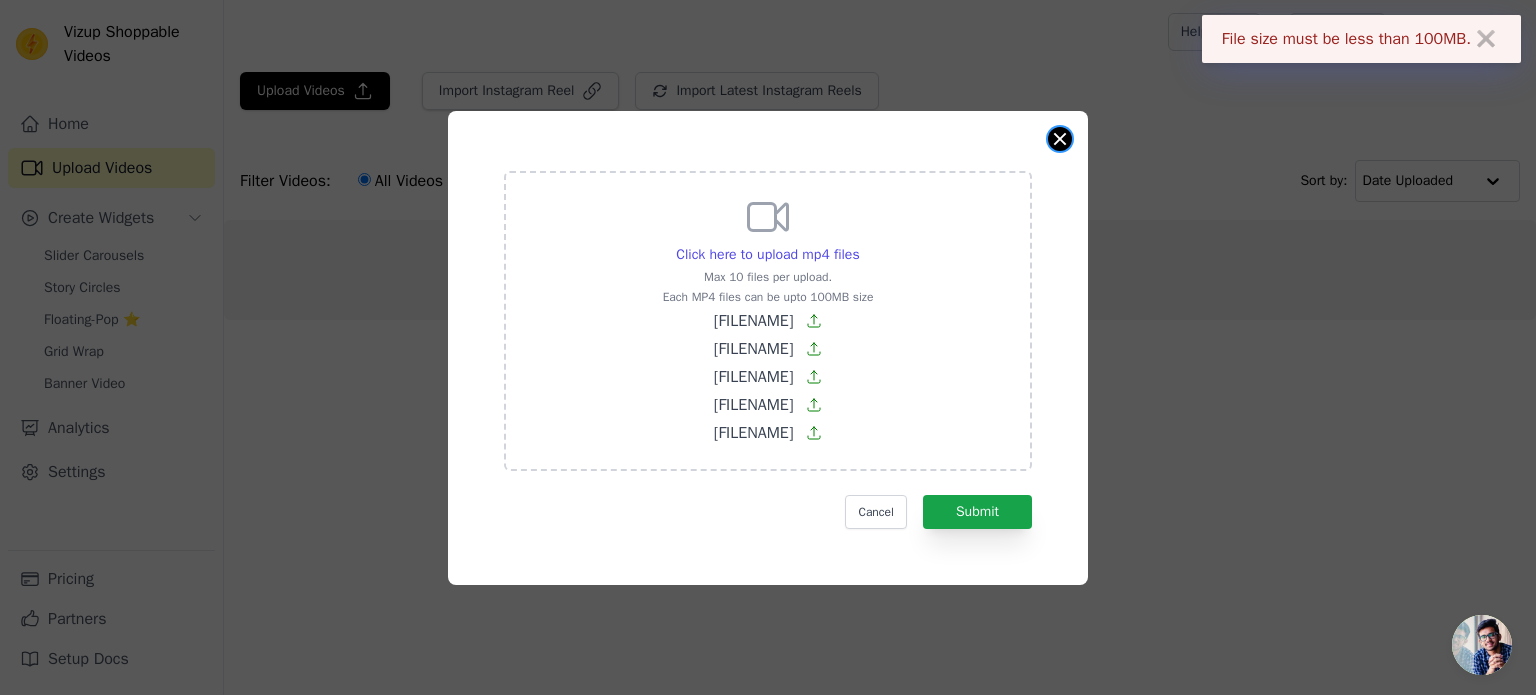click at bounding box center (1060, 139) 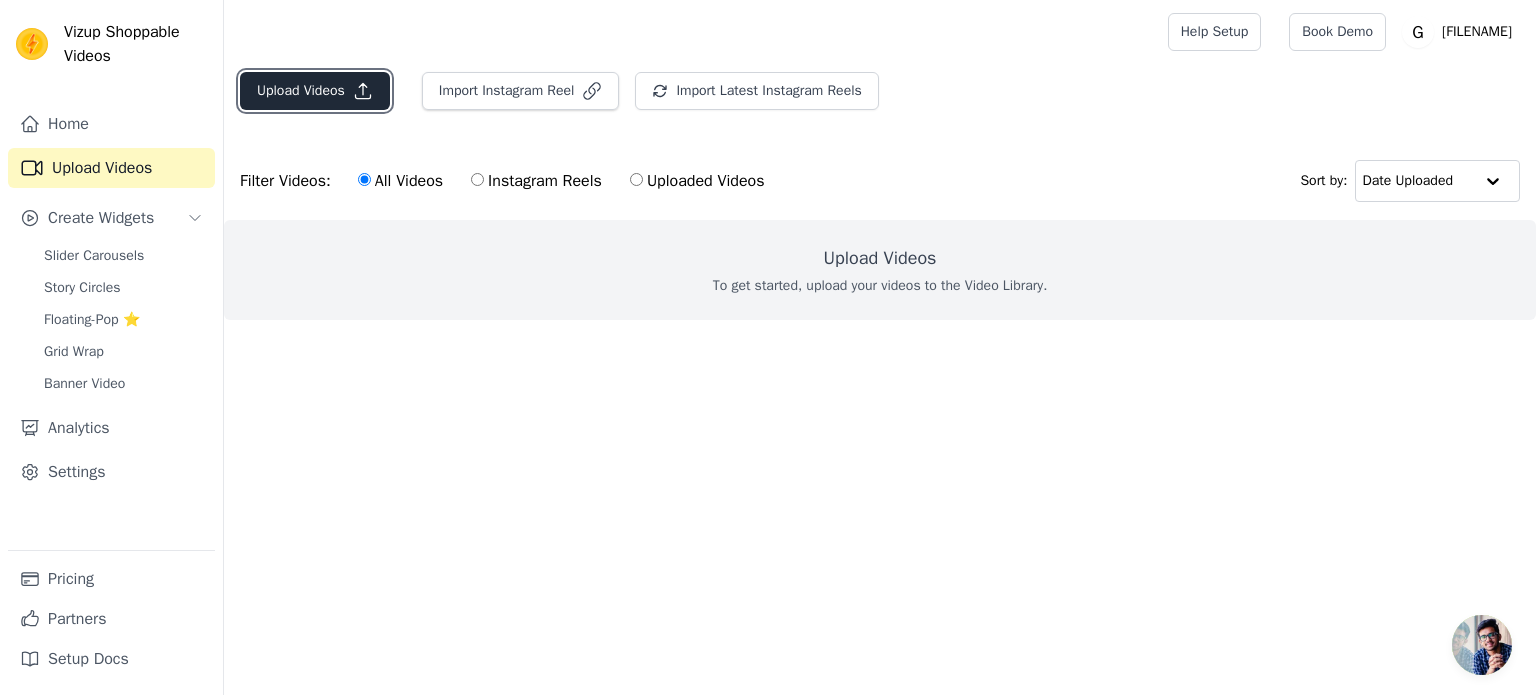 click 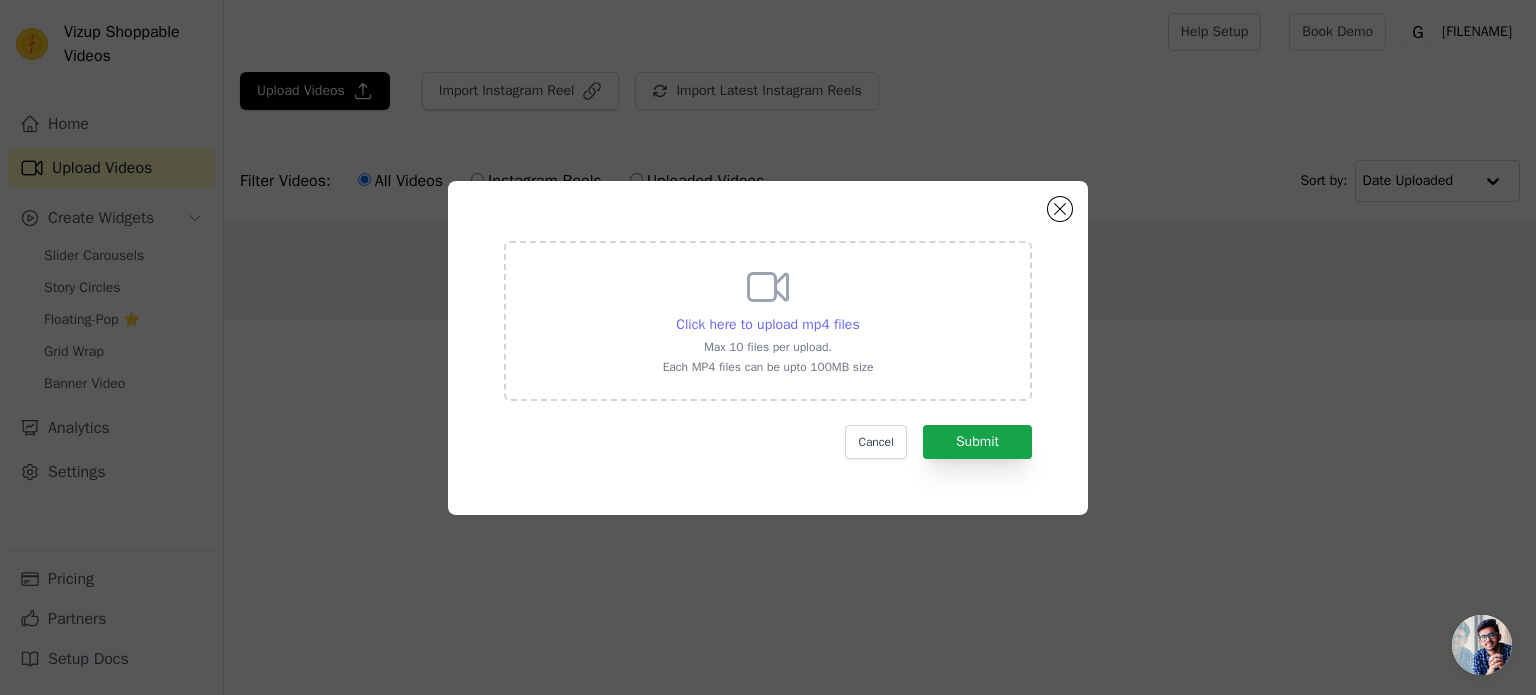 click on "Click here to upload mp4 files" at bounding box center [767, 324] 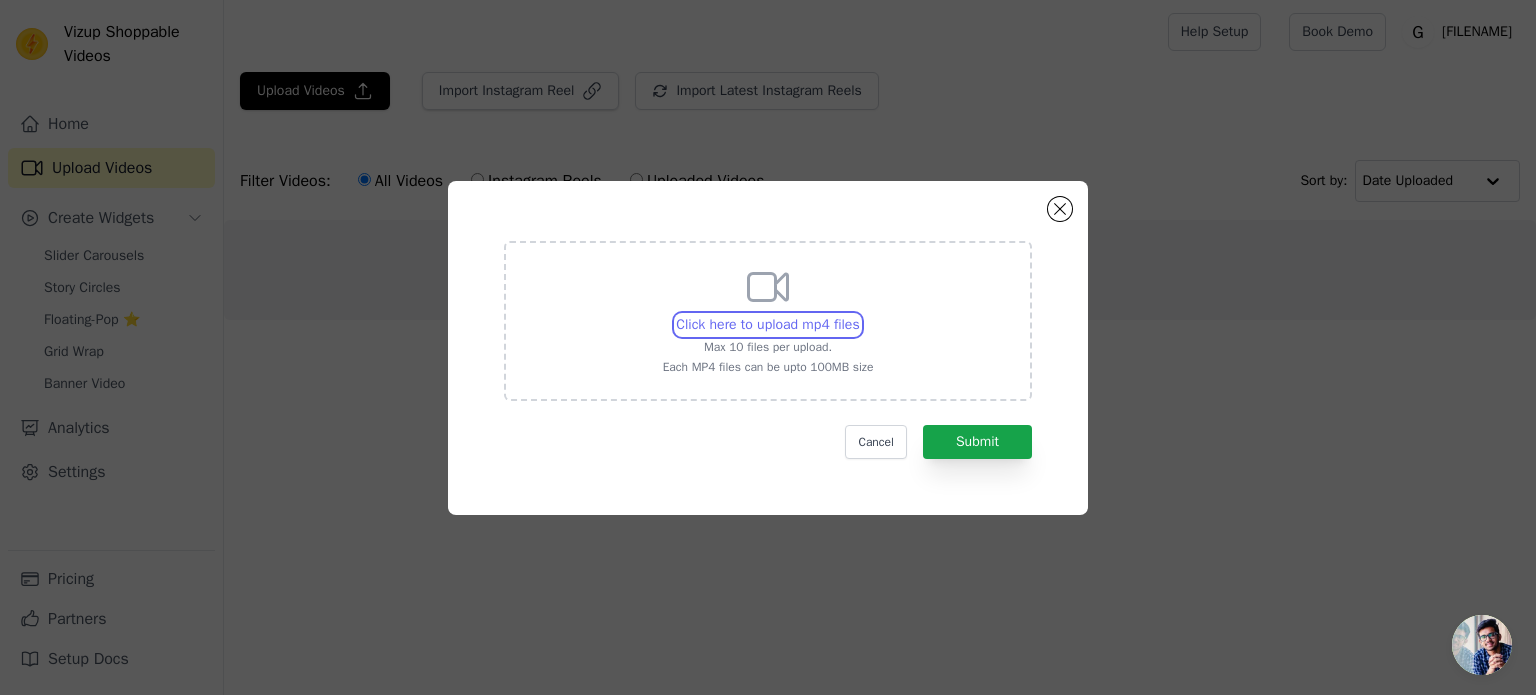 type on "C:\fakepath\Gir junglee 2.mp4" 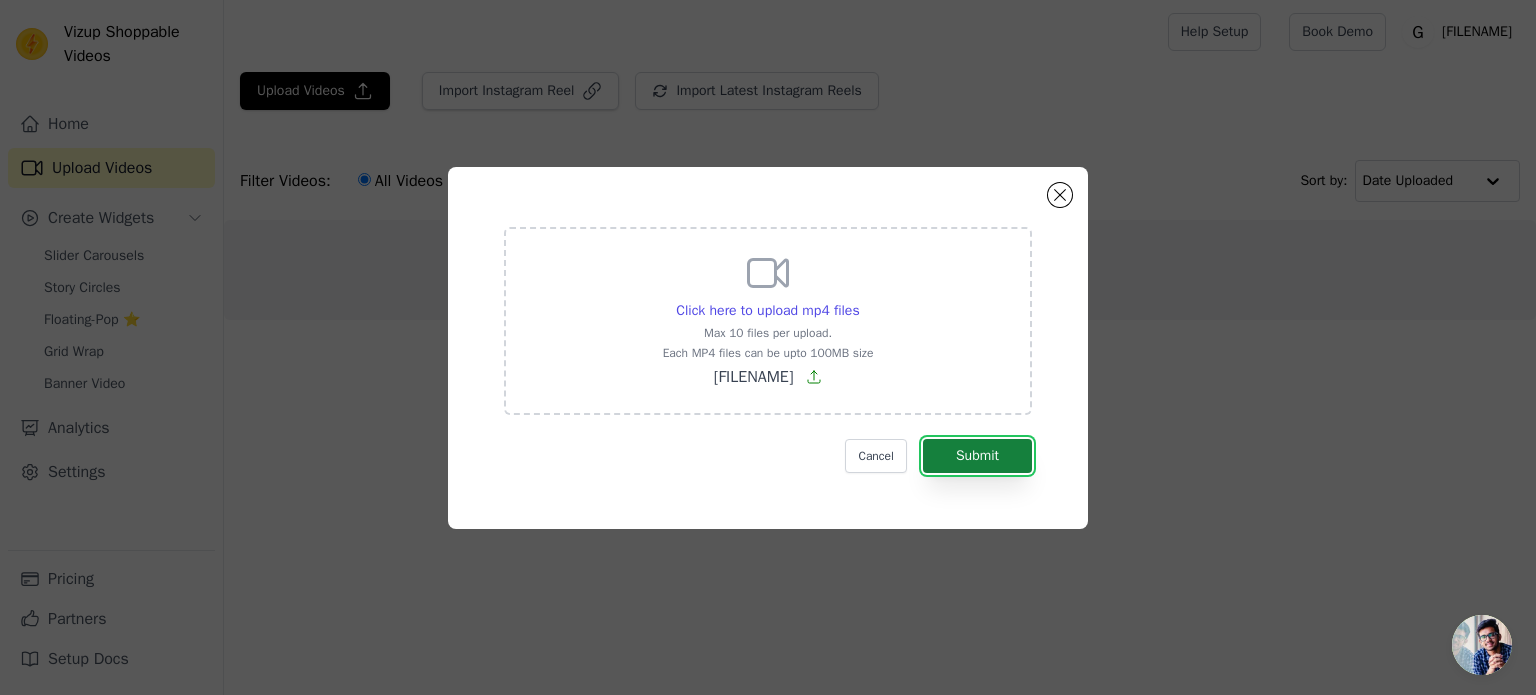 click on "Submit" at bounding box center (977, 456) 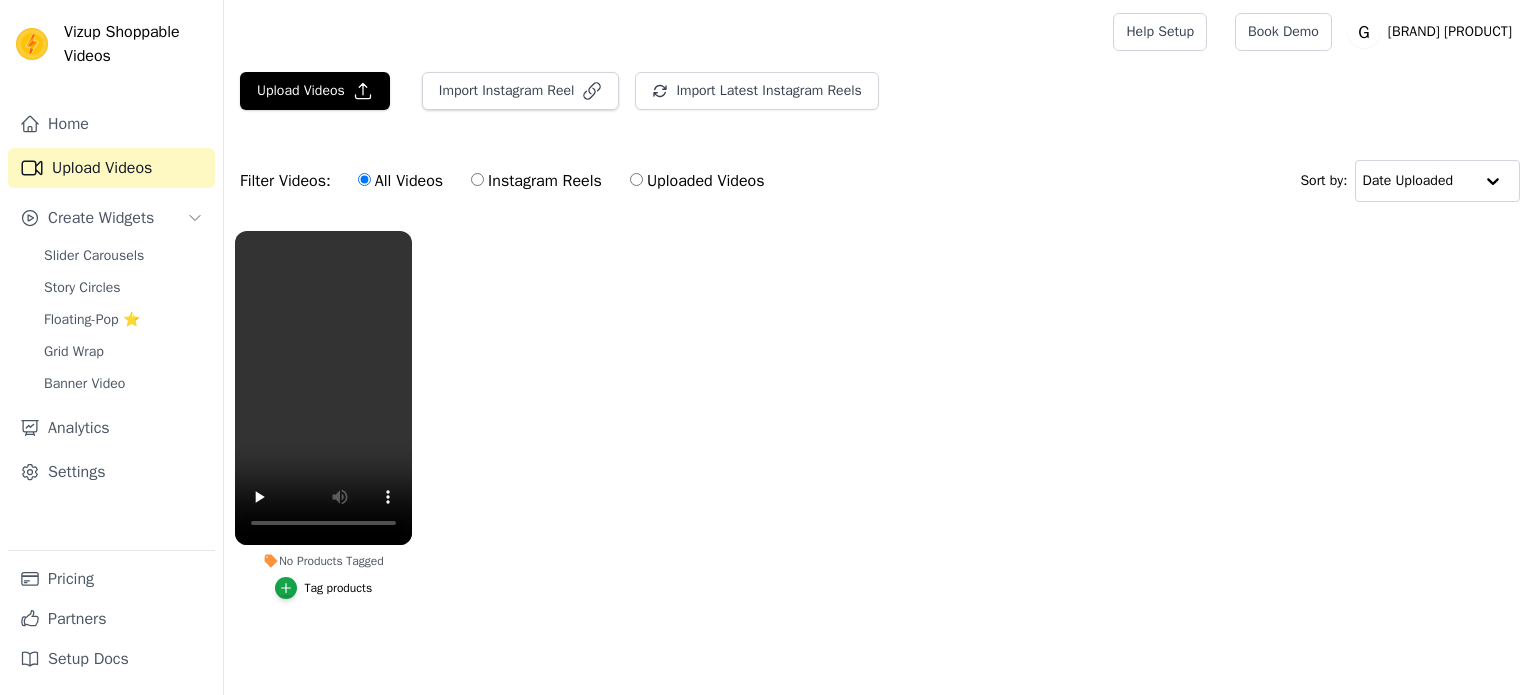scroll, scrollTop: 0, scrollLeft: 0, axis: both 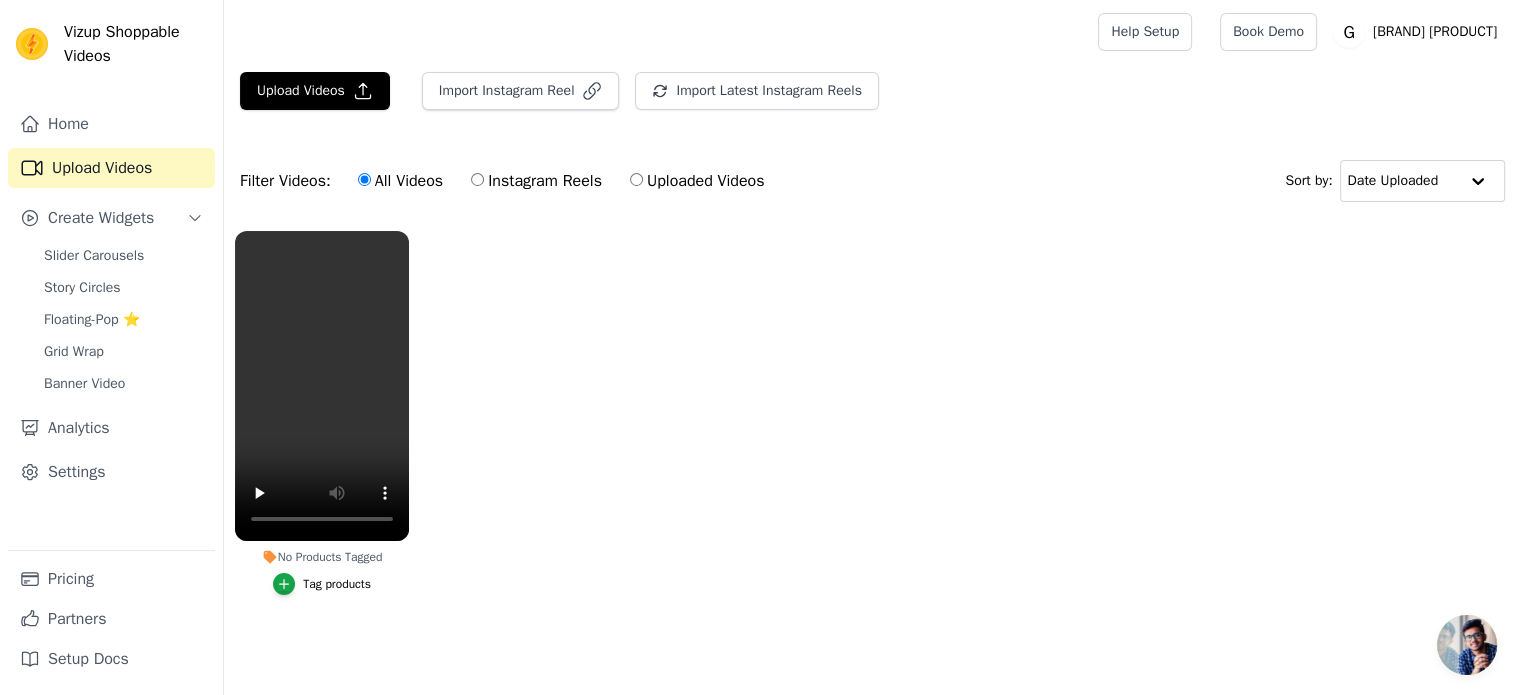click on "Tag products" at bounding box center (337, 584) 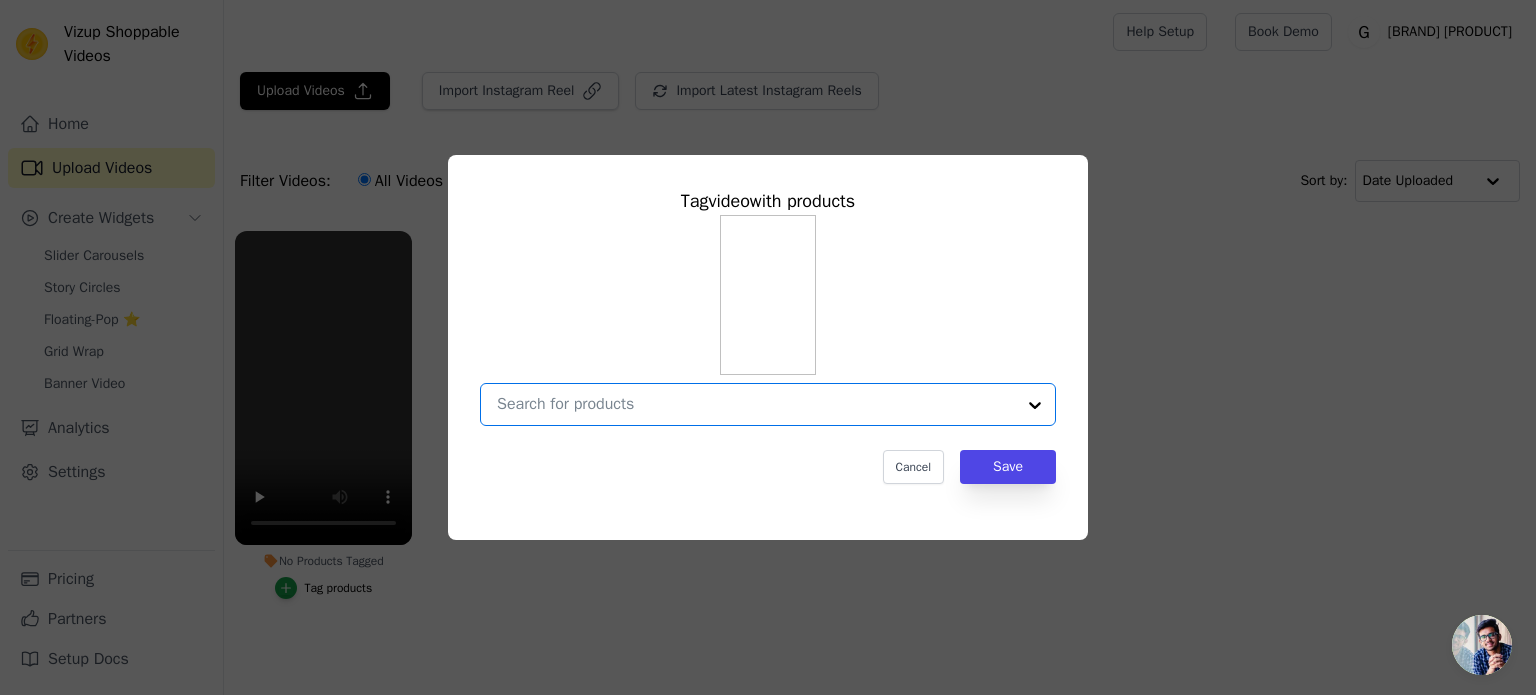 click on "No Products Tagged     Tag  video  with products       Option undefined, selected.   Select is focused, type to refine list, press down to open the menu.                   Cancel   Save     Tag products" at bounding box center (756, 404) 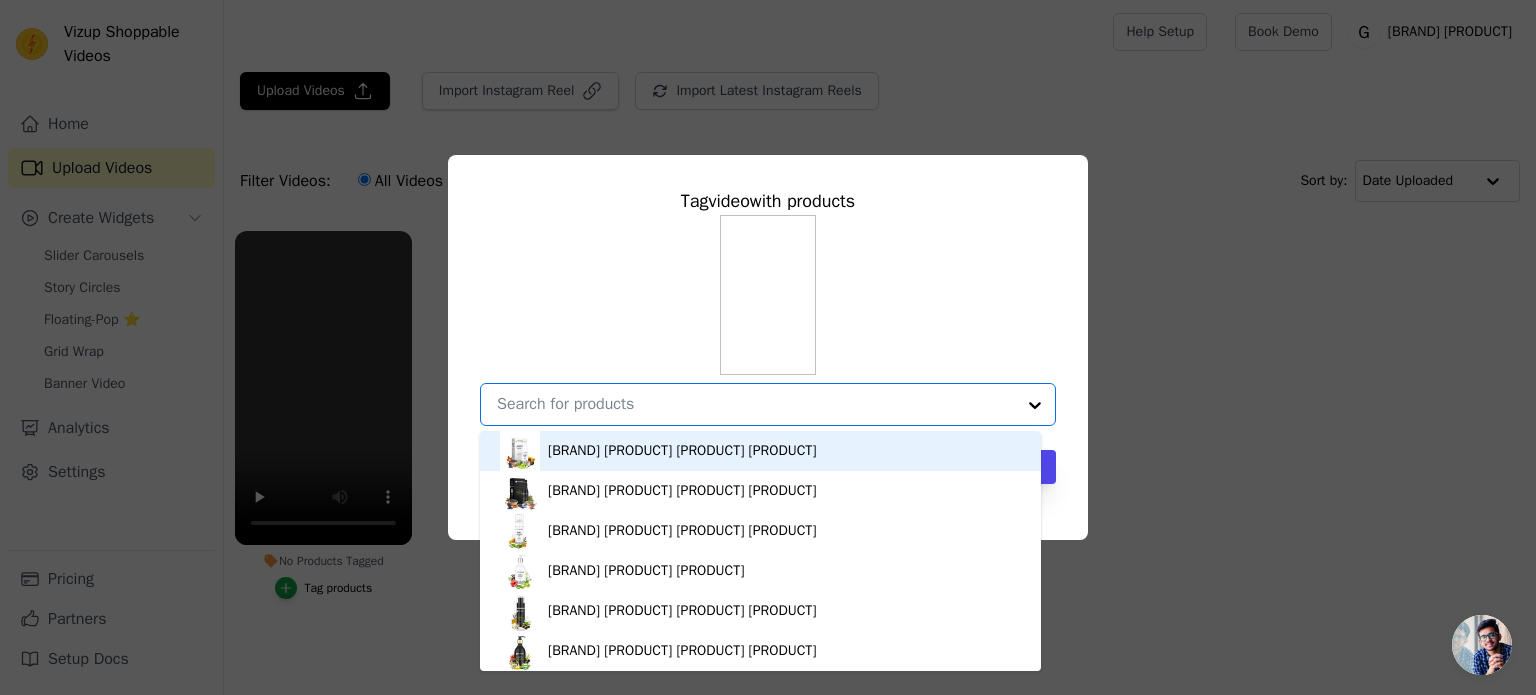 click on "No Products Tagged     Tag  video  with products         Gir Junglee Jadi buti Herbal Hair Oil     Gir Junglee Premium Herbal Hair Oil     Gir Junglee Herbal Hair Care Serum     Gir Junglee Herbal Shampoo     Gir Junglee Premium Herbal Hair Serum     Gir Junglee Premium Herbal Shampoo       Option undefined, selected.   You are currently focused on option Gir Junglee Jadi buti Herbal Hair Oil. There are 6 results available.                   Cancel   Save     Tag products" at bounding box center (756, 404) 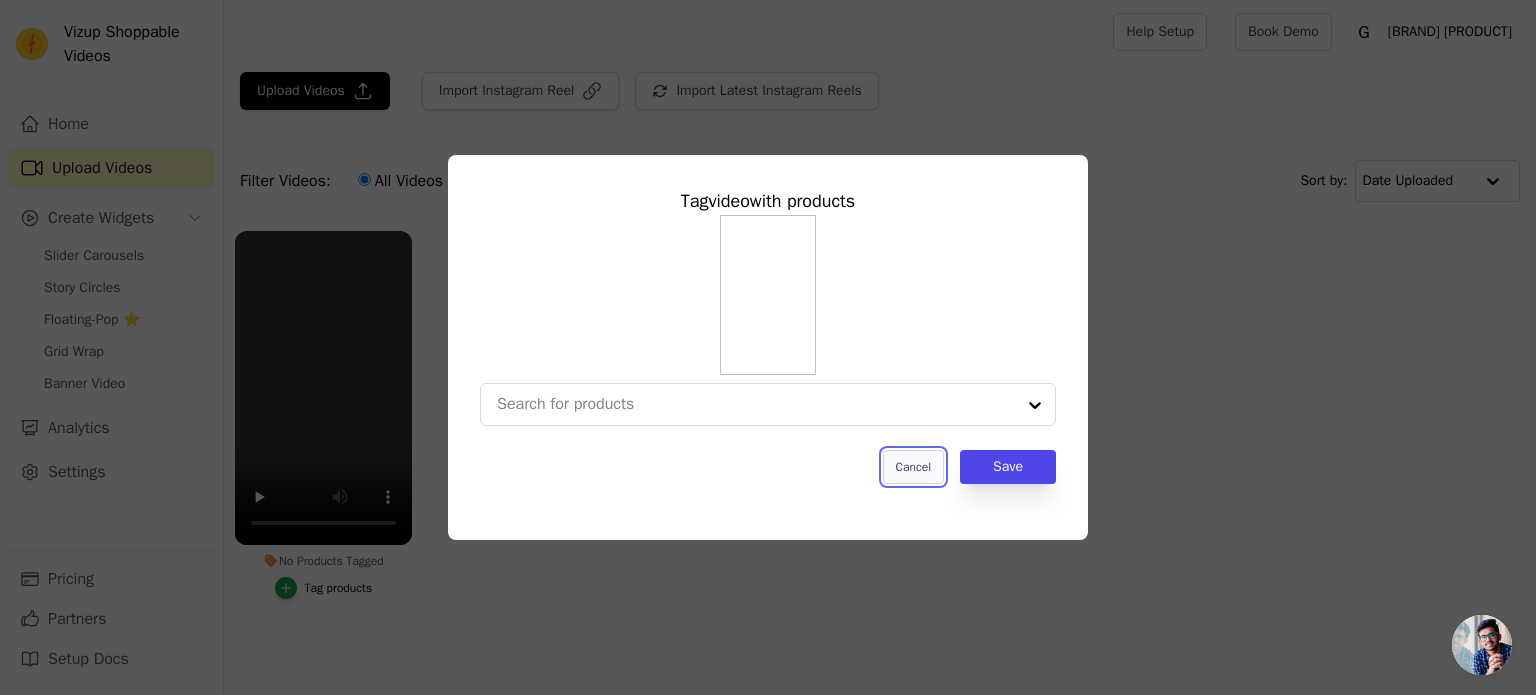 click on "Cancel" at bounding box center (913, 467) 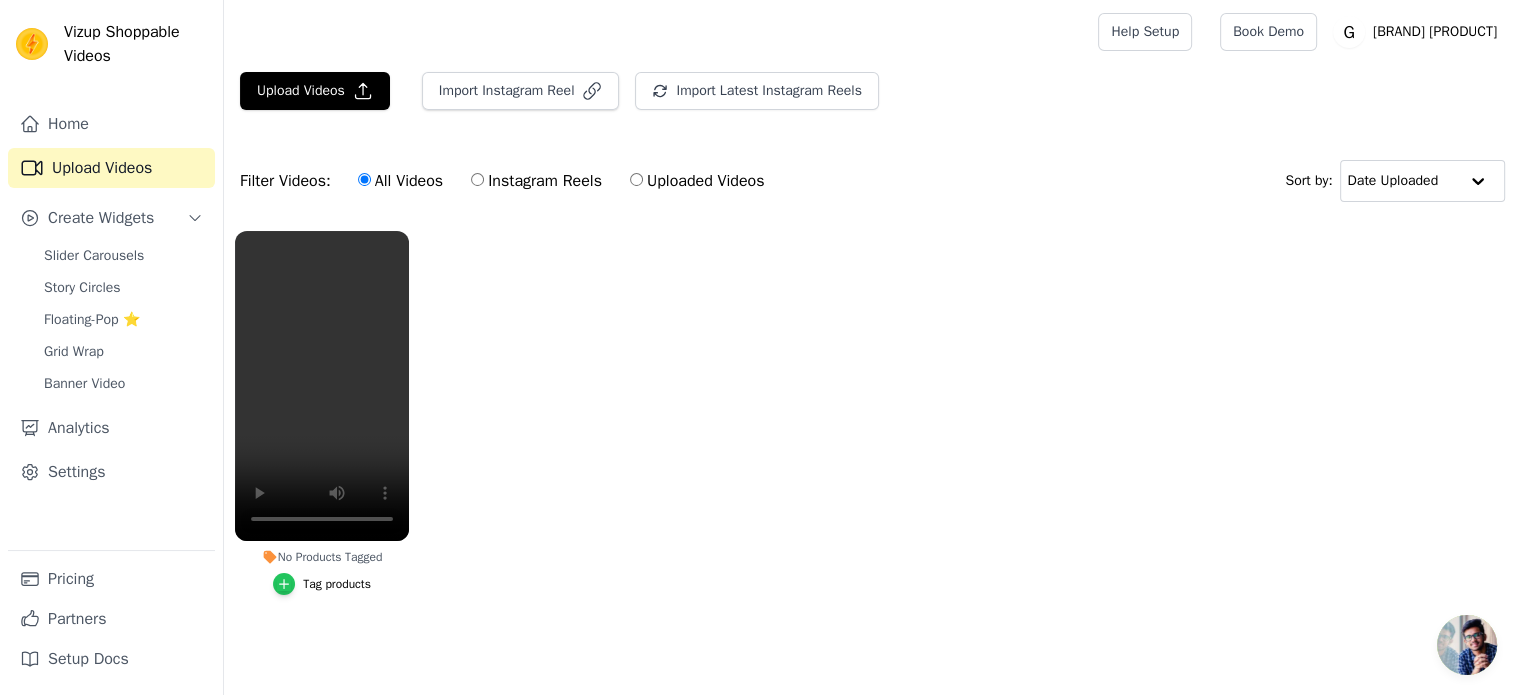 click 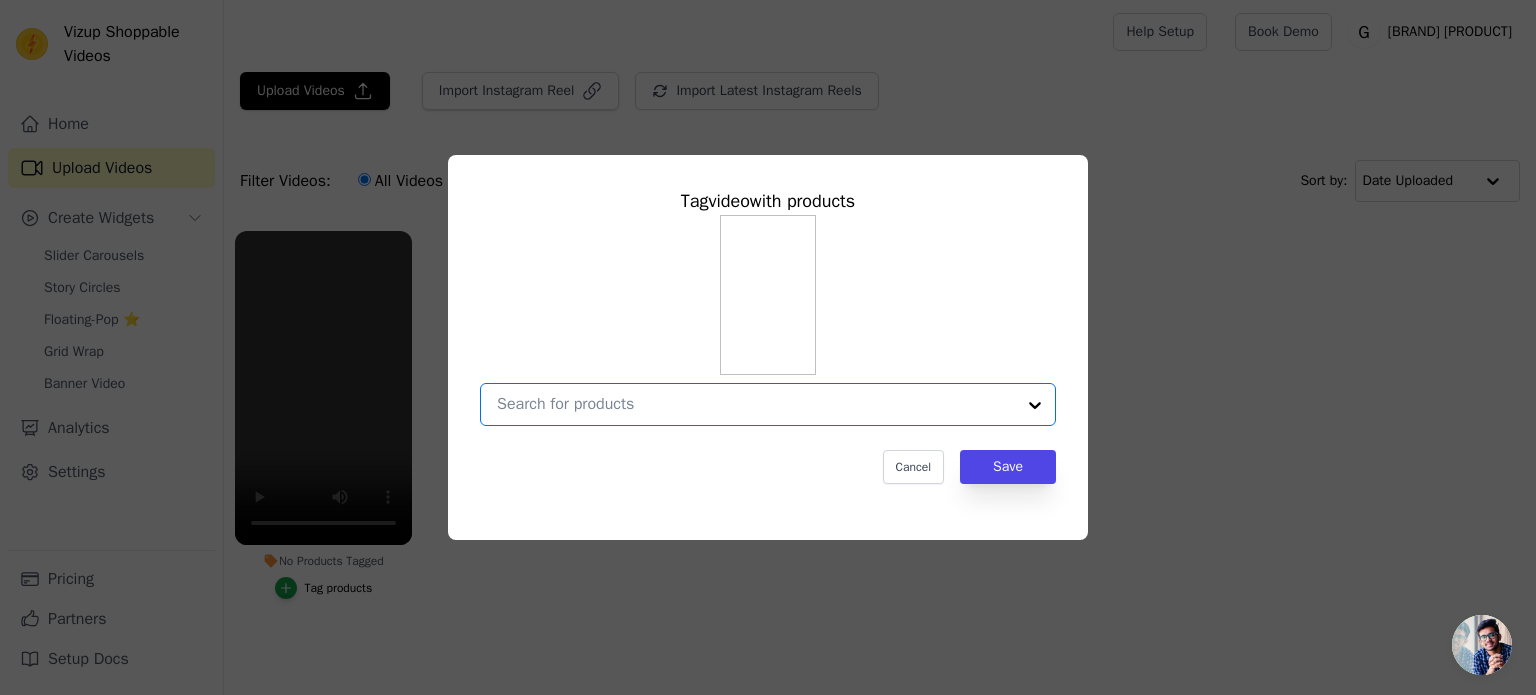click on "No Products Tagged     Tag  video  with products       Option undefined, selected.   Select is focused, type to refine list, press down to open the menu.                   Cancel   Save     Tag products" at bounding box center (756, 404) 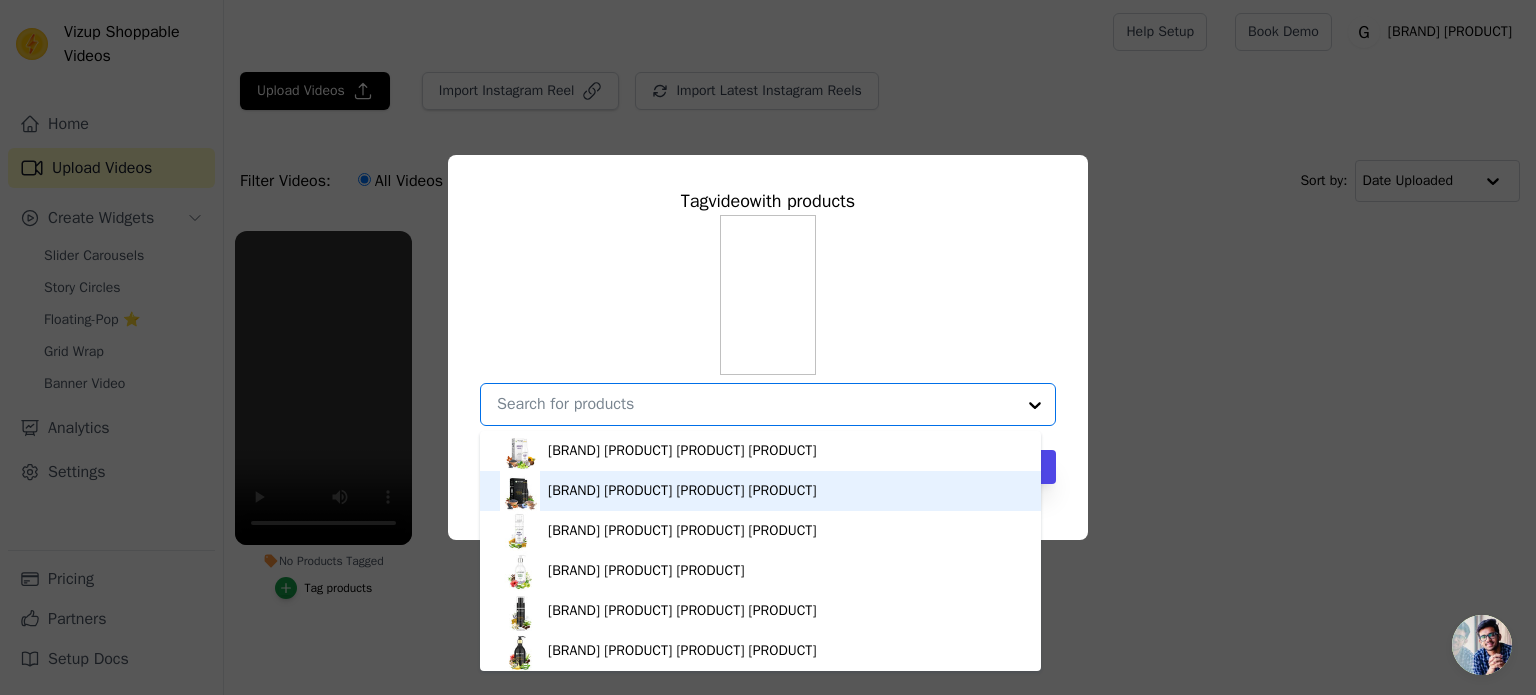 click on "Gir Junglee Premium Herbal Hair Oil" at bounding box center [682, 491] 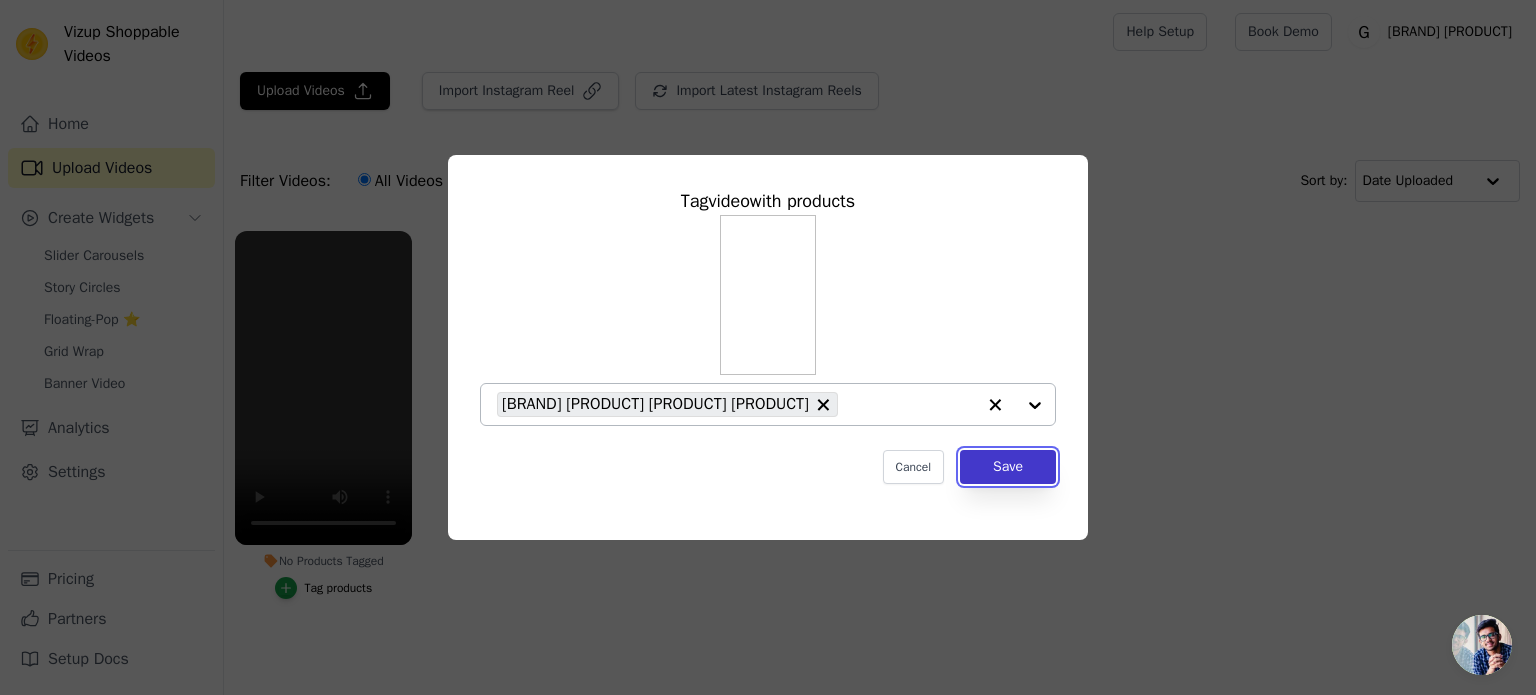 click on "Save" at bounding box center [1008, 467] 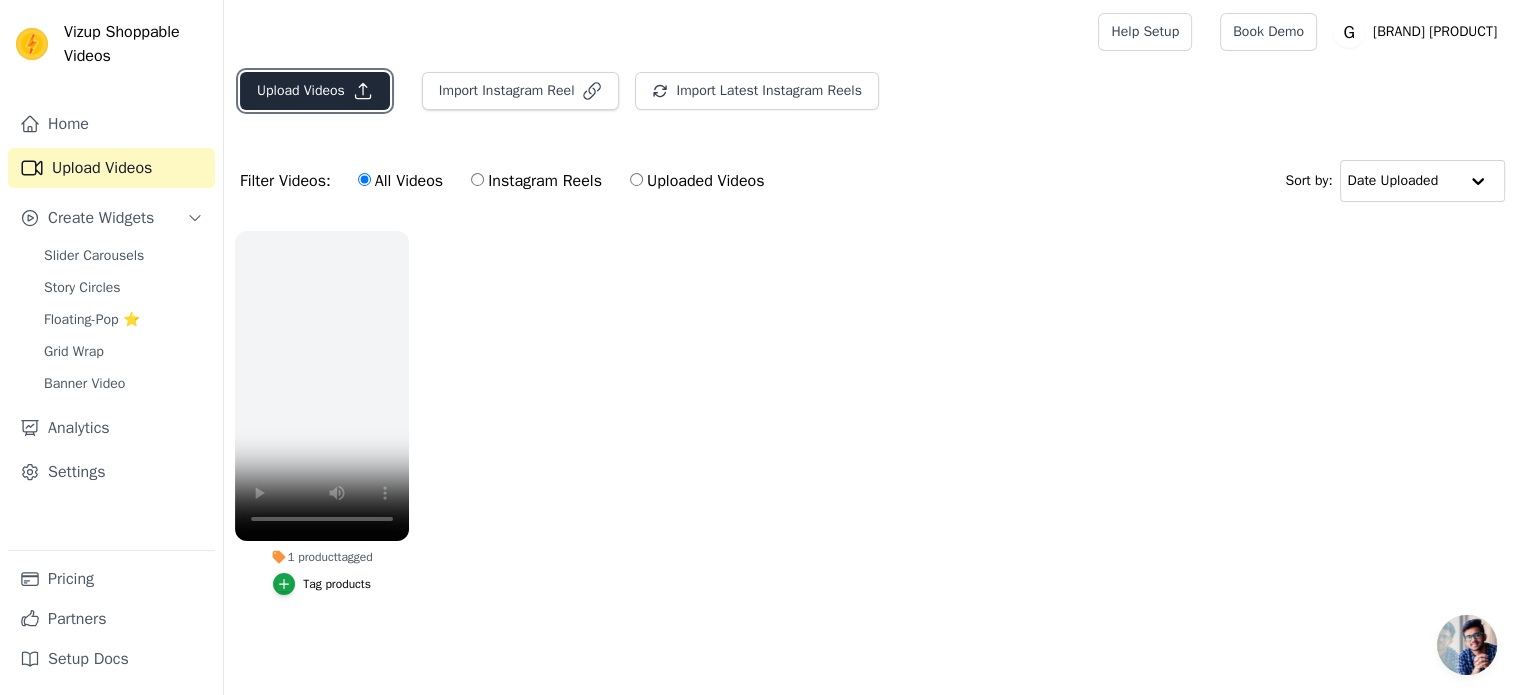 click on "Upload Videos" at bounding box center [315, 91] 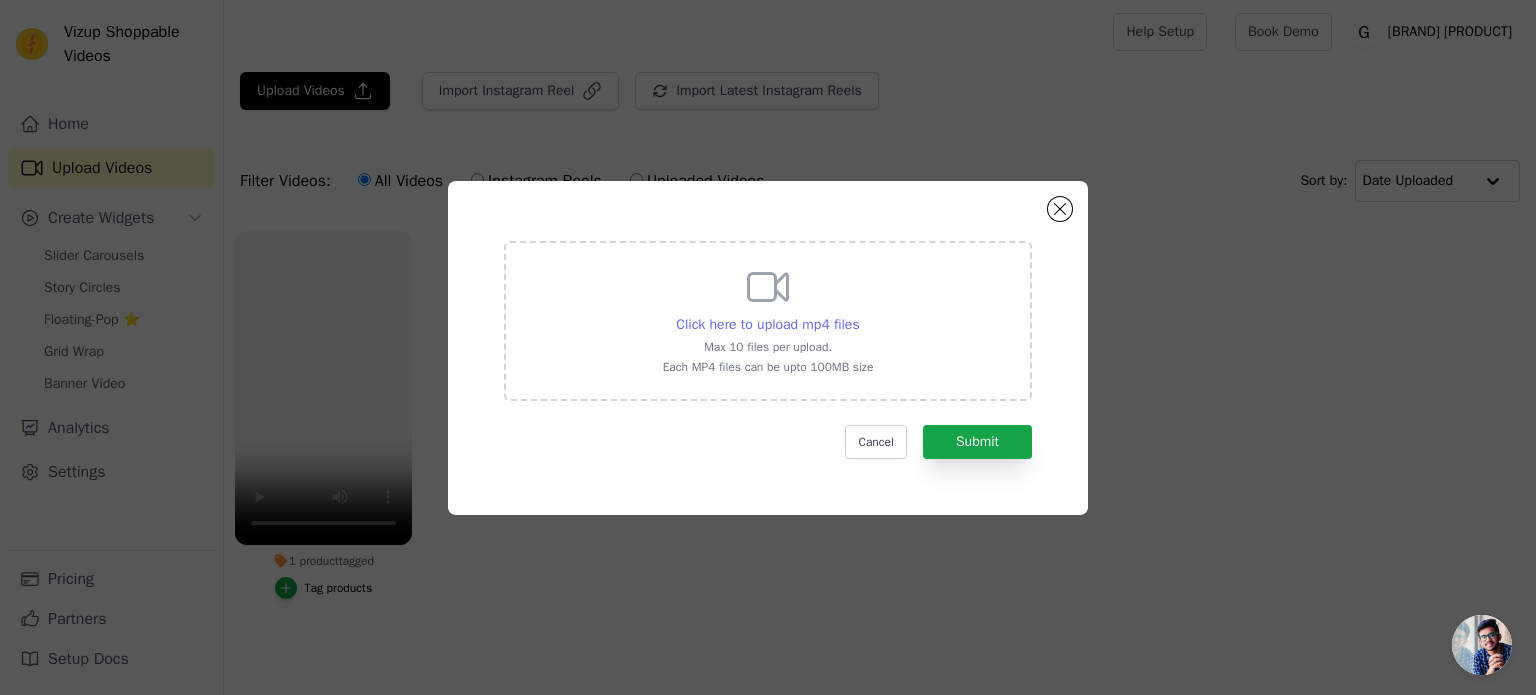 click on "Click here to upload mp4 files" at bounding box center [767, 324] 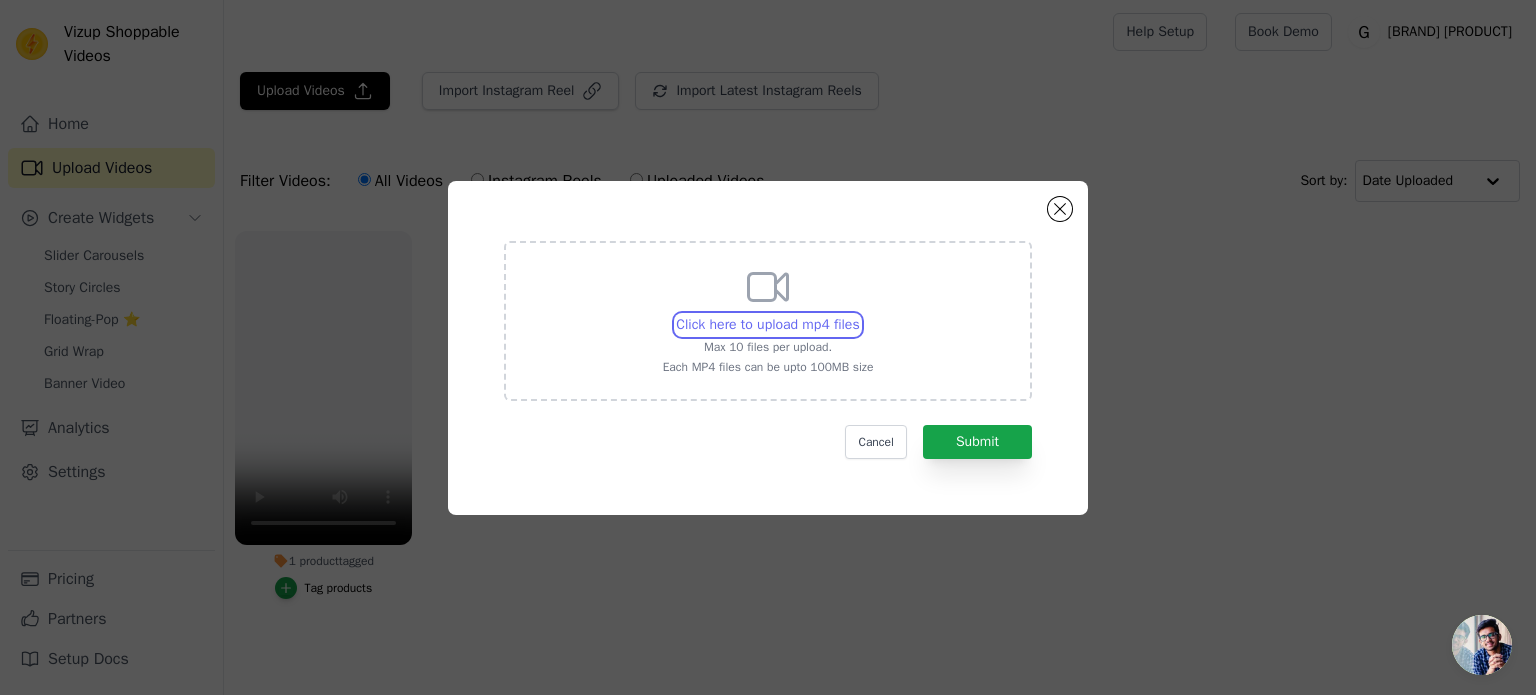 click on "Click here to upload mp4 files     Max 10 files per upload.   Each MP4 files can be upto 100MB size" at bounding box center [859, 314] 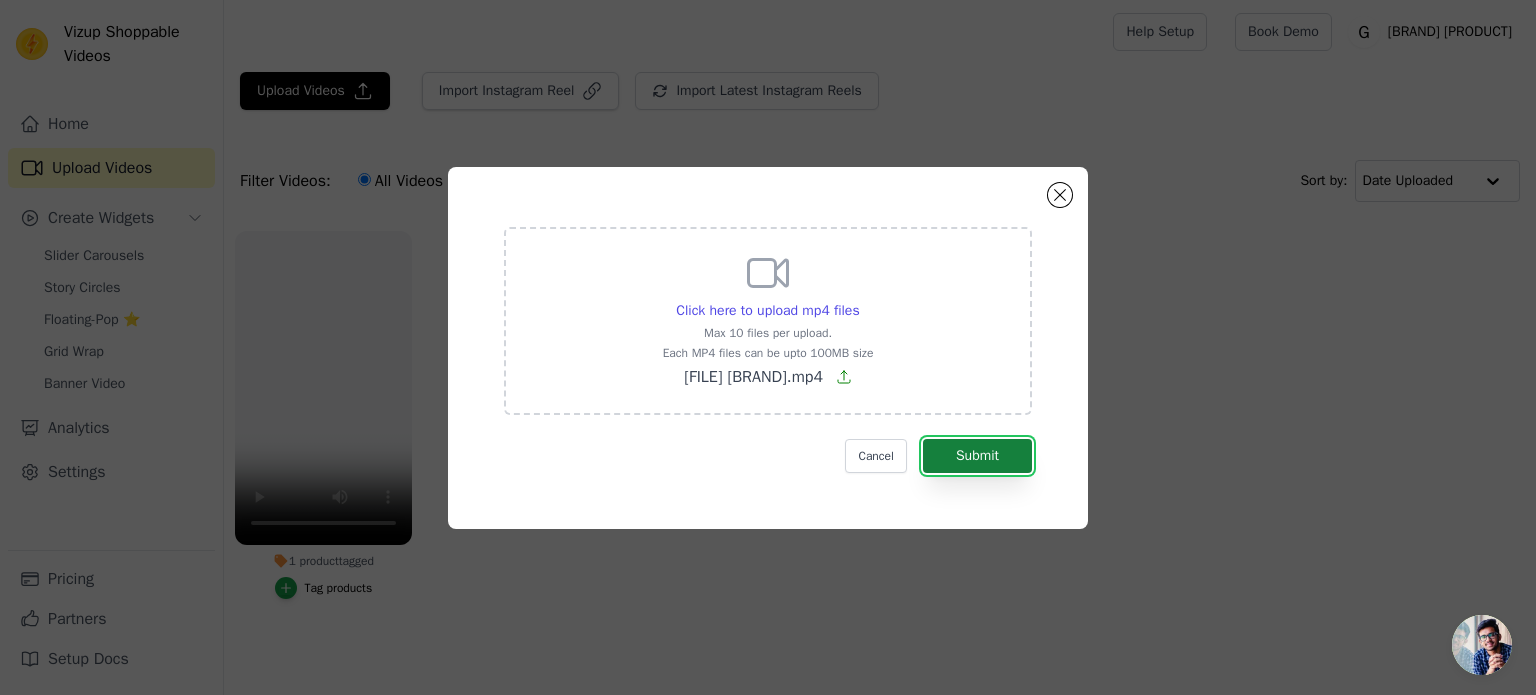 click on "Submit" at bounding box center (977, 456) 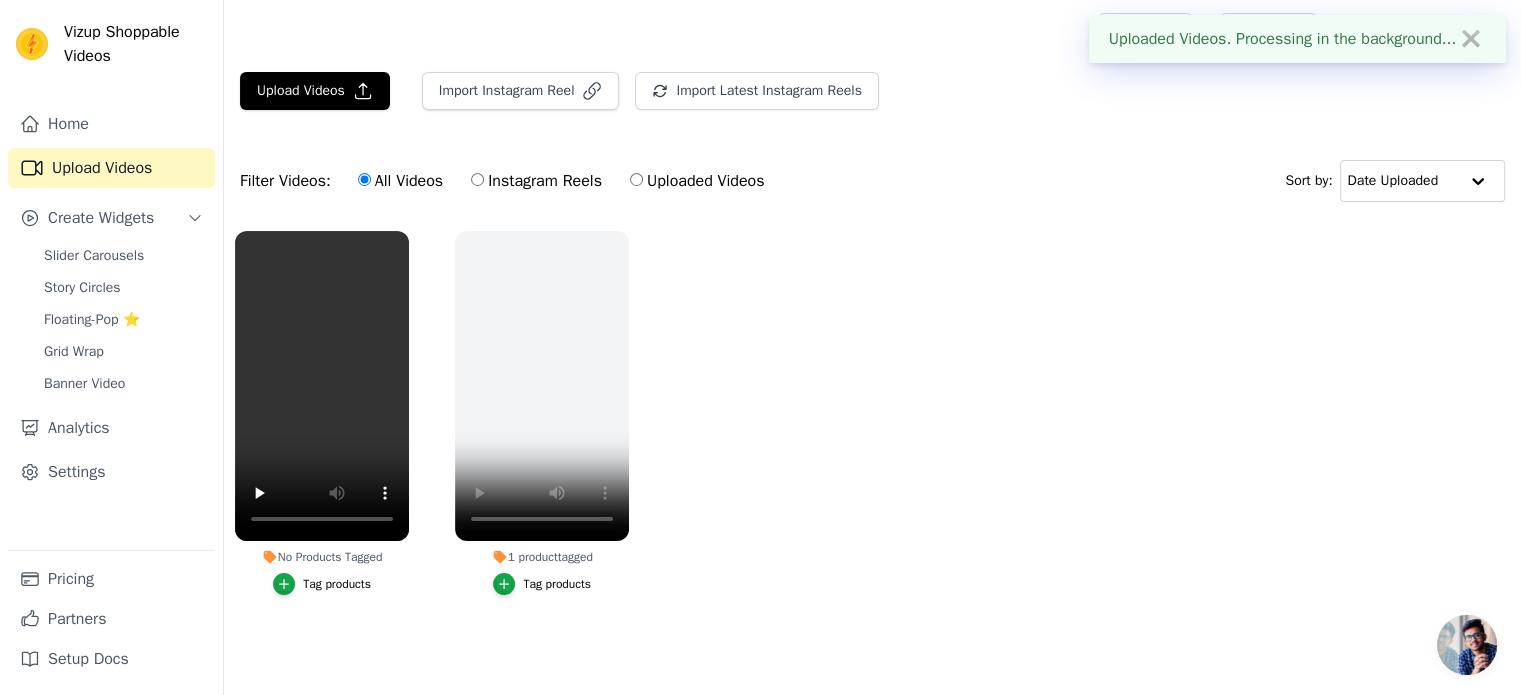 click on "Tag products" at bounding box center [337, 584] 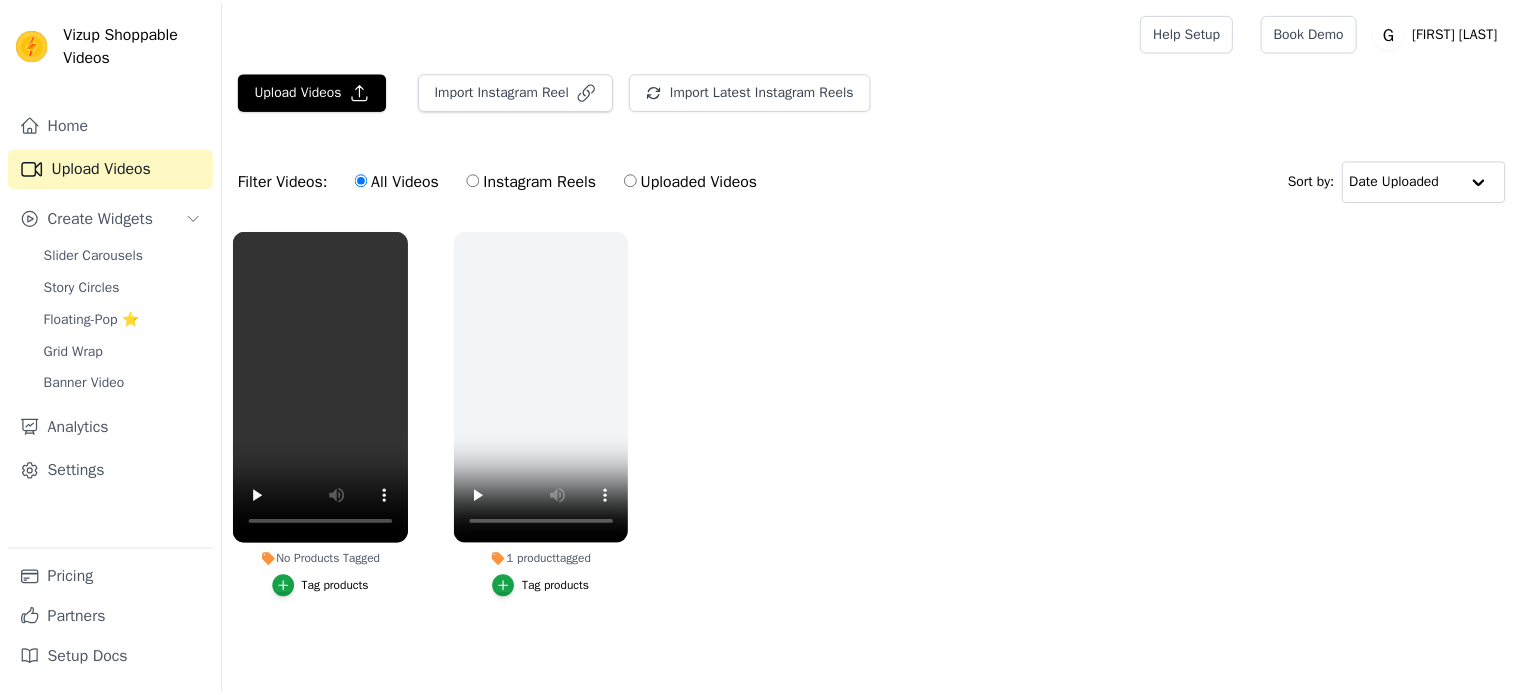 scroll, scrollTop: 0, scrollLeft: 0, axis: both 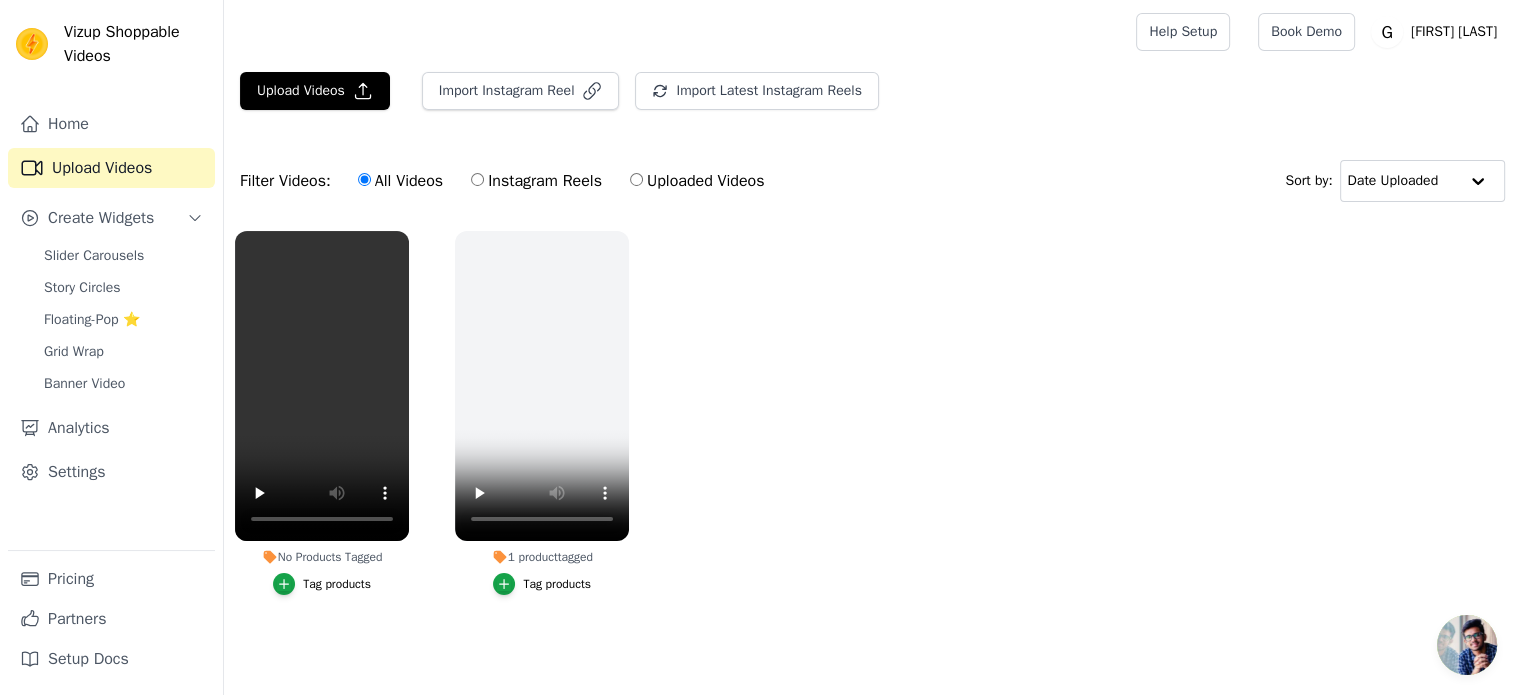 click on "Tag products" at bounding box center [337, 584] 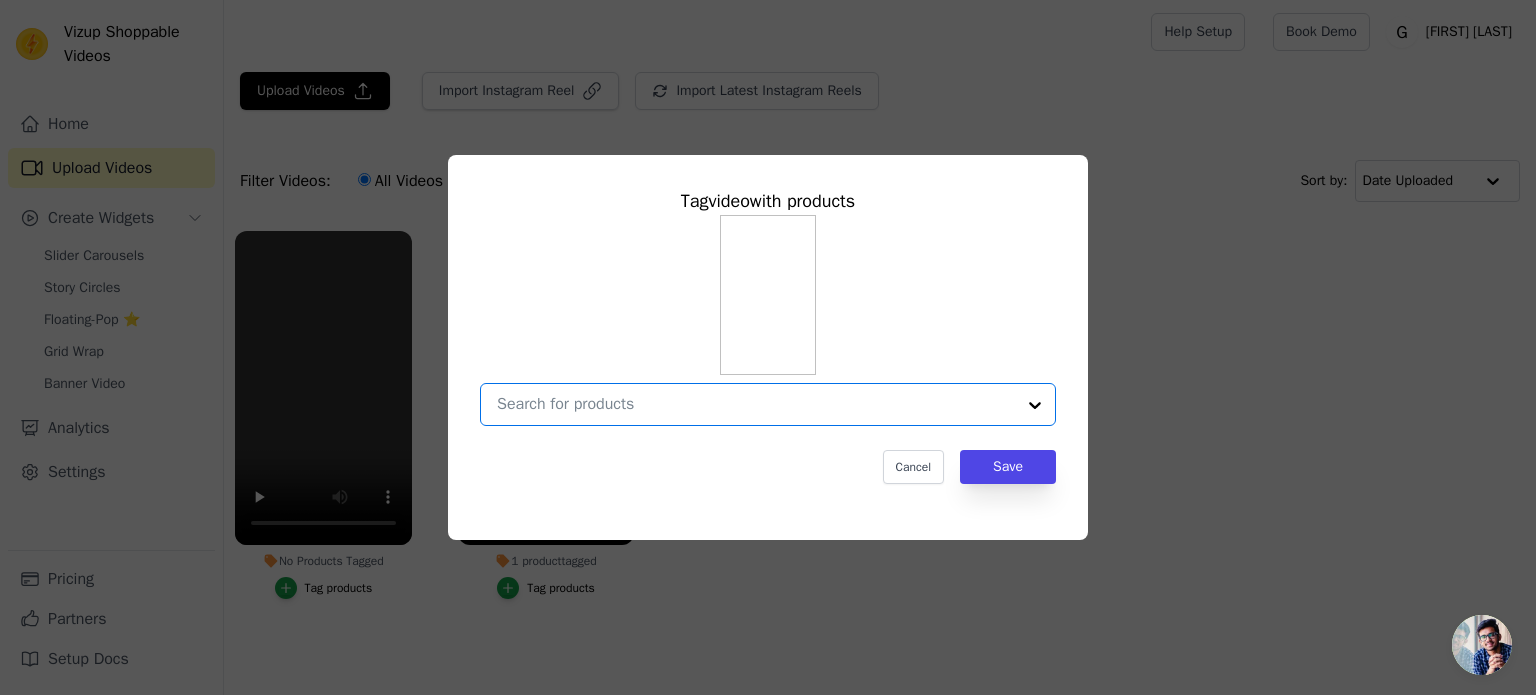 click on "No Products Tagged     Tag  video  with products       Option undefined, selected.   Select is focused, type to refine list, press down to open the menu.                   Cancel   Save     Tag products" at bounding box center (756, 404) 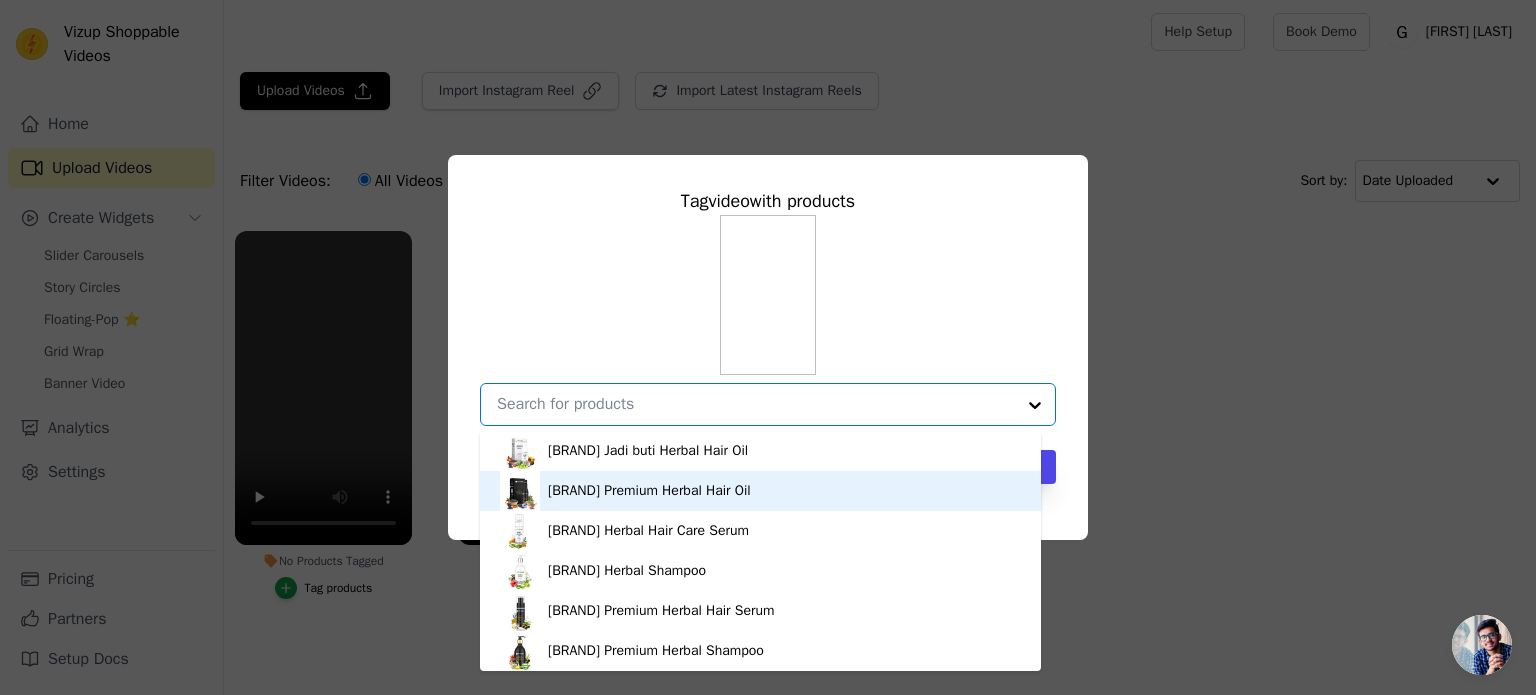 click on "Gir Junglee Premium Herbal Hair Oil" at bounding box center [649, 491] 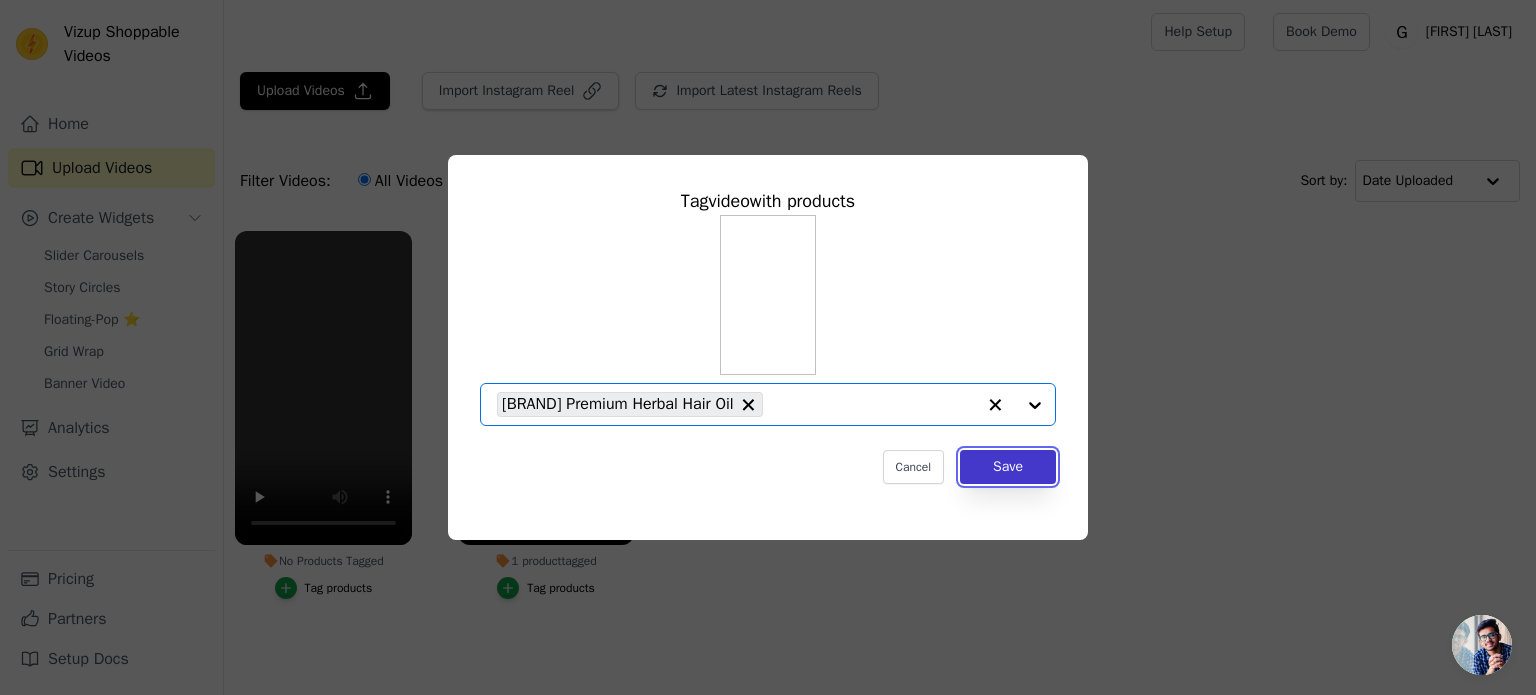 click on "Save" at bounding box center (1008, 467) 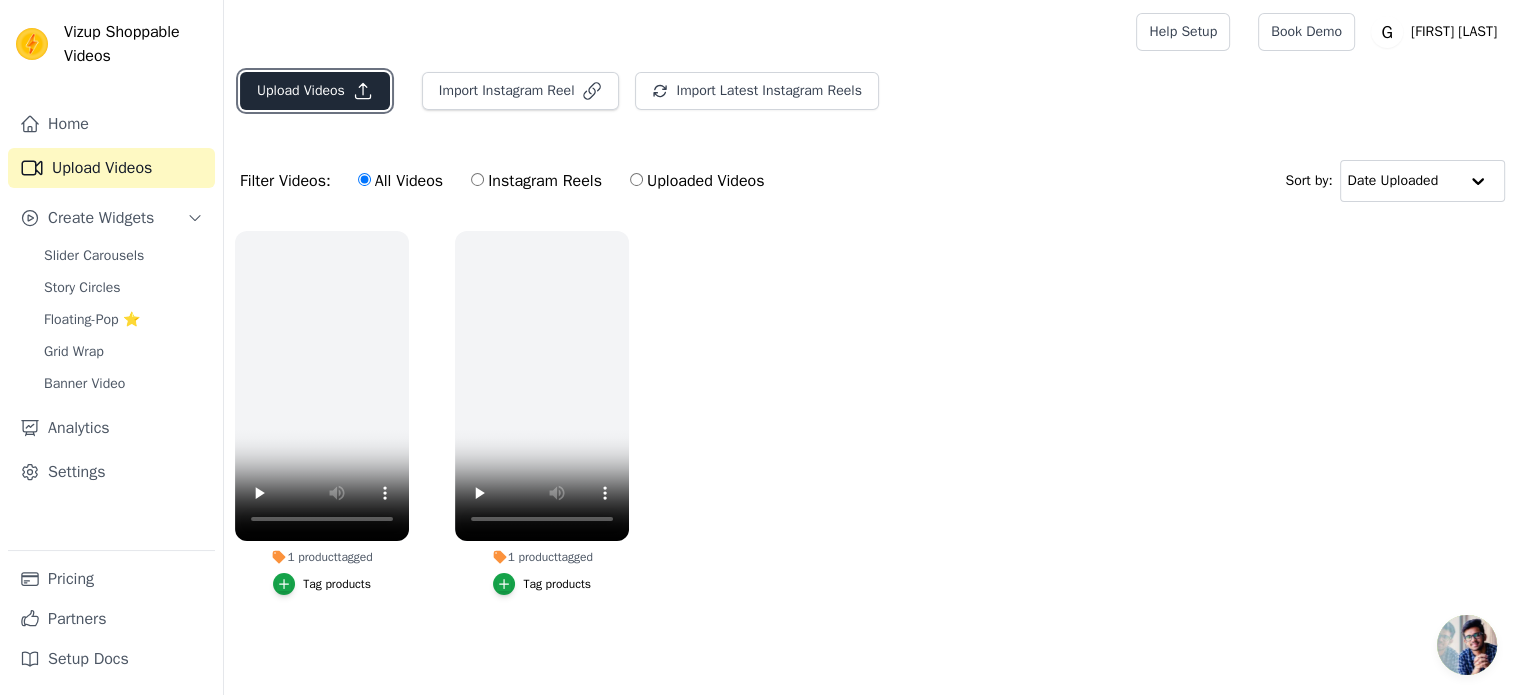 click on "Upload Videos" at bounding box center [315, 91] 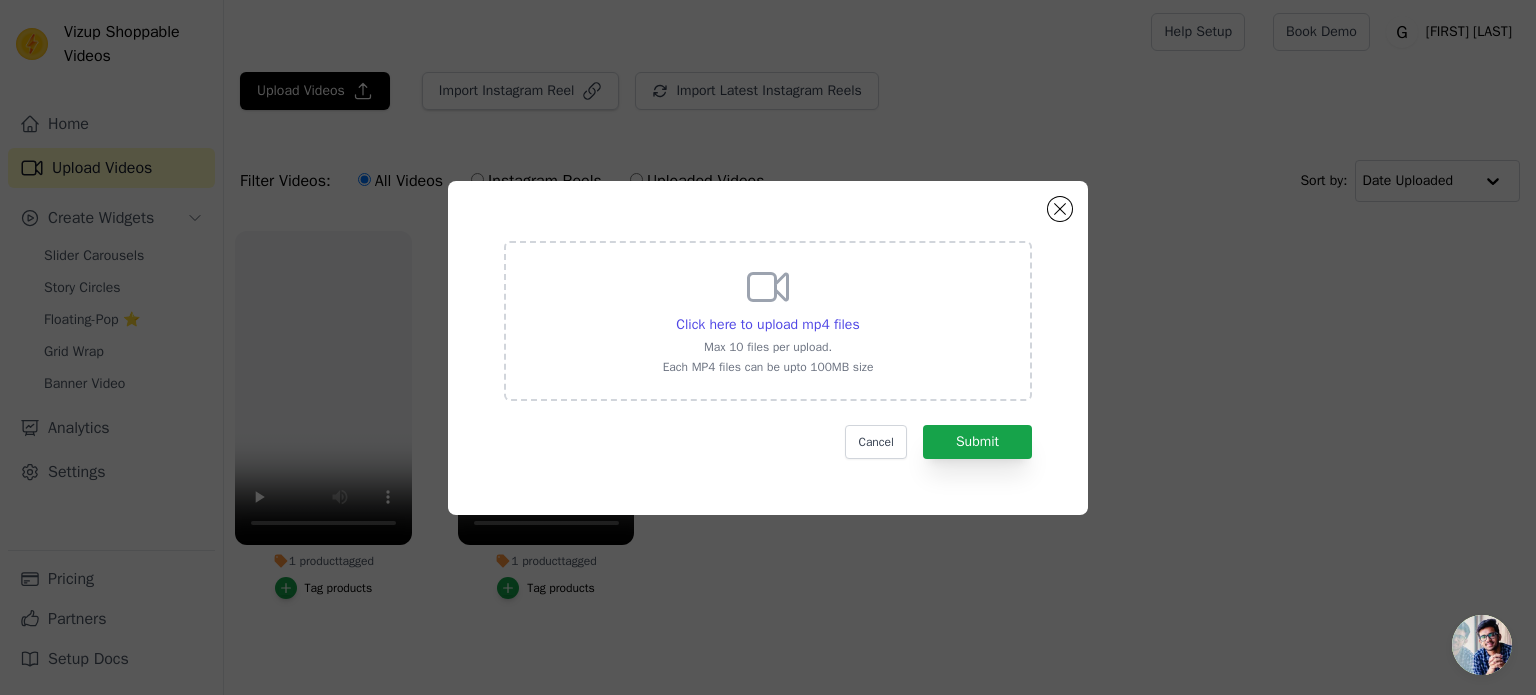 click on "Click here to upload mp4 files     Max 10 files per upload.   Each MP4 files can be upto 100MB size" at bounding box center [768, 319] 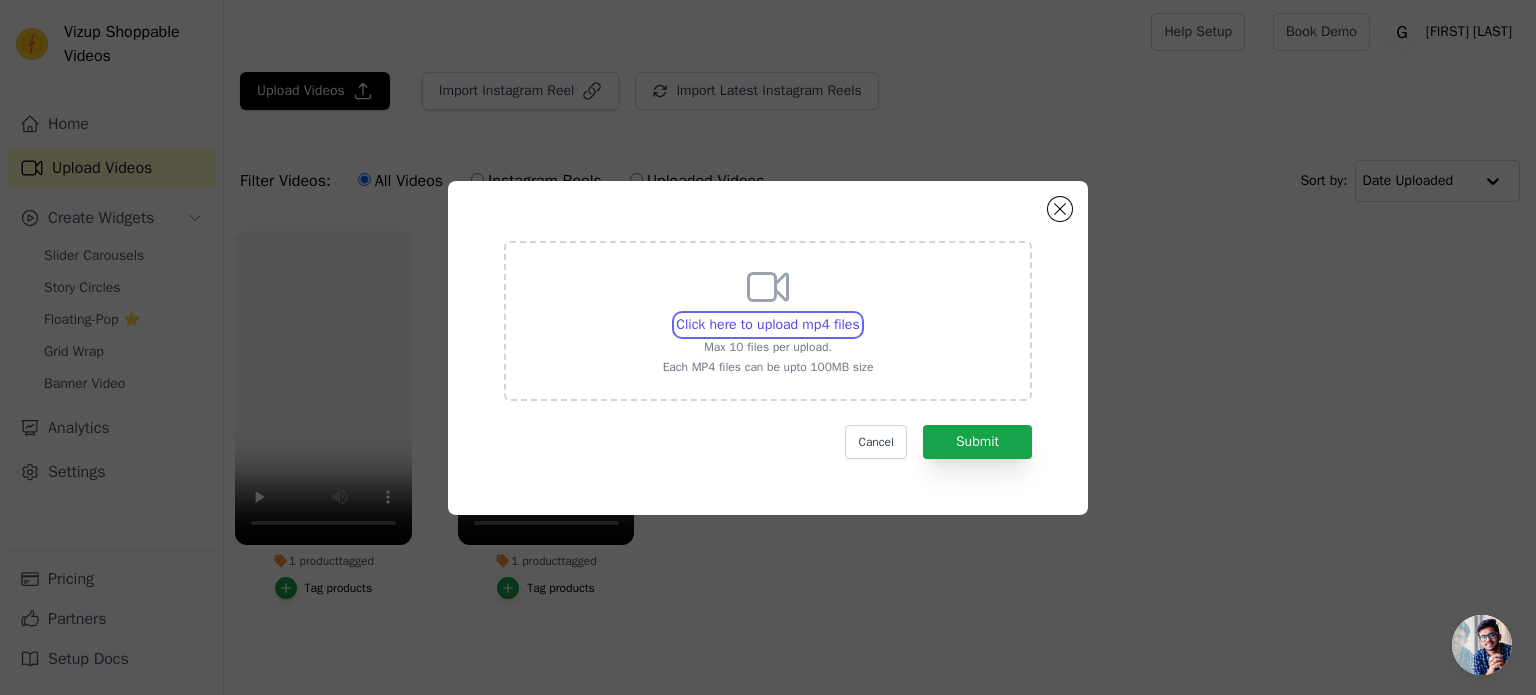 type on "C:\fakepath\gir gunglee 1 .mp4" 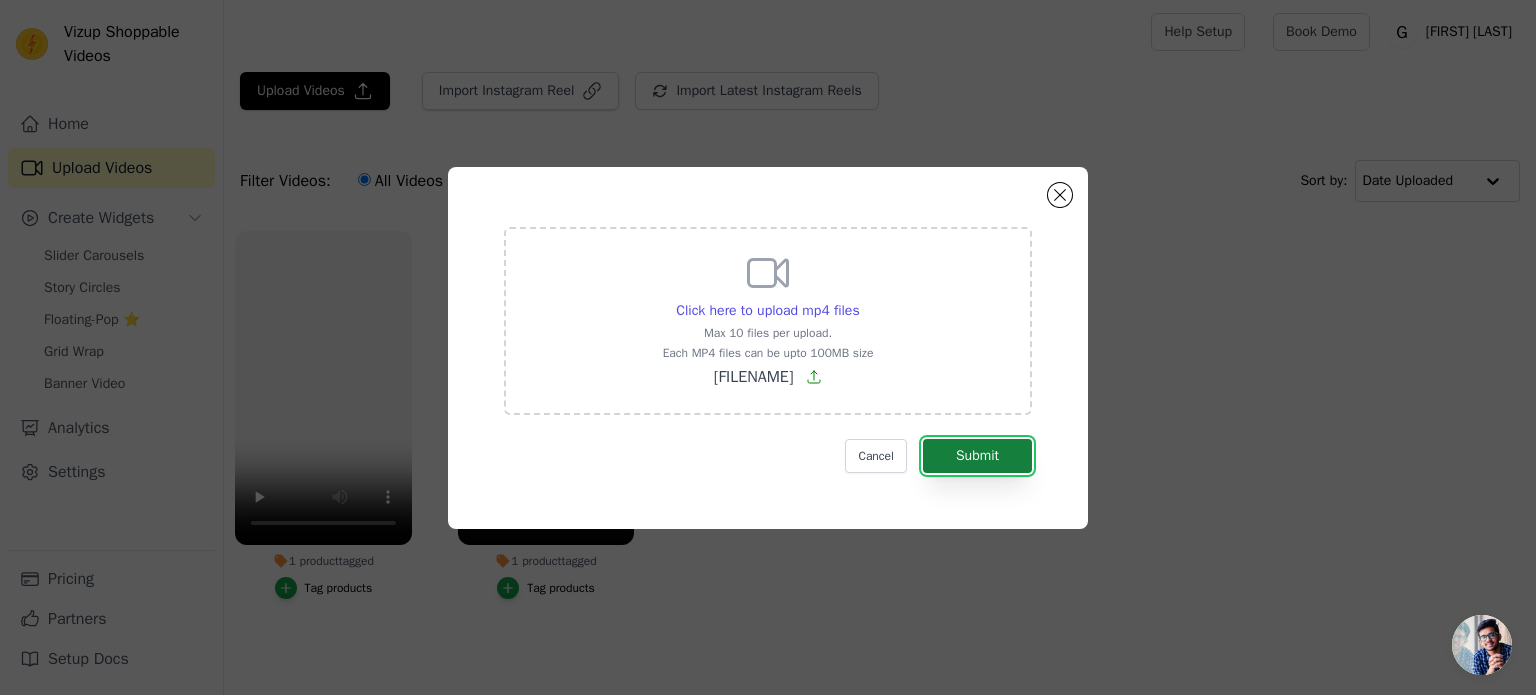 click on "Submit" at bounding box center (977, 456) 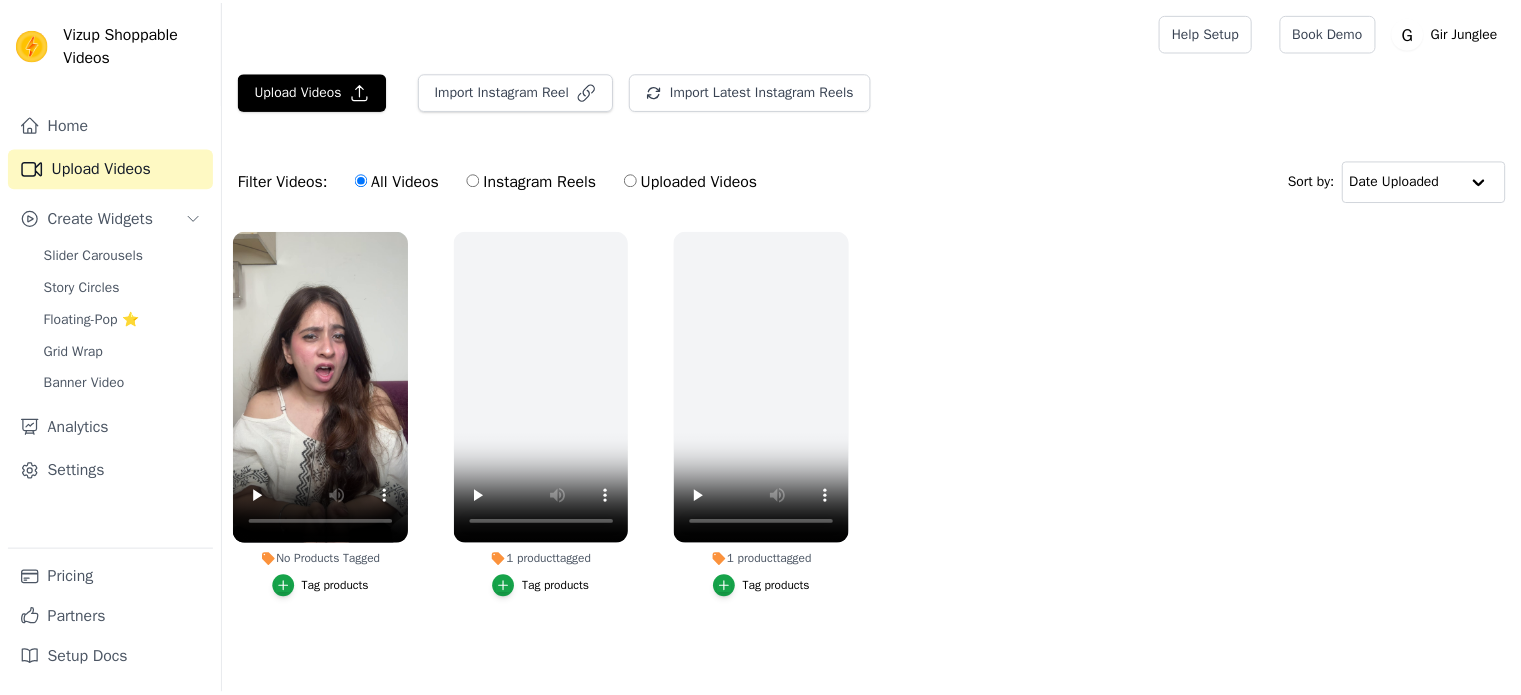 scroll, scrollTop: 0, scrollLeft: 0, axis: both 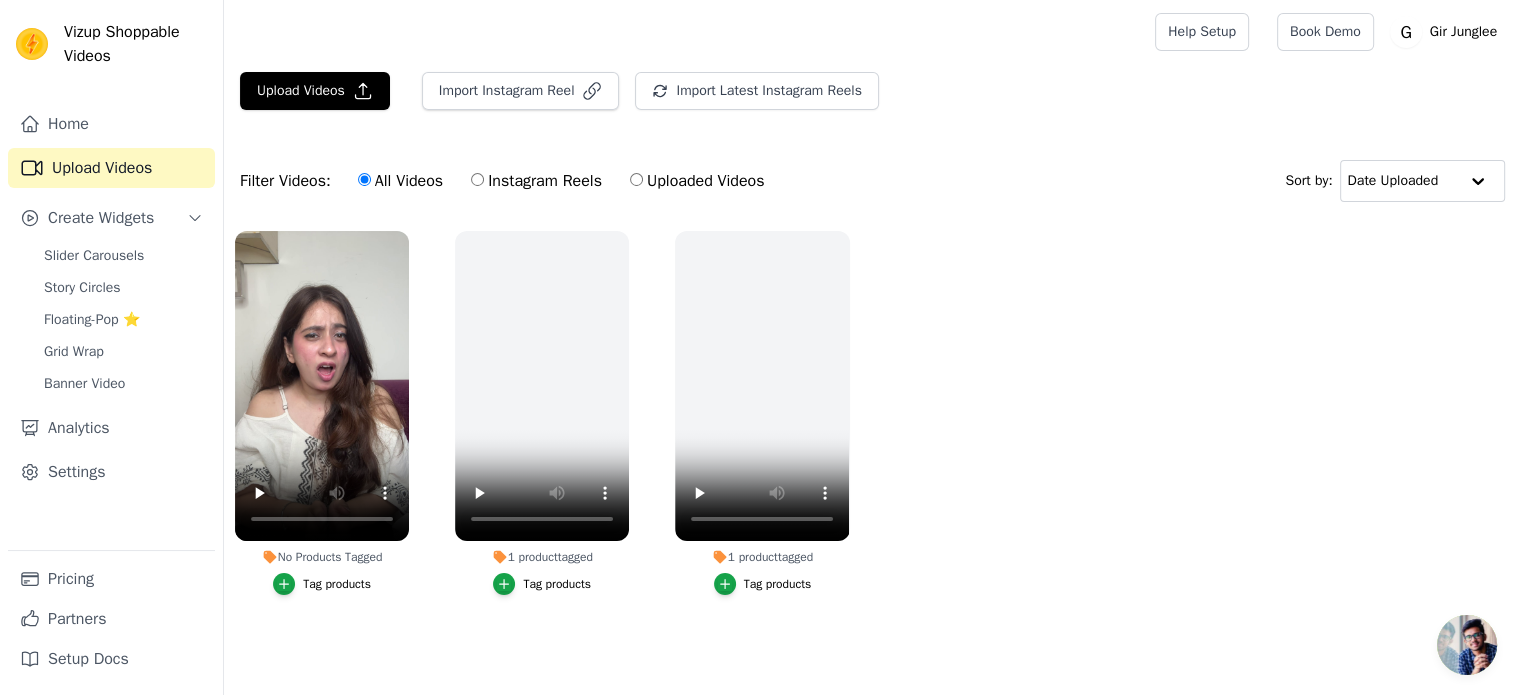 click on "Tag products" at bounding box center (337, 584) 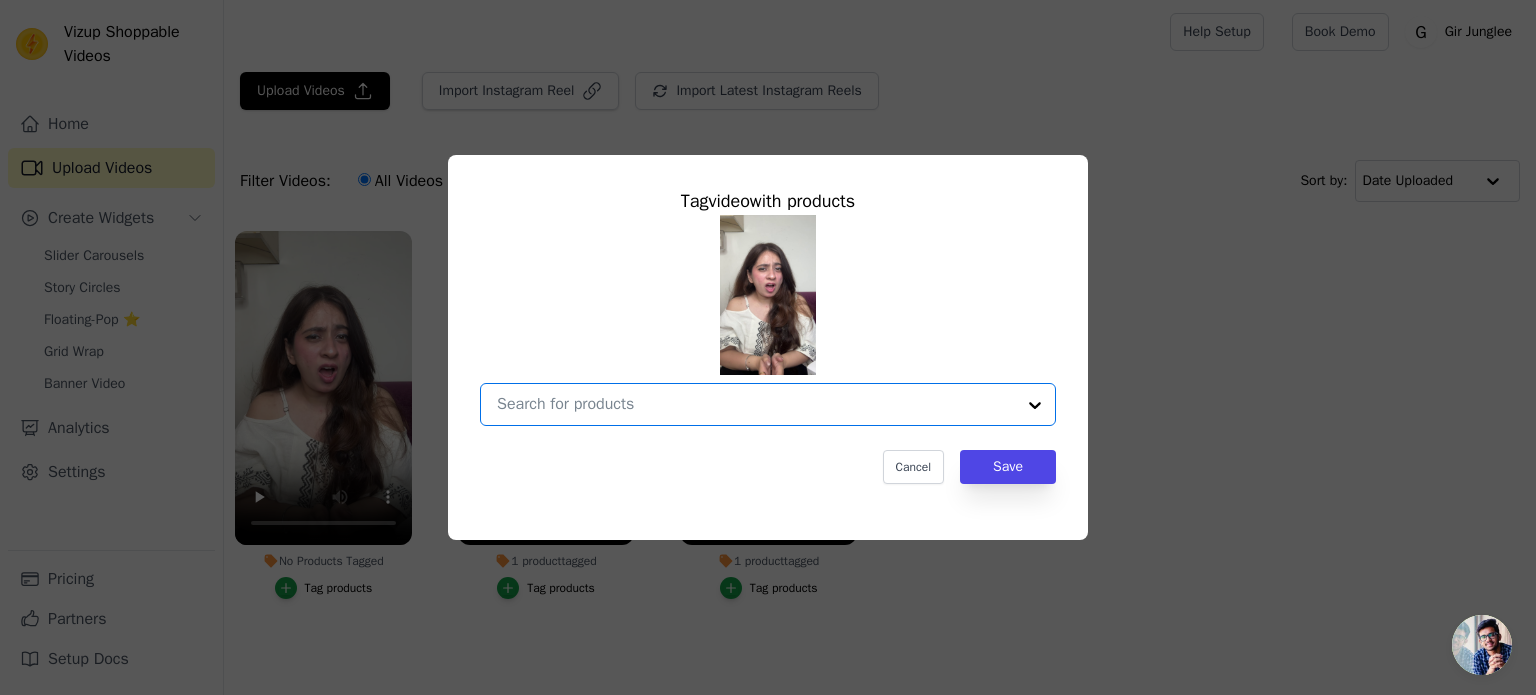 click on "No Products Tagged     Tag  video  with products       Option undefined, selected.   Select is focused, type to refine list, press down to open the menu.                   Cancel   Save     Tag products" at bounding box center [756, 404] 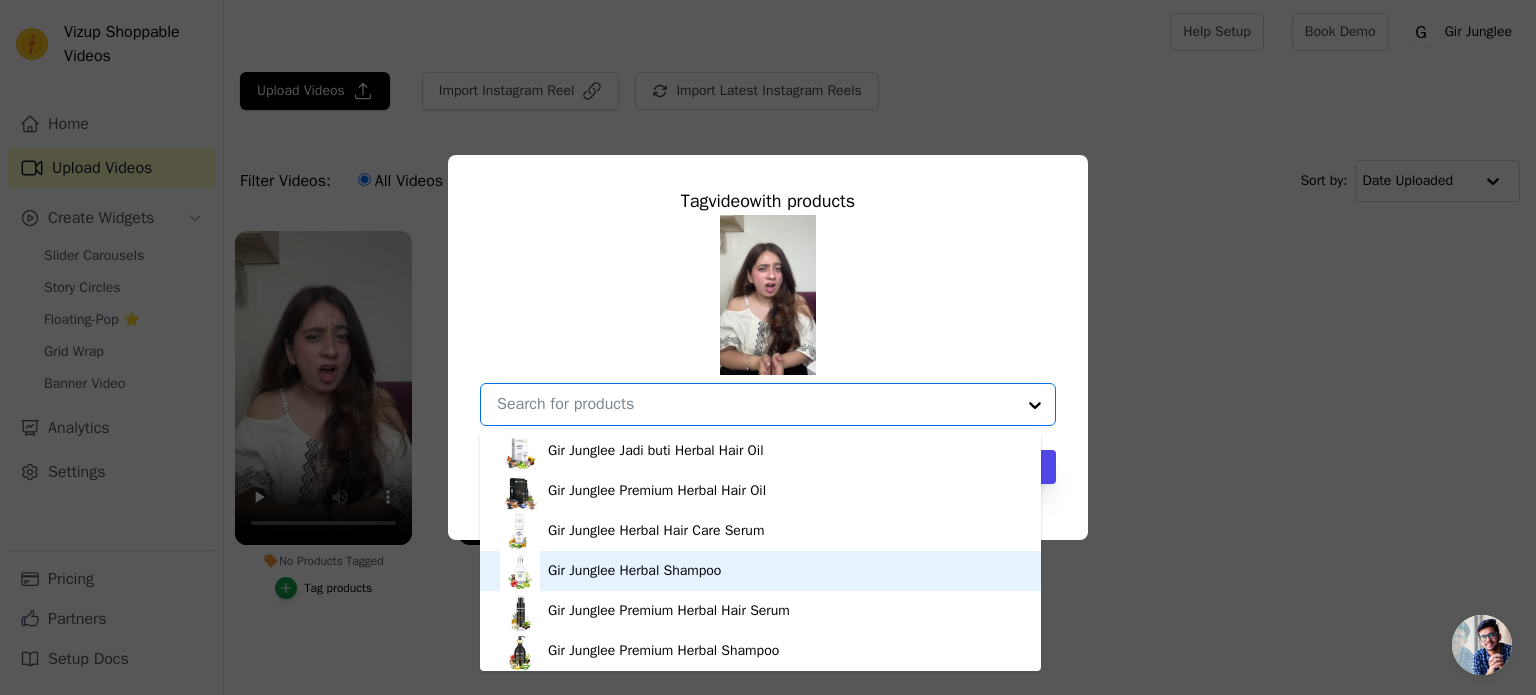 click on "Gir Junglee Herbal Shampoo" at bounding box center (760, 571) 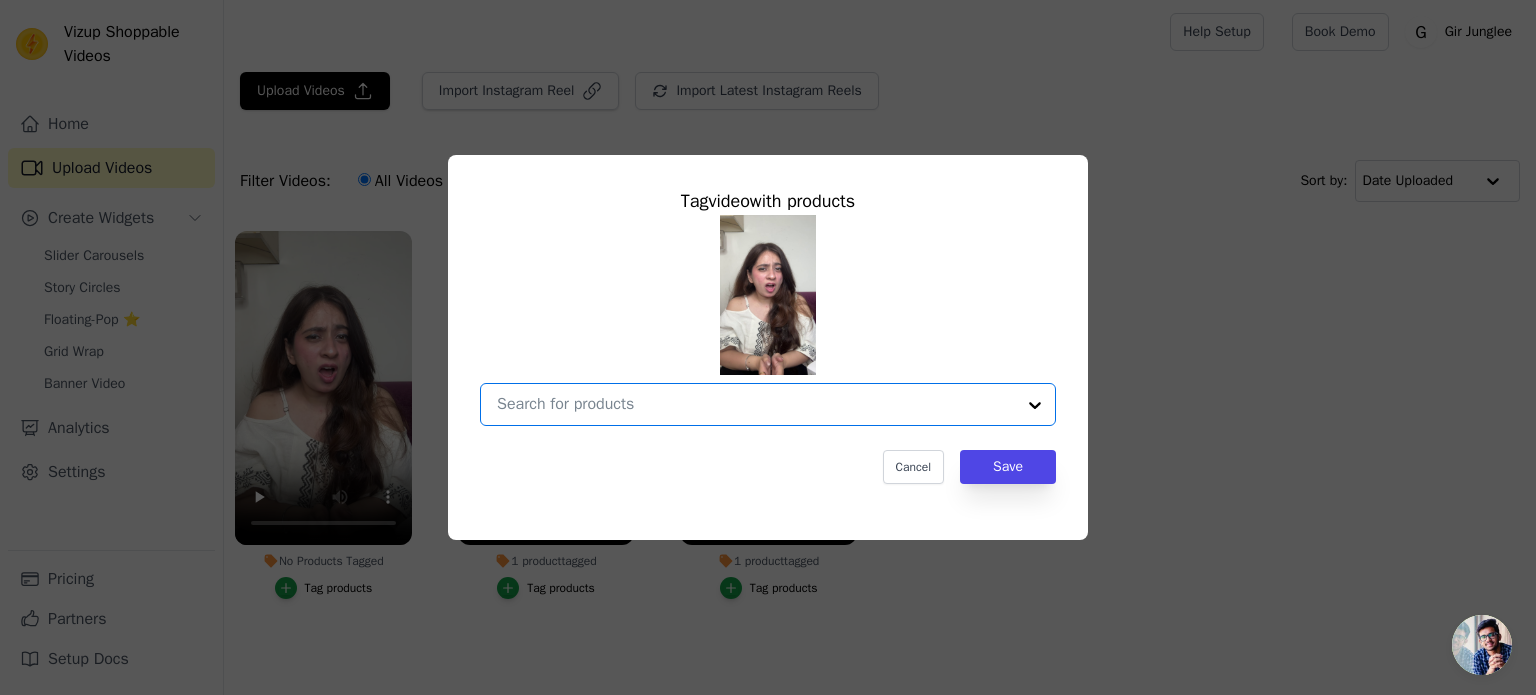 click on "No Products Tagged     Tag  video  with products       Option undefined, selected.   Select is focused, type to refine list, press down to open the menu.                   Cancel   Save     Tag products" at bounding box center [756, 404] 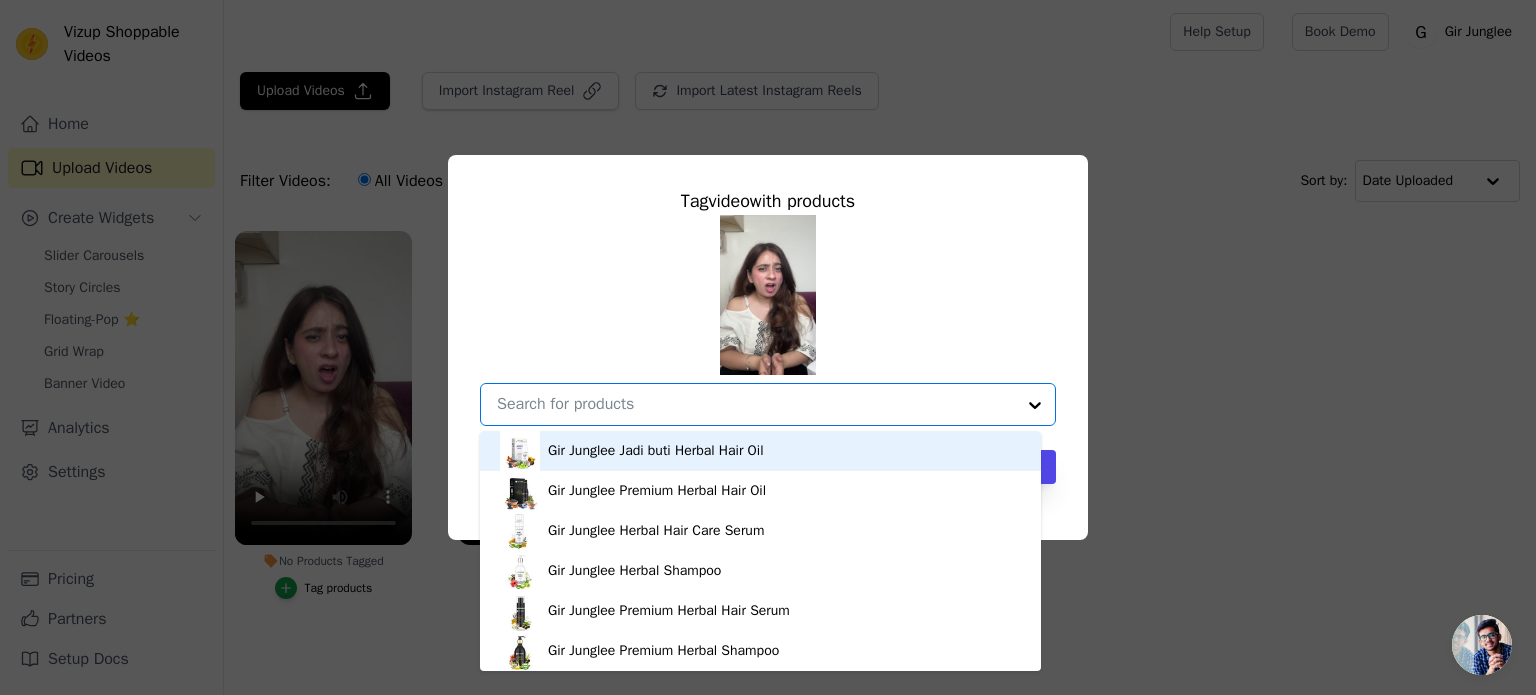 click on "Gir Junglee Jadi buti Herbal Hair Oil" at bounding box center [656, 451] 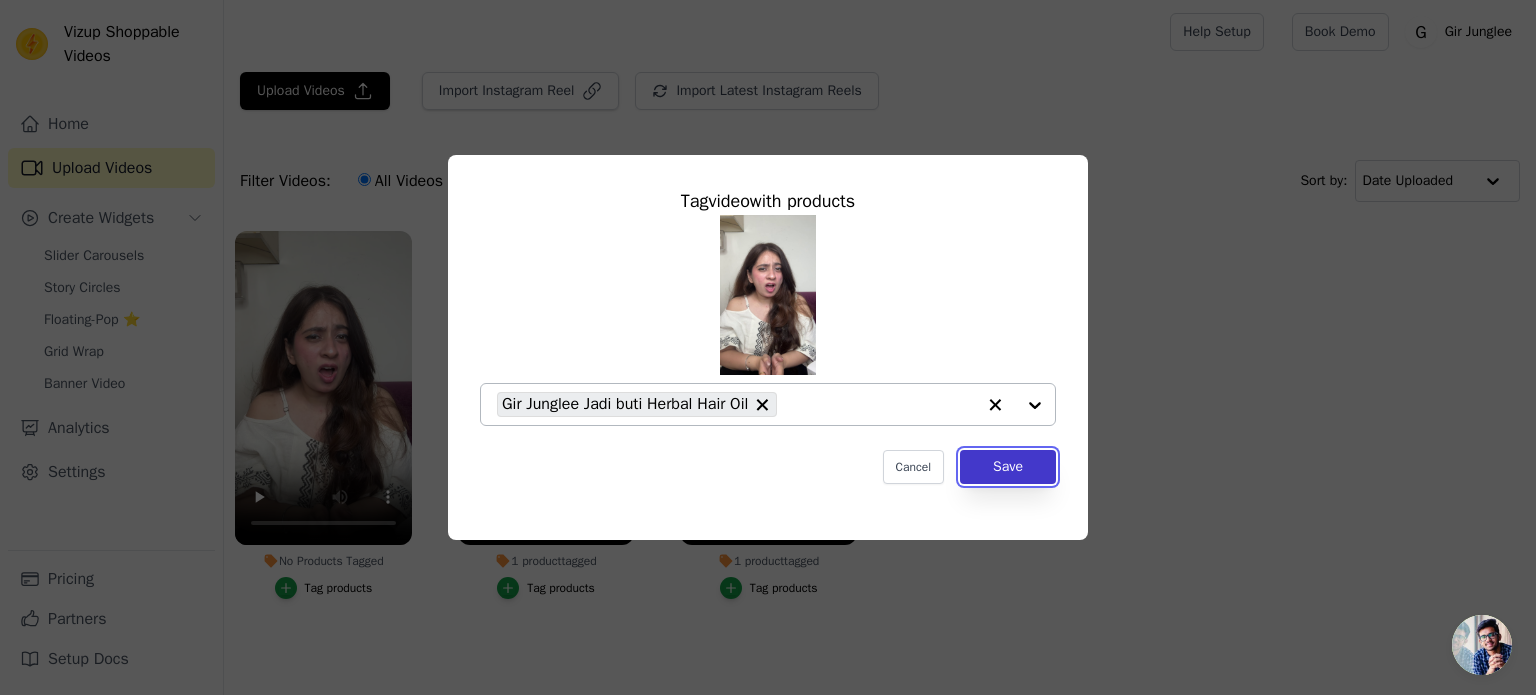 click on "Save" at bounding box center [1008, 467] 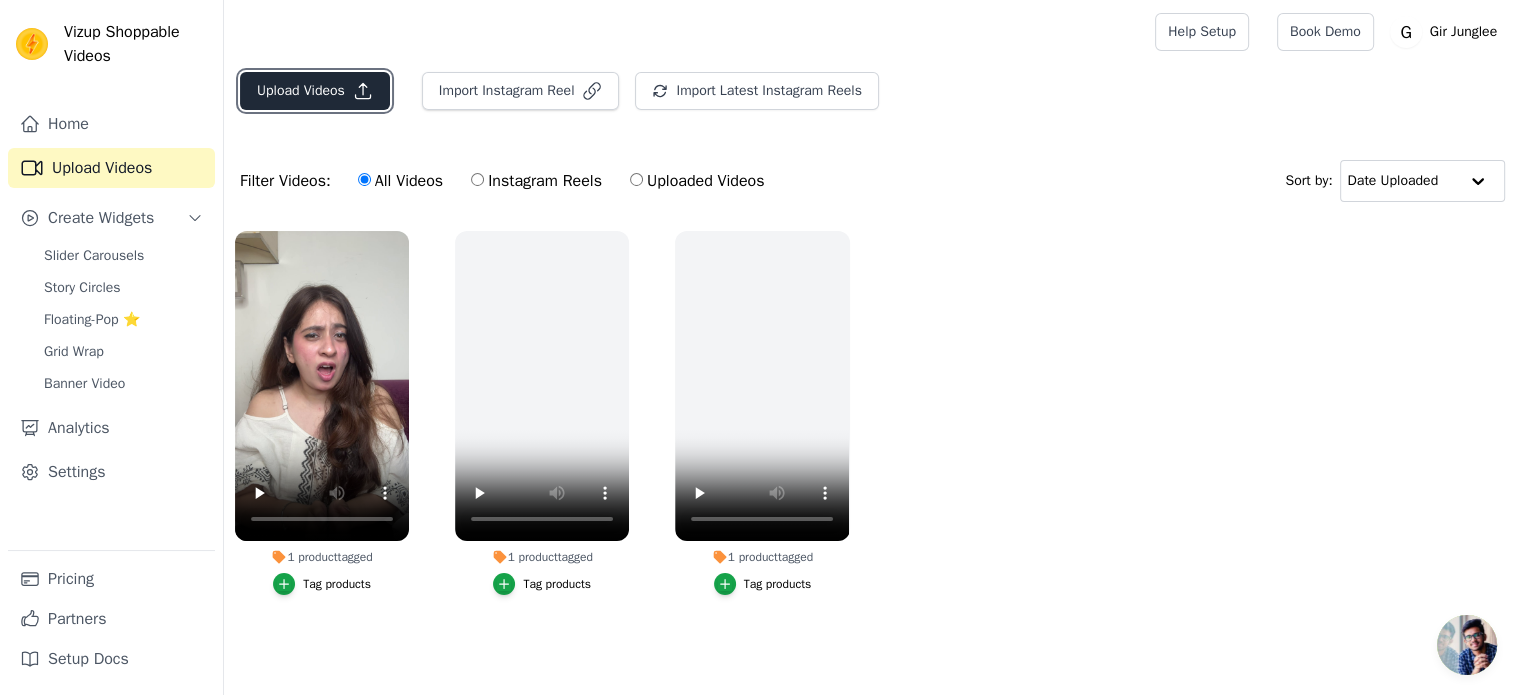 click on "Upload Videos" at bounding box center (315, 91) 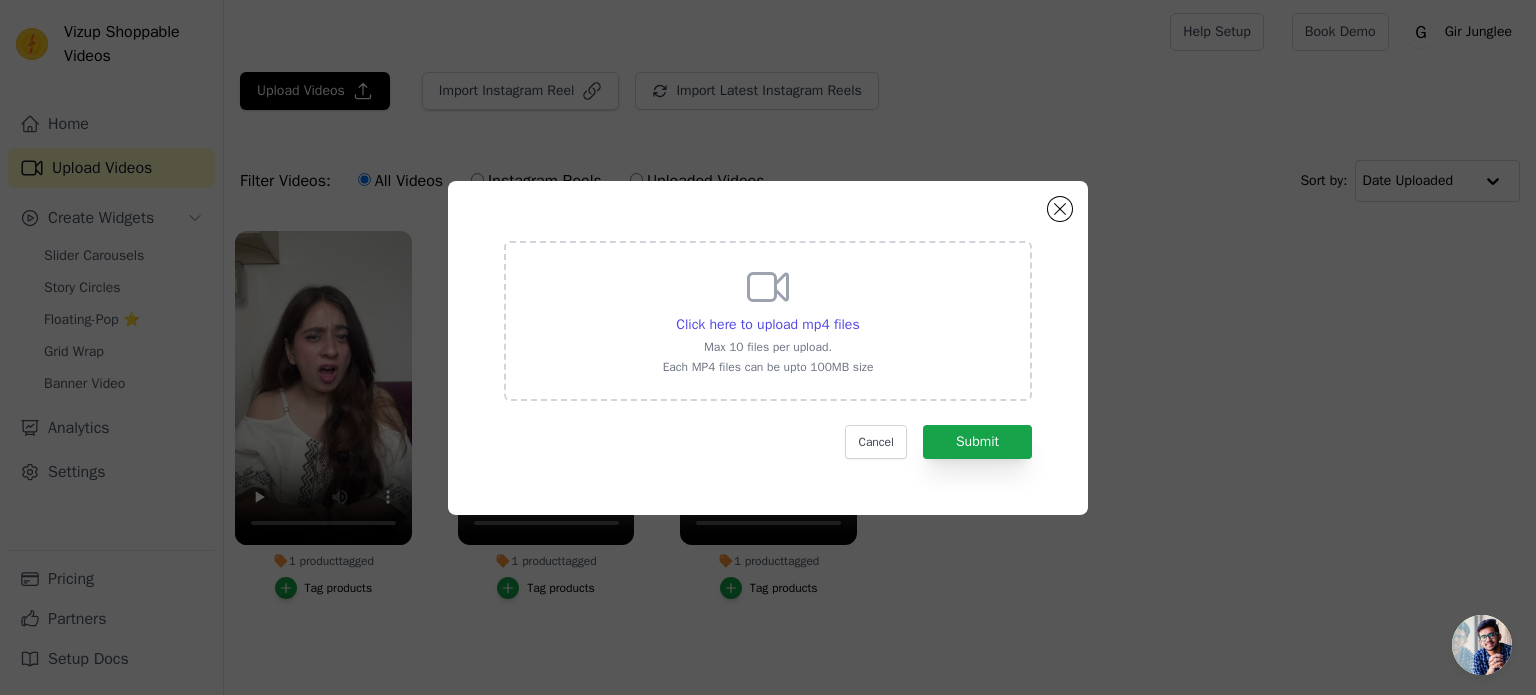 click 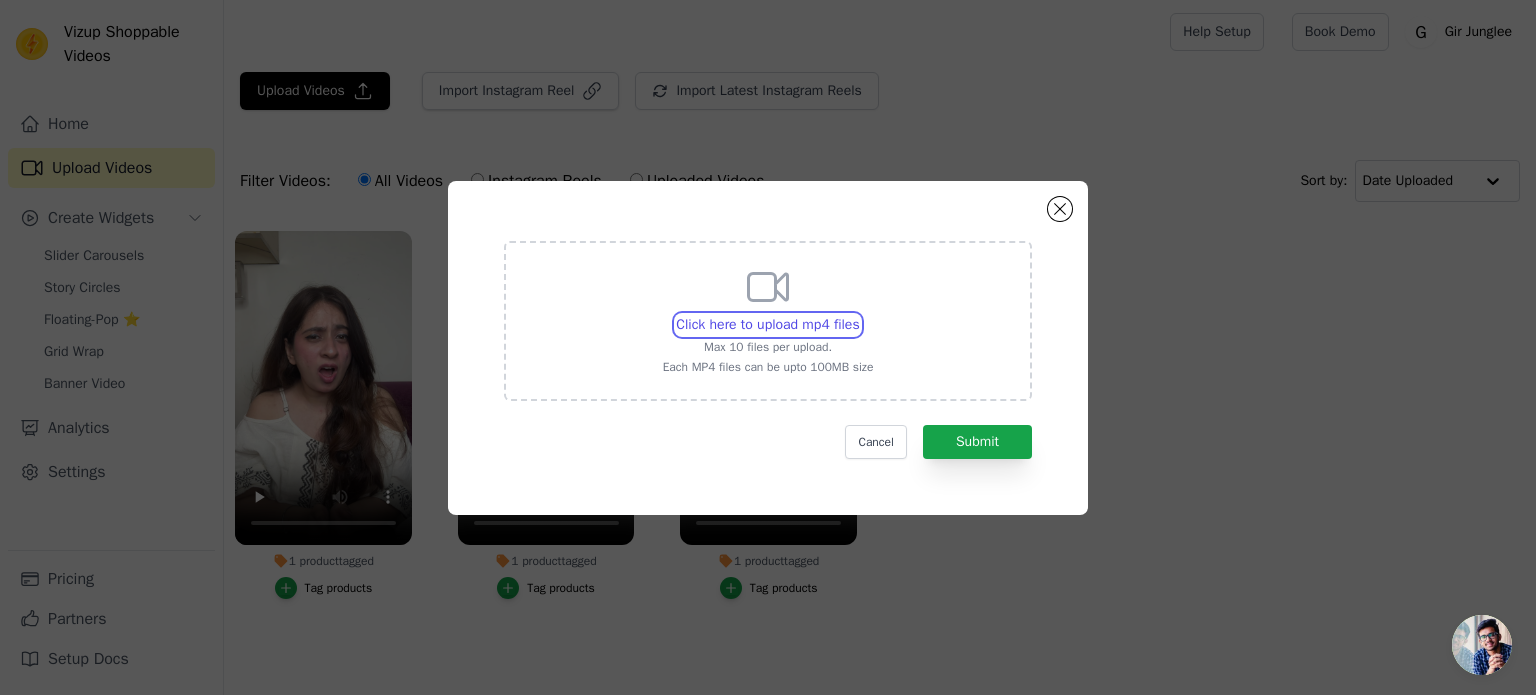 type on "C:\fakepath\24m Gir junglee.mp4" 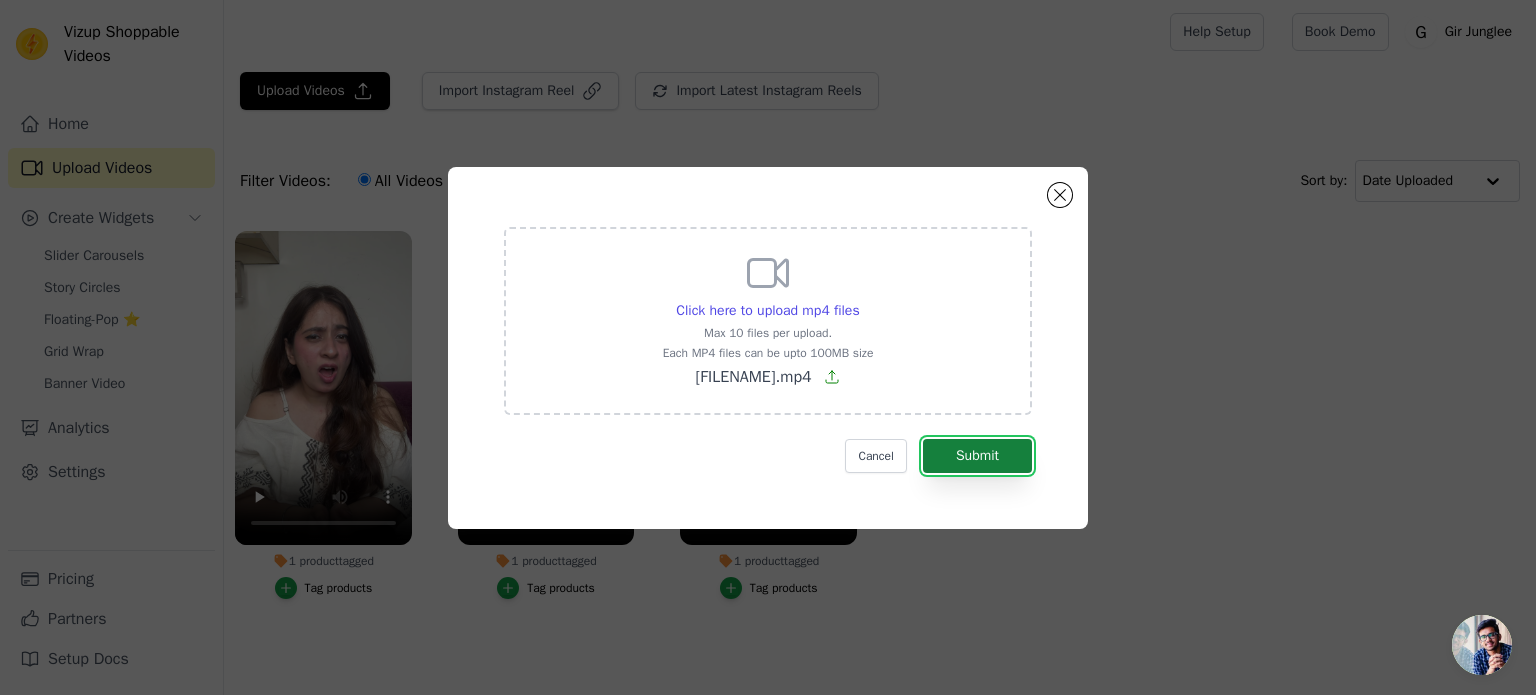 click on "Submit" at bounding box center (977, 456) 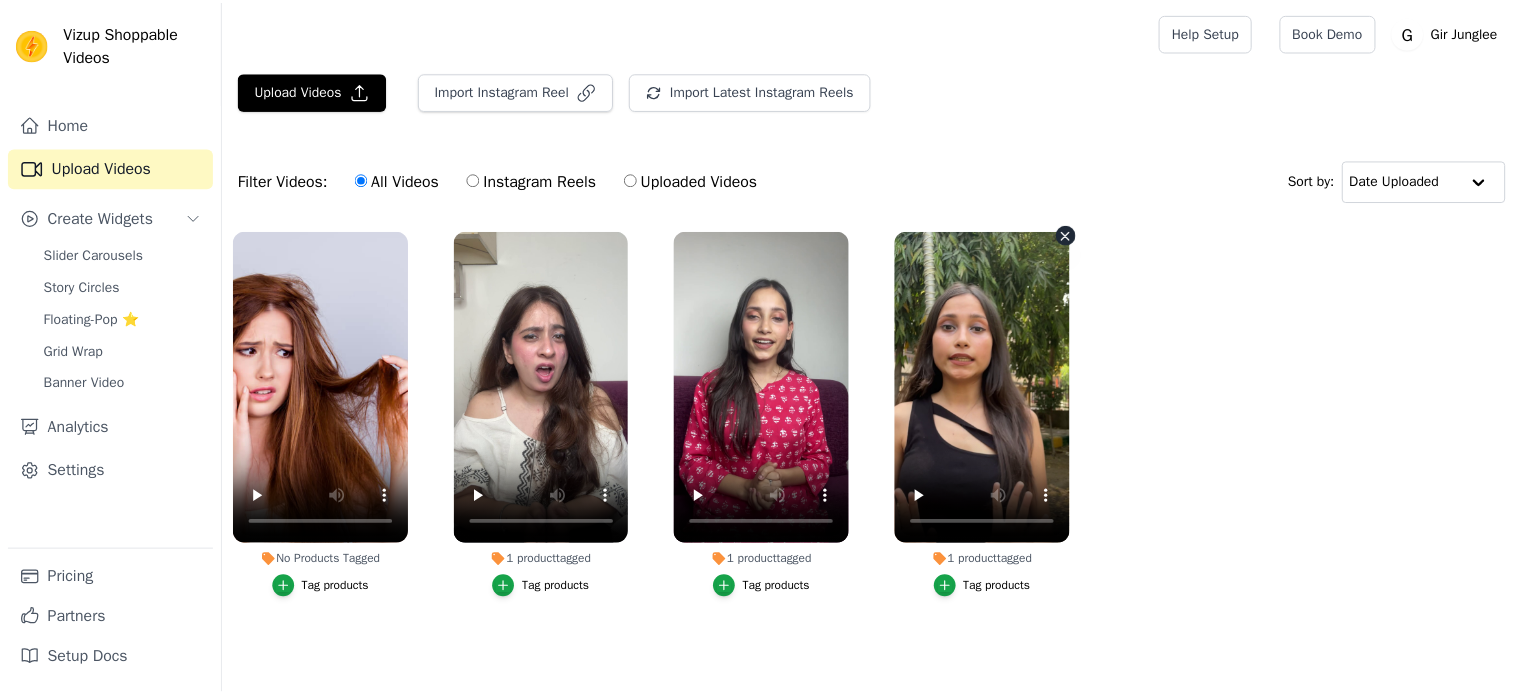 scroll, scrollTop: 0, scrollLeft: 0, axis: both 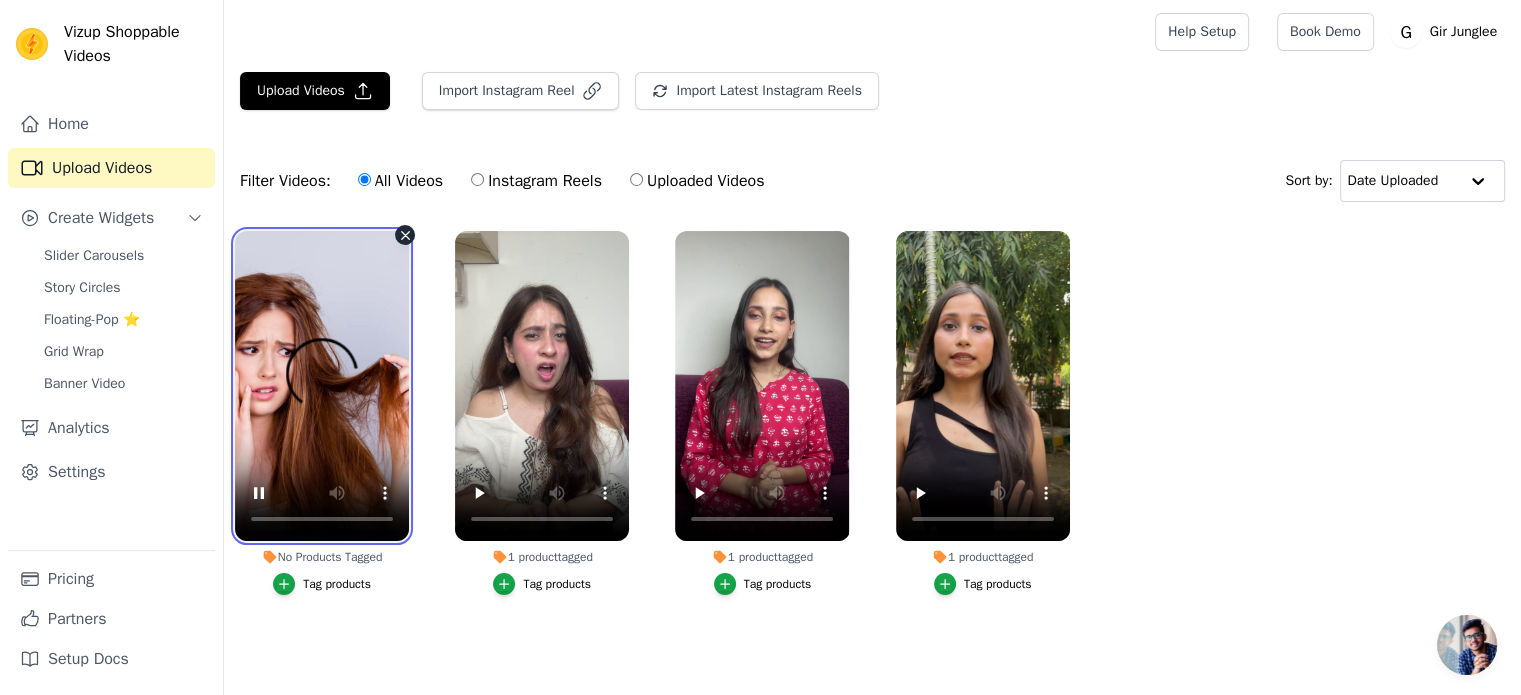 type 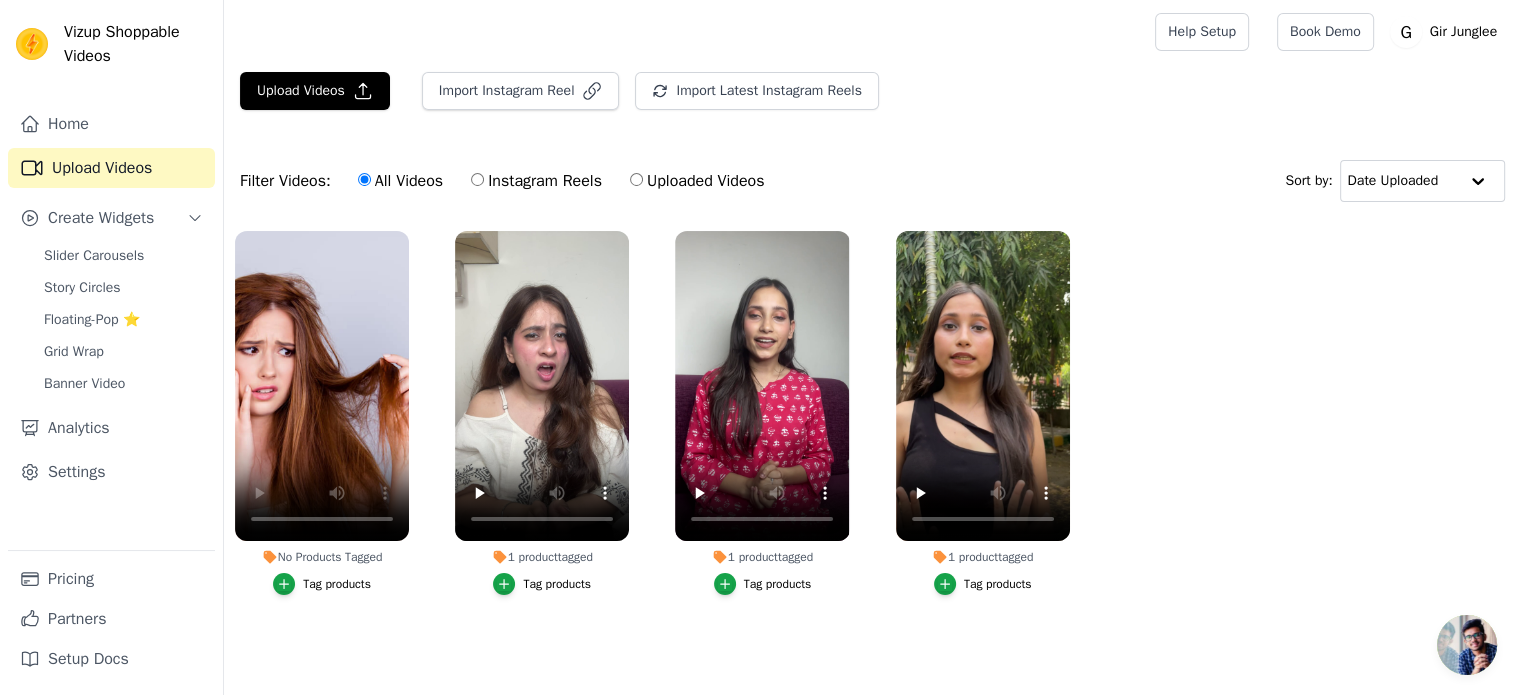 click on "Tag products" at bounding box center [337, 584] 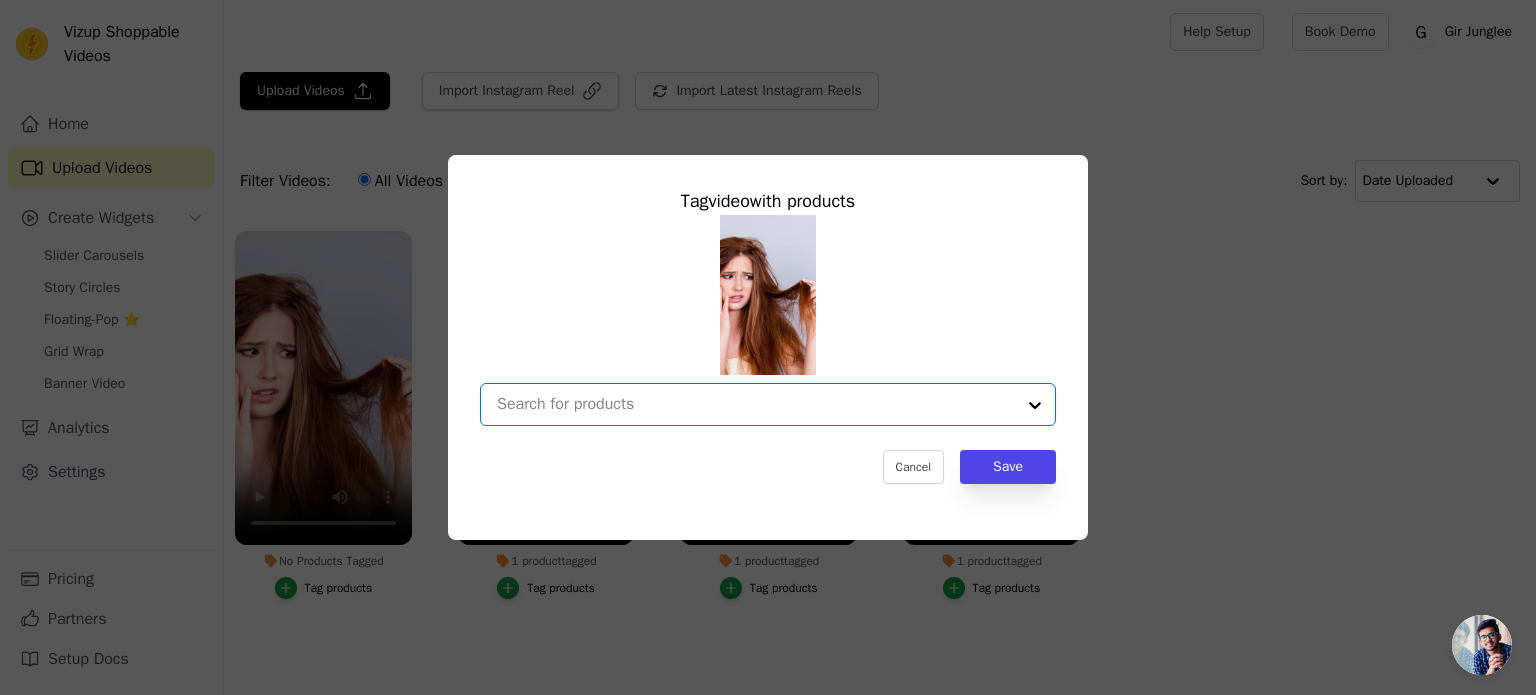 click on "No Products Tagged     Tag  video  with products       Option undefined, selected.   Select is focused, type to refine list, press down to open the menu.                   Cancel   Save     Tag products" at bounding box center (756, 404) 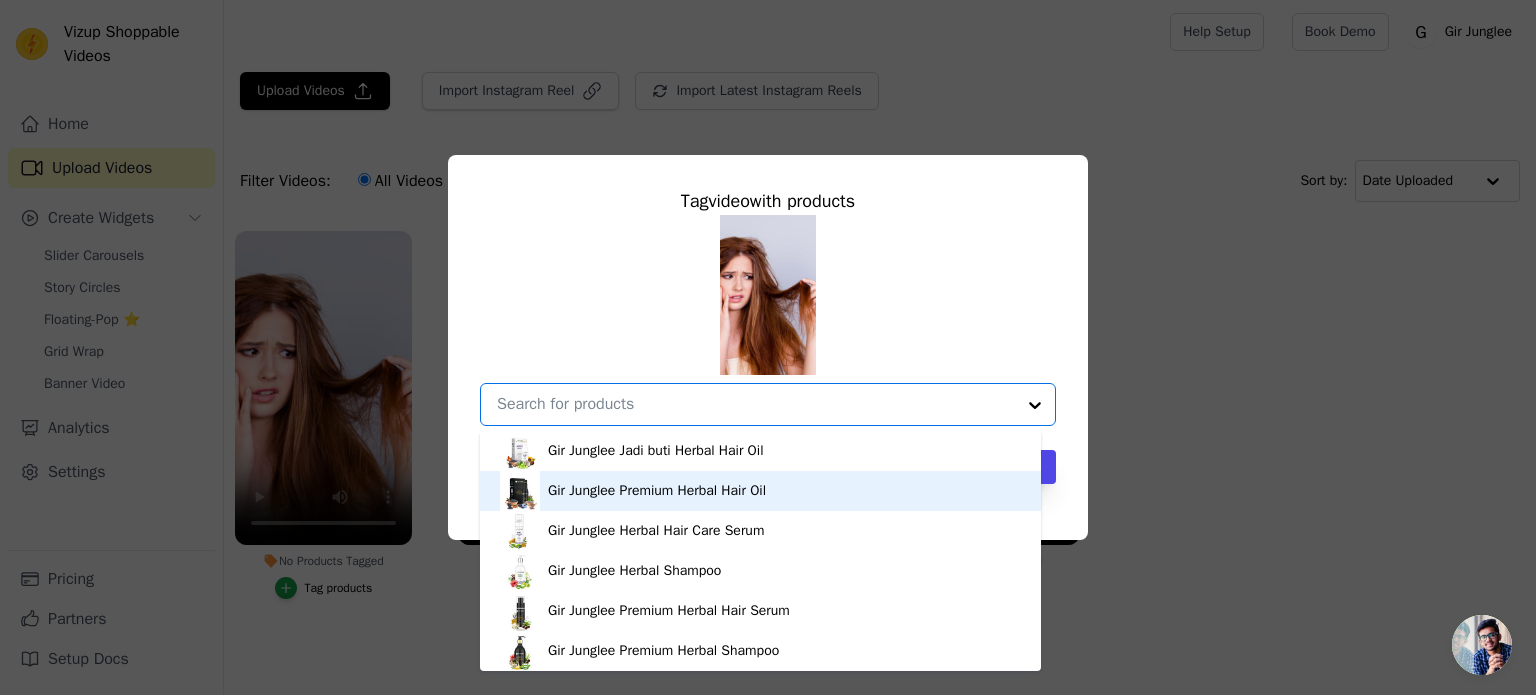 click on "Gir Junglee Premium Herbal Hair Oil" at bounding box center (657, 491) 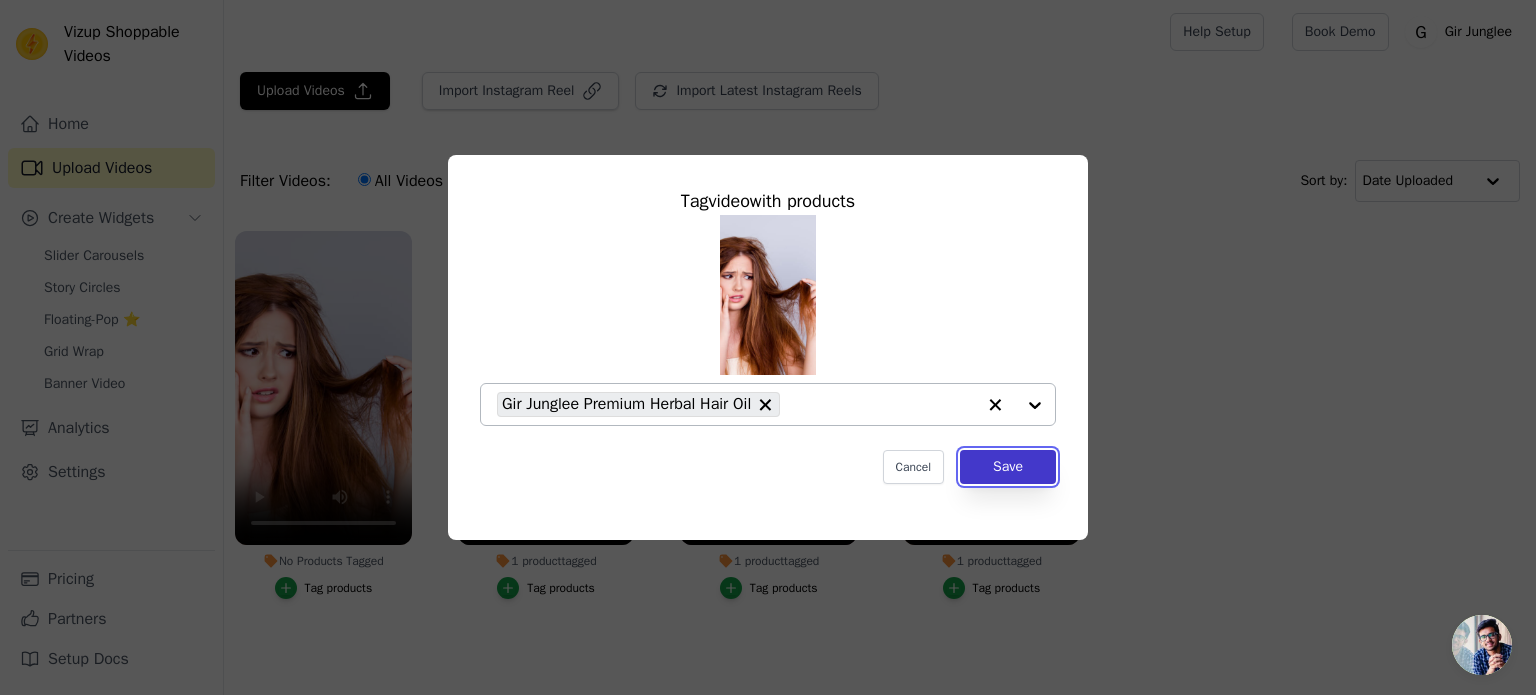 click on "Save" at bounding box center [1008, 467] 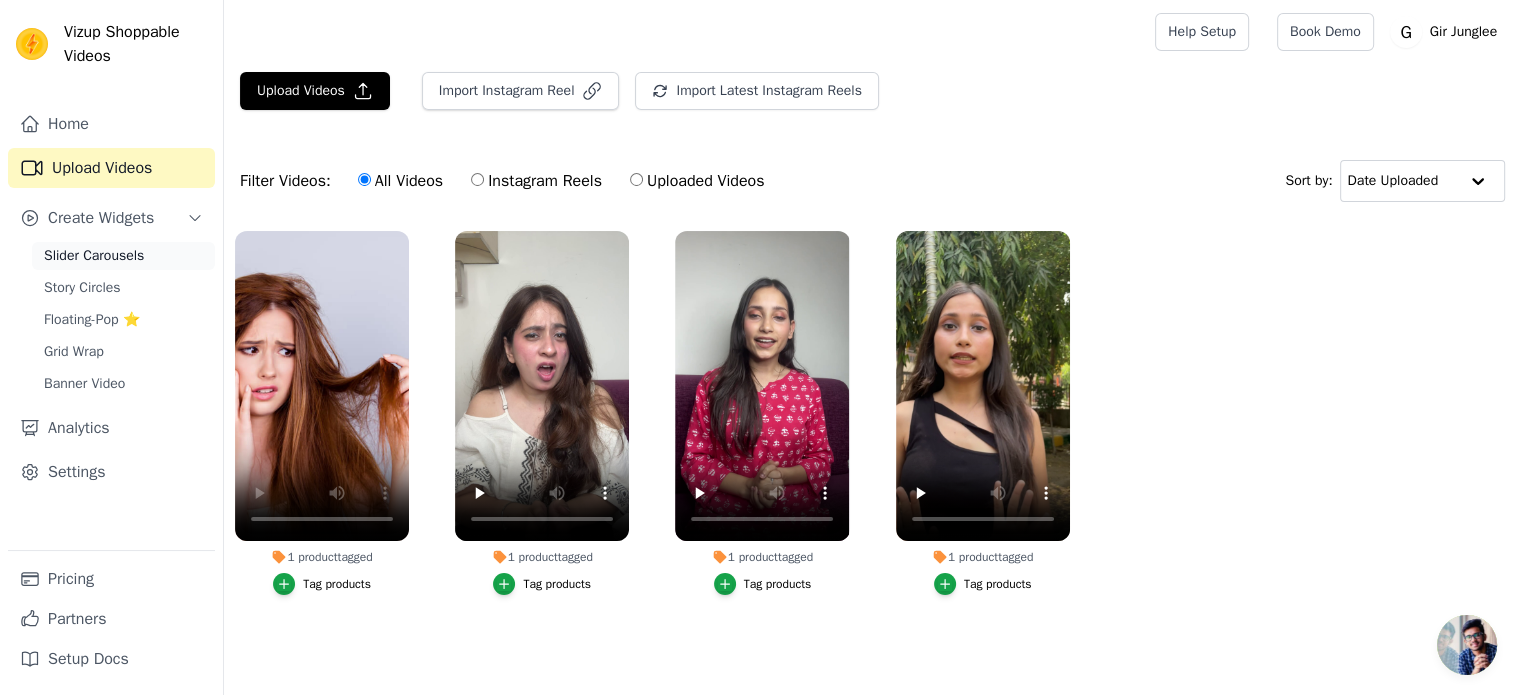 click on "Slider Carousels" at bounding box center (94, 256) 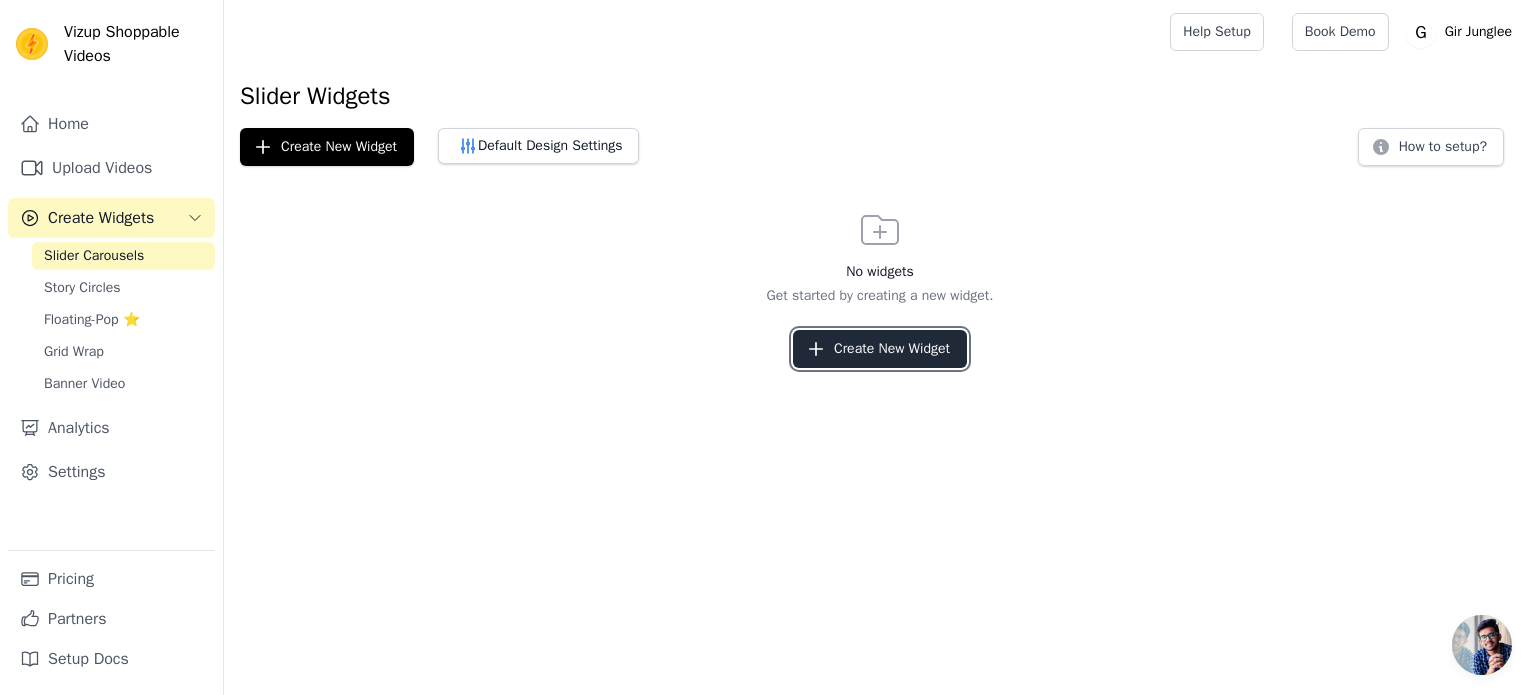 click on "Create New Widget" at bounding box center [880, 349] 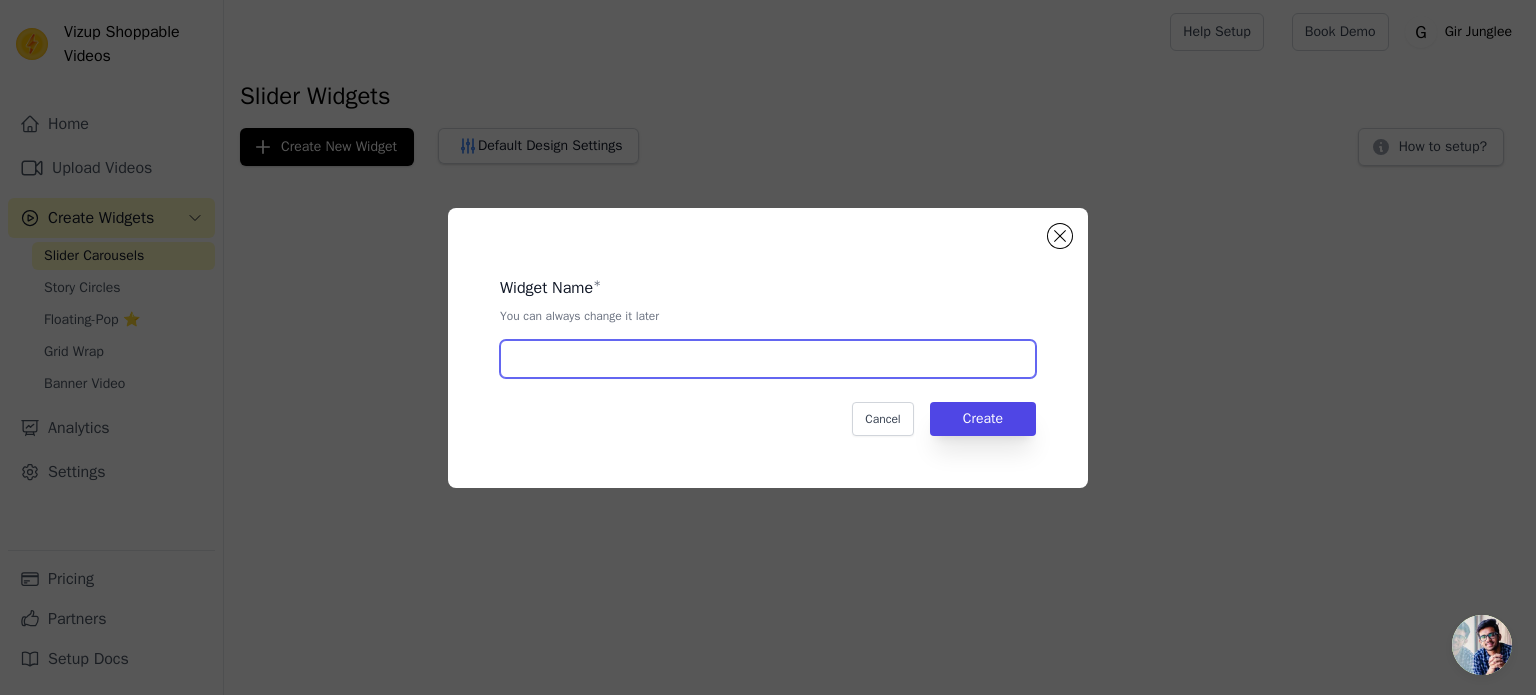 click at bounding box center [768, 359] 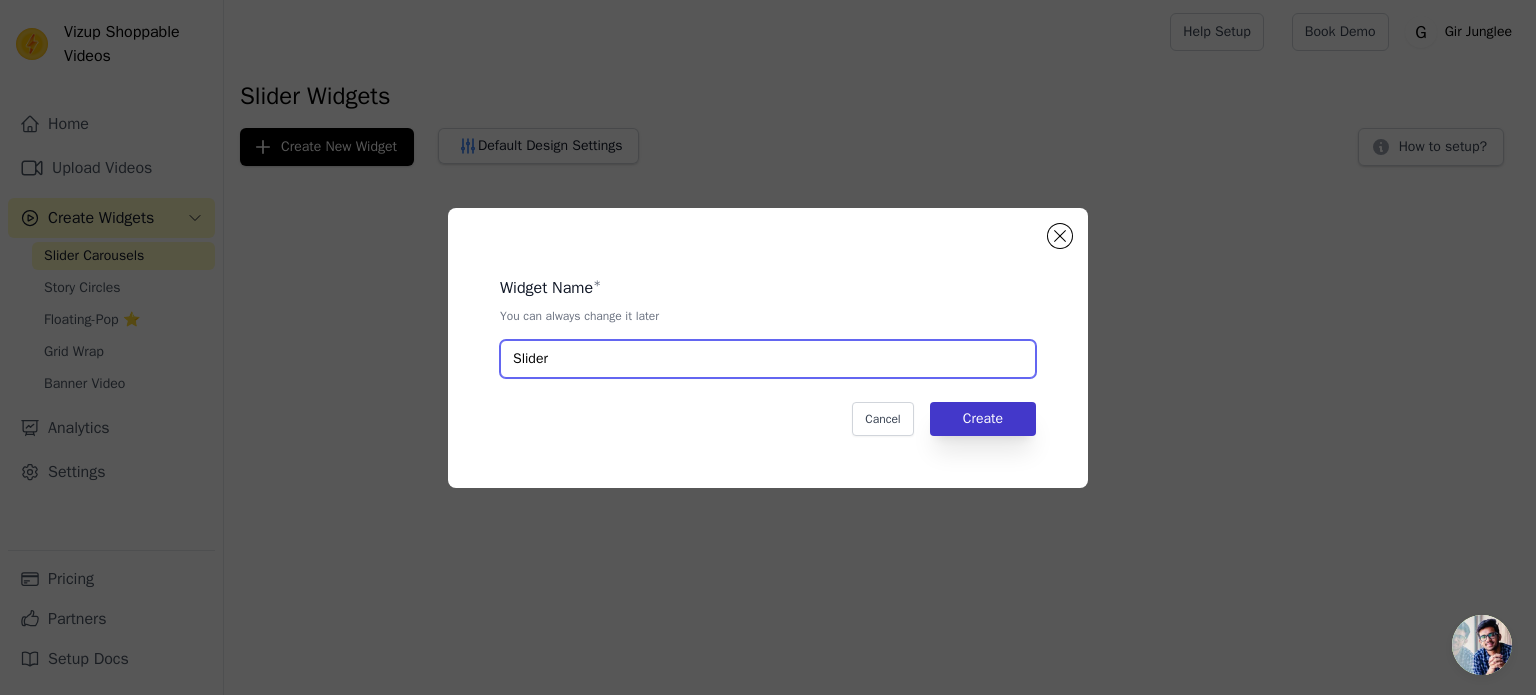 type on "Slider" 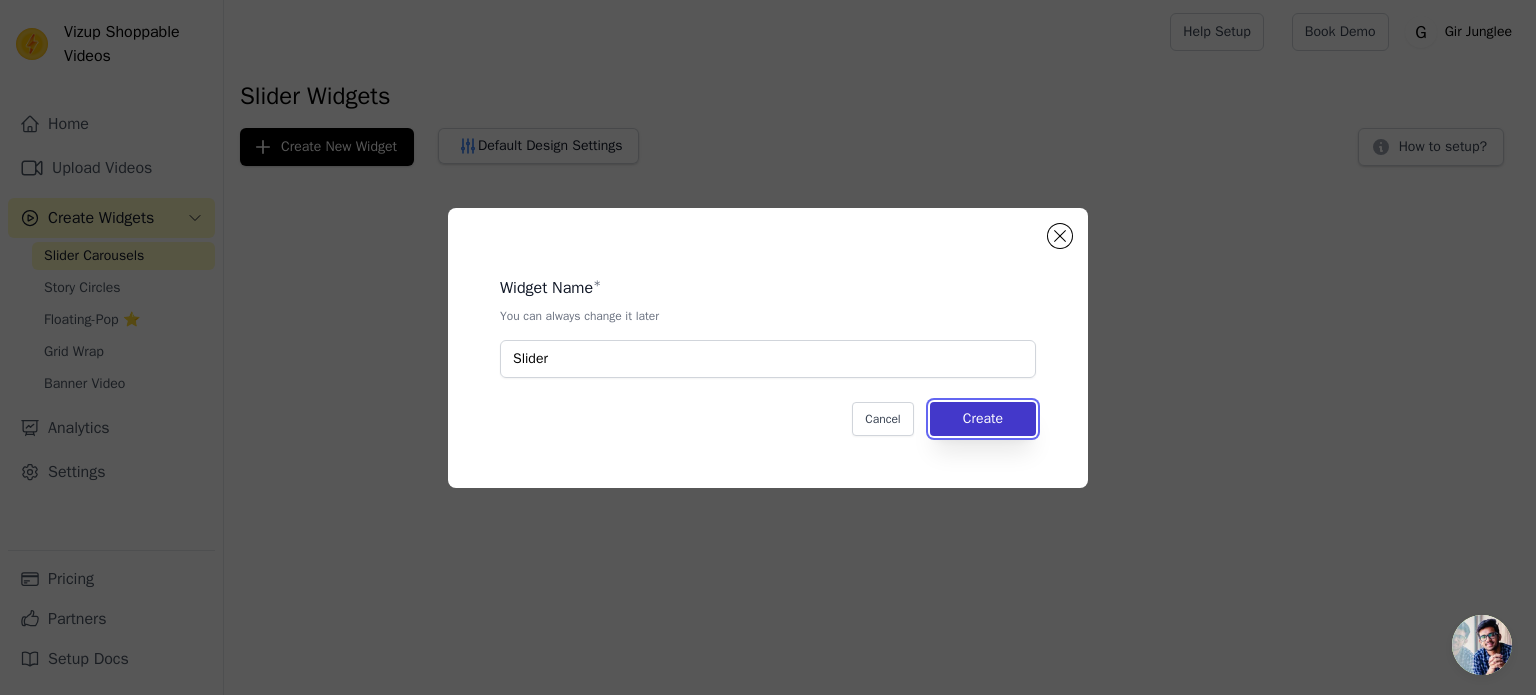 click on "Create" at bounding box center [983, 419] 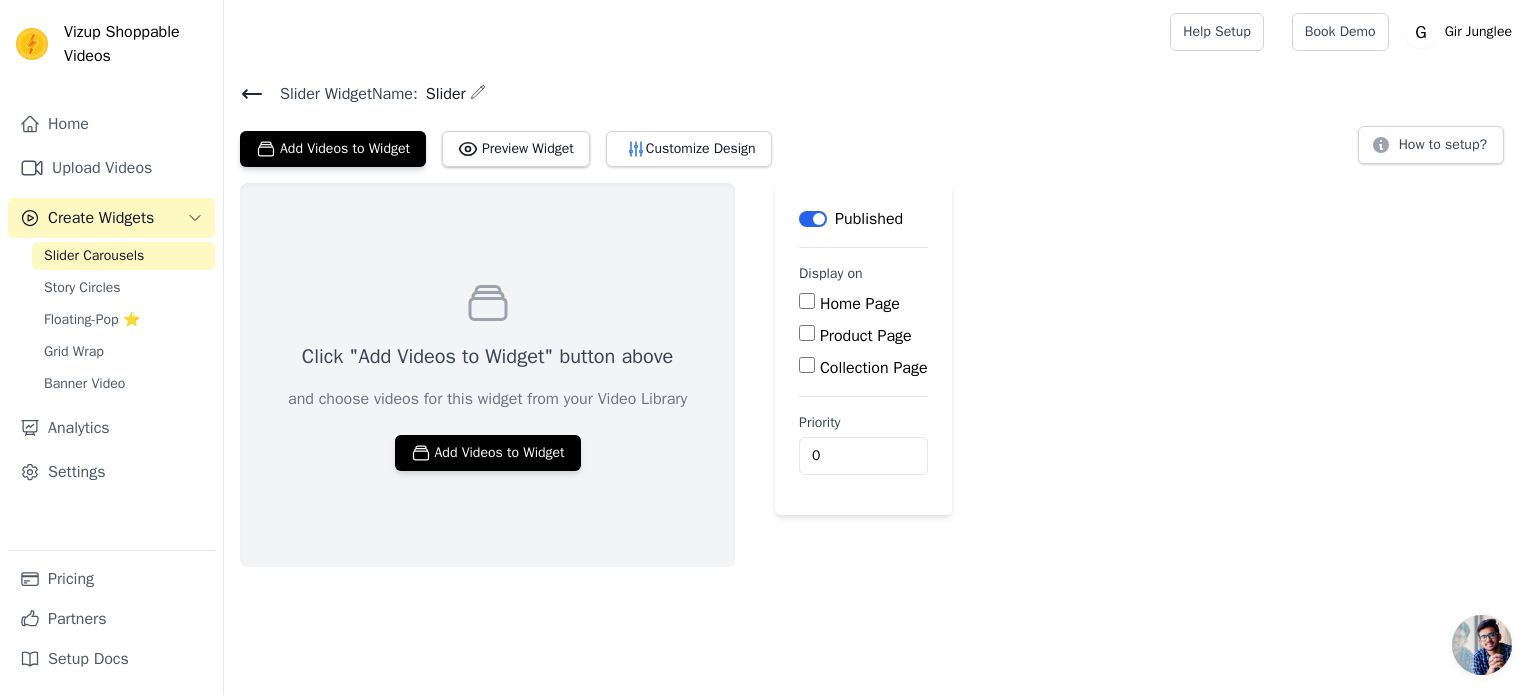 click on "Home Page" at bounding box center [807, 301] 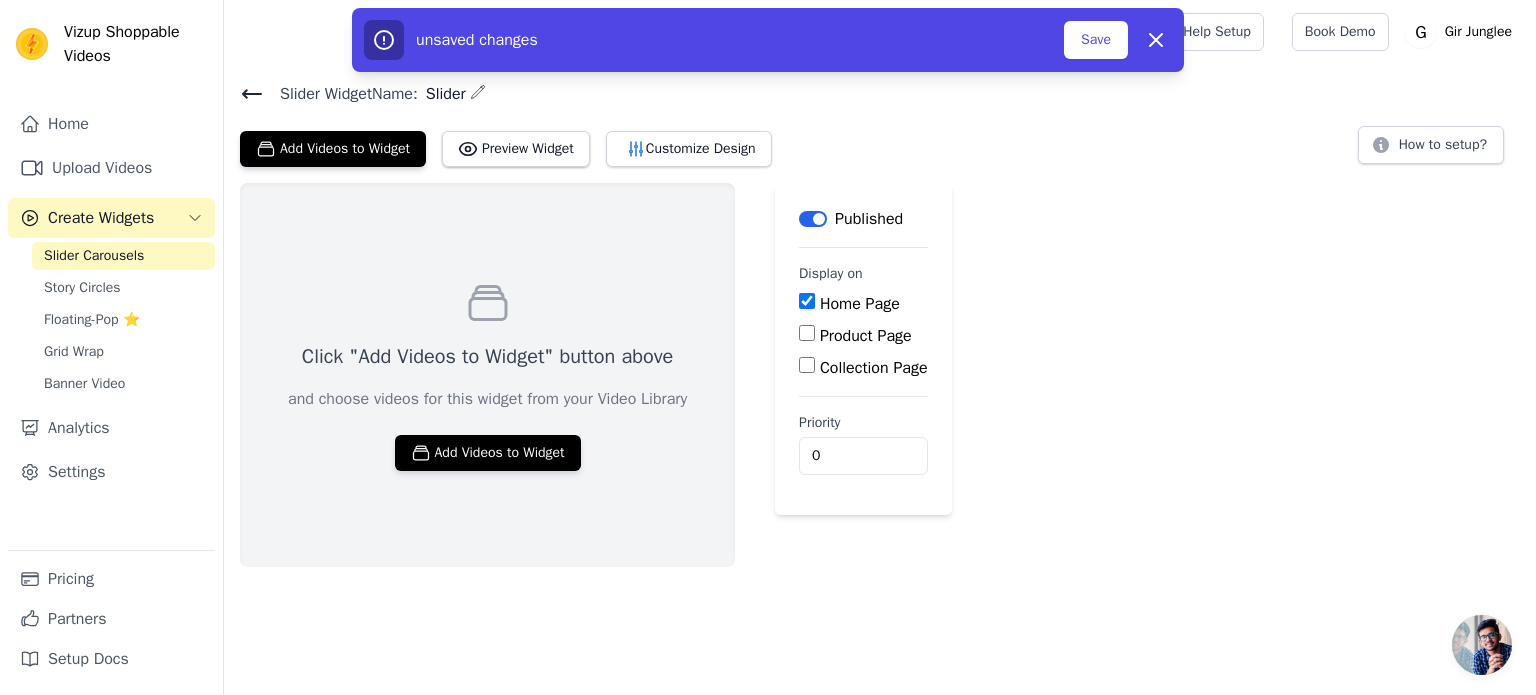 click on "Product Page" at bounding box center [807, 333] 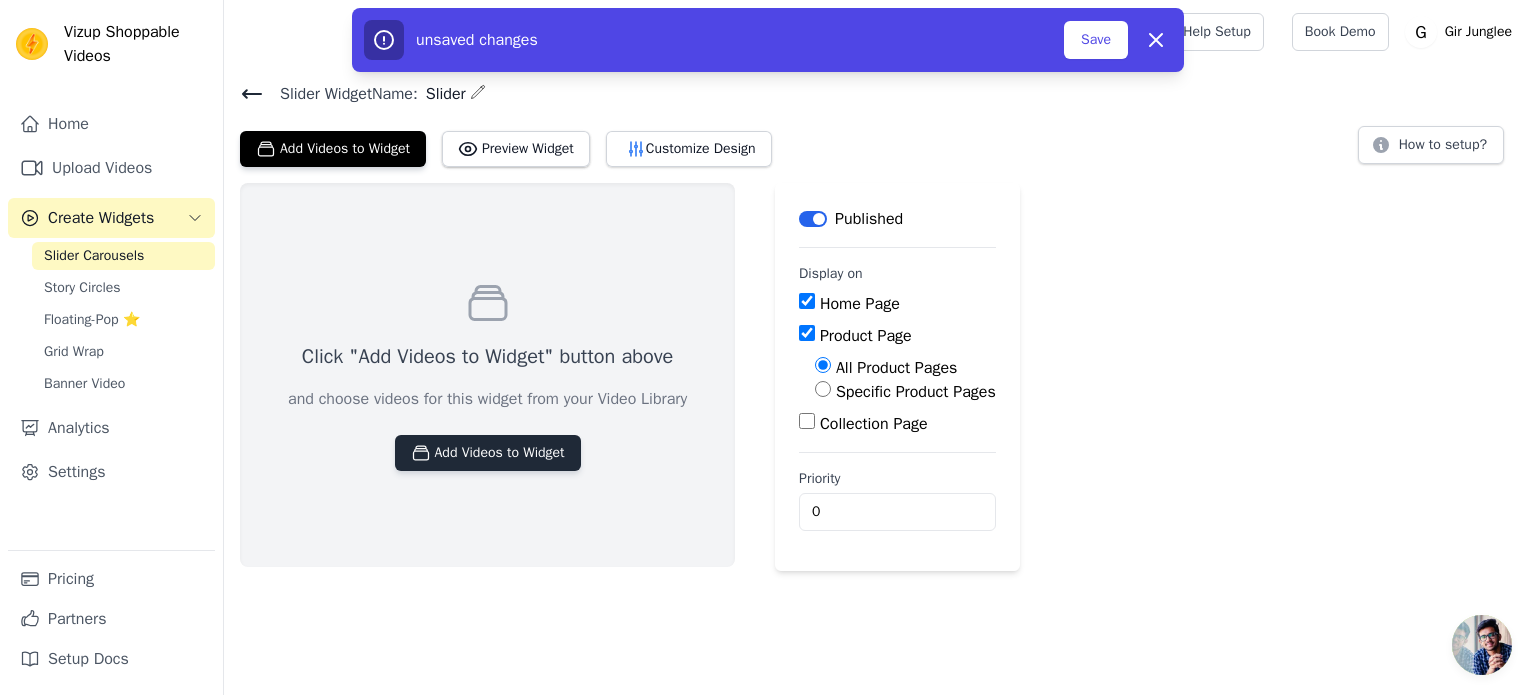 click on "Add Videos to Widget" at bounding box center (488, 453) 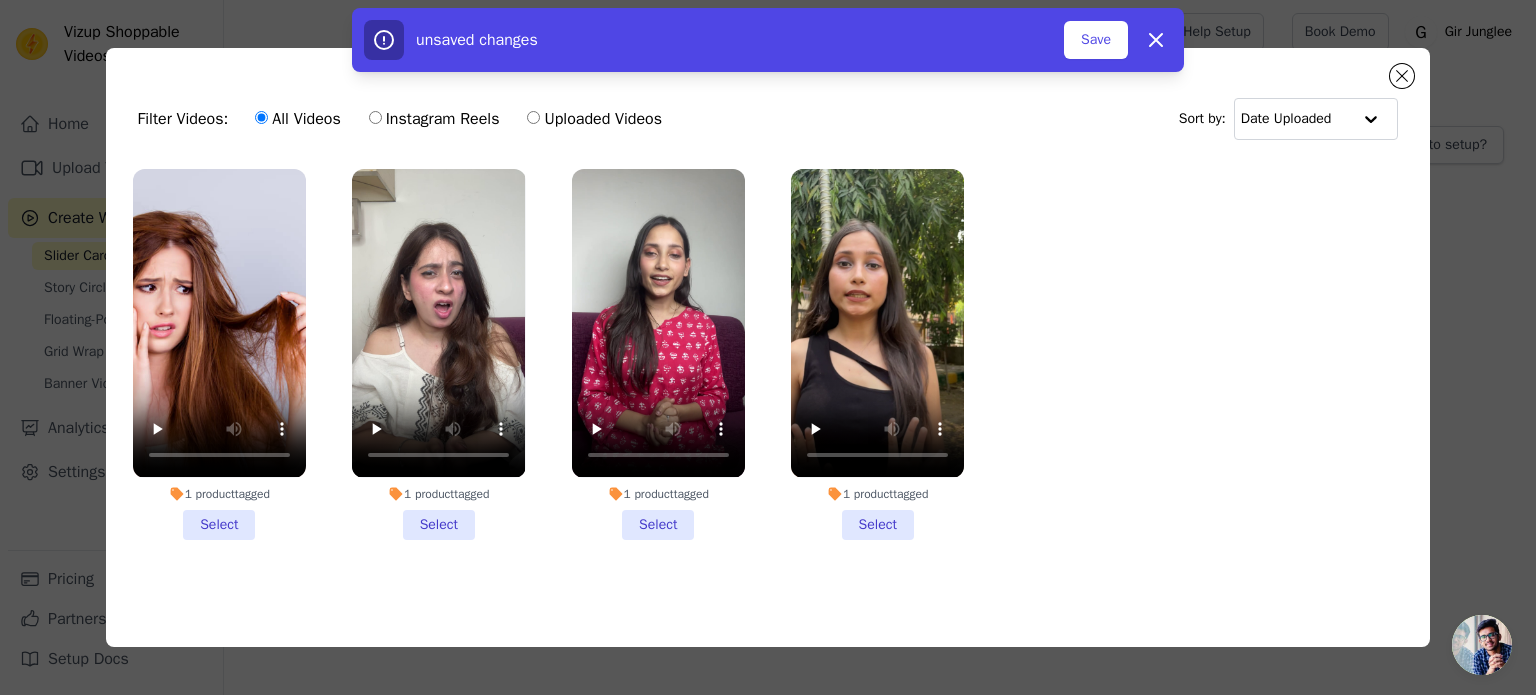 click on "1   product  tagged     Select" at bounding box center (219, 354) 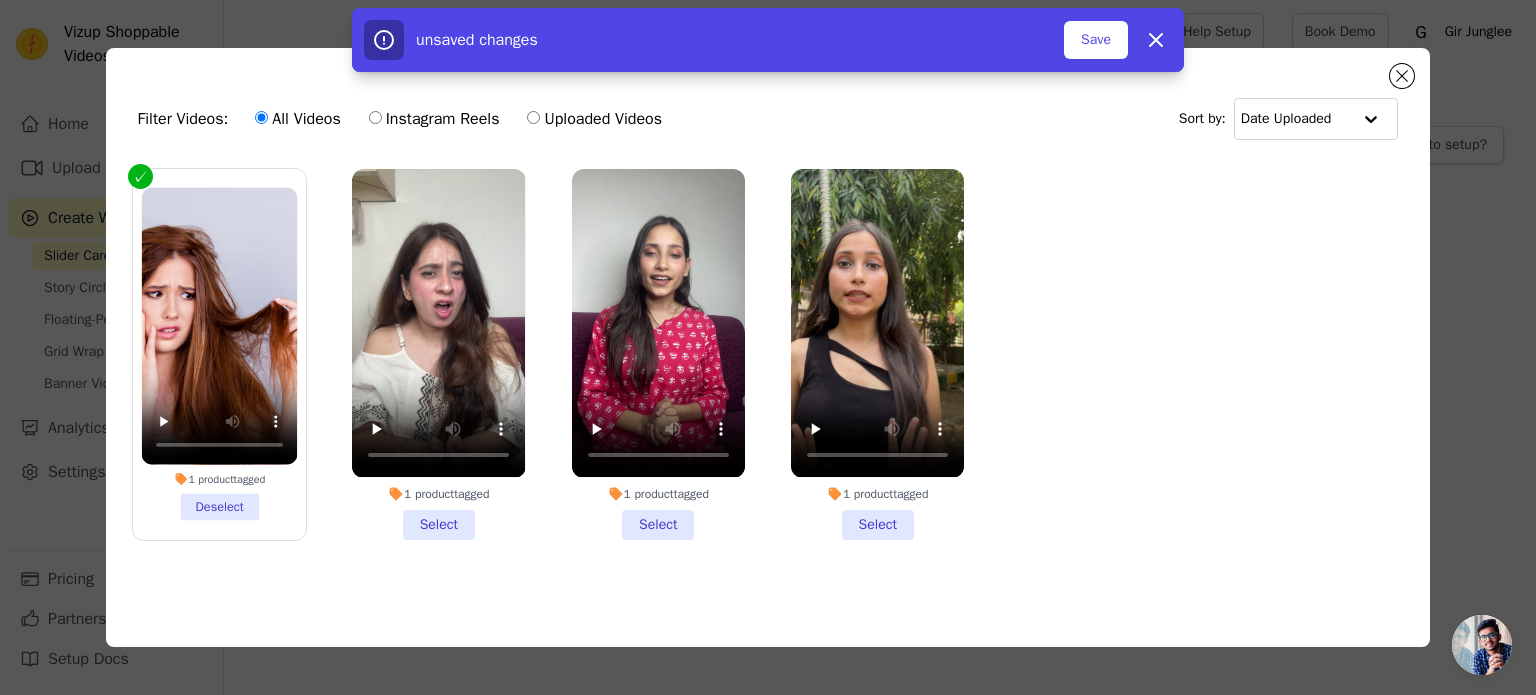 click on "1   product  tagged     Select" at bounding box center (438, 354) 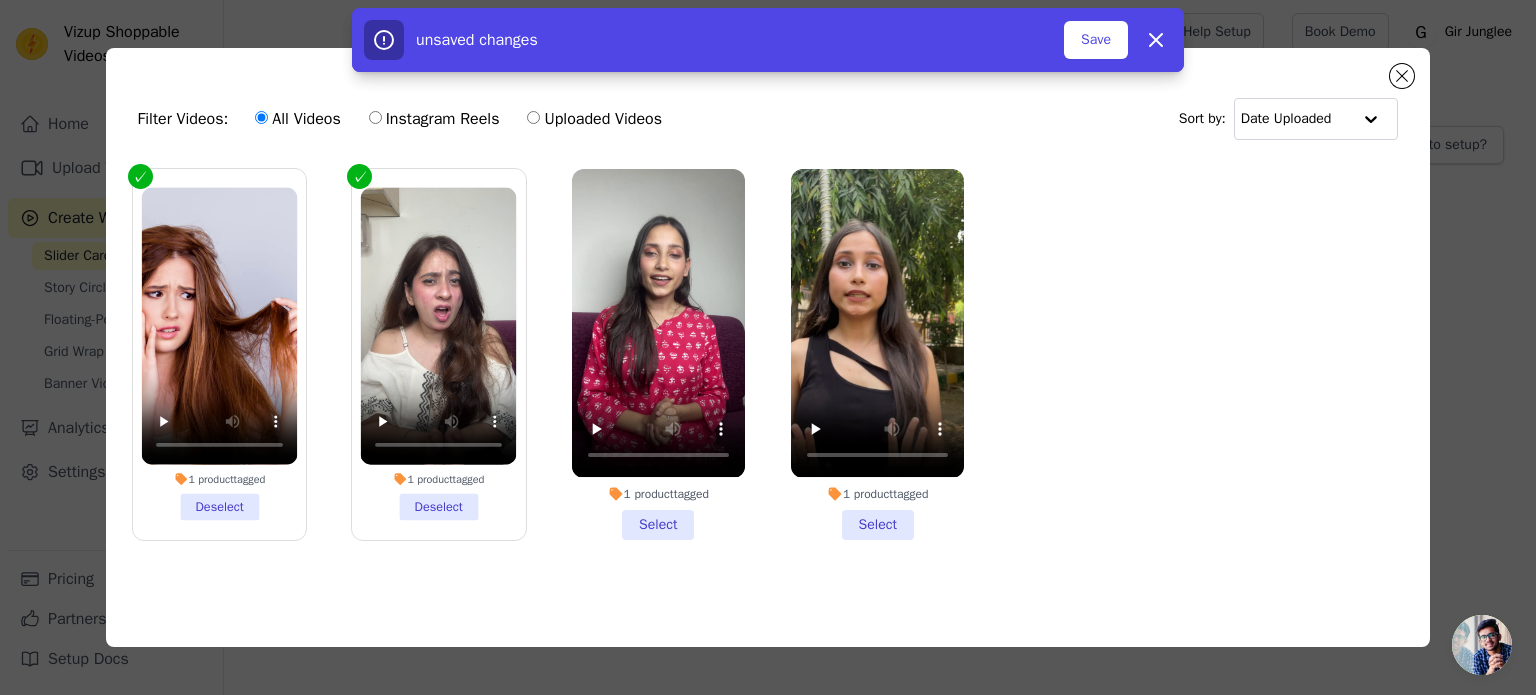 click on "1   product  tagged     Select" at bounding box center [658, 354] 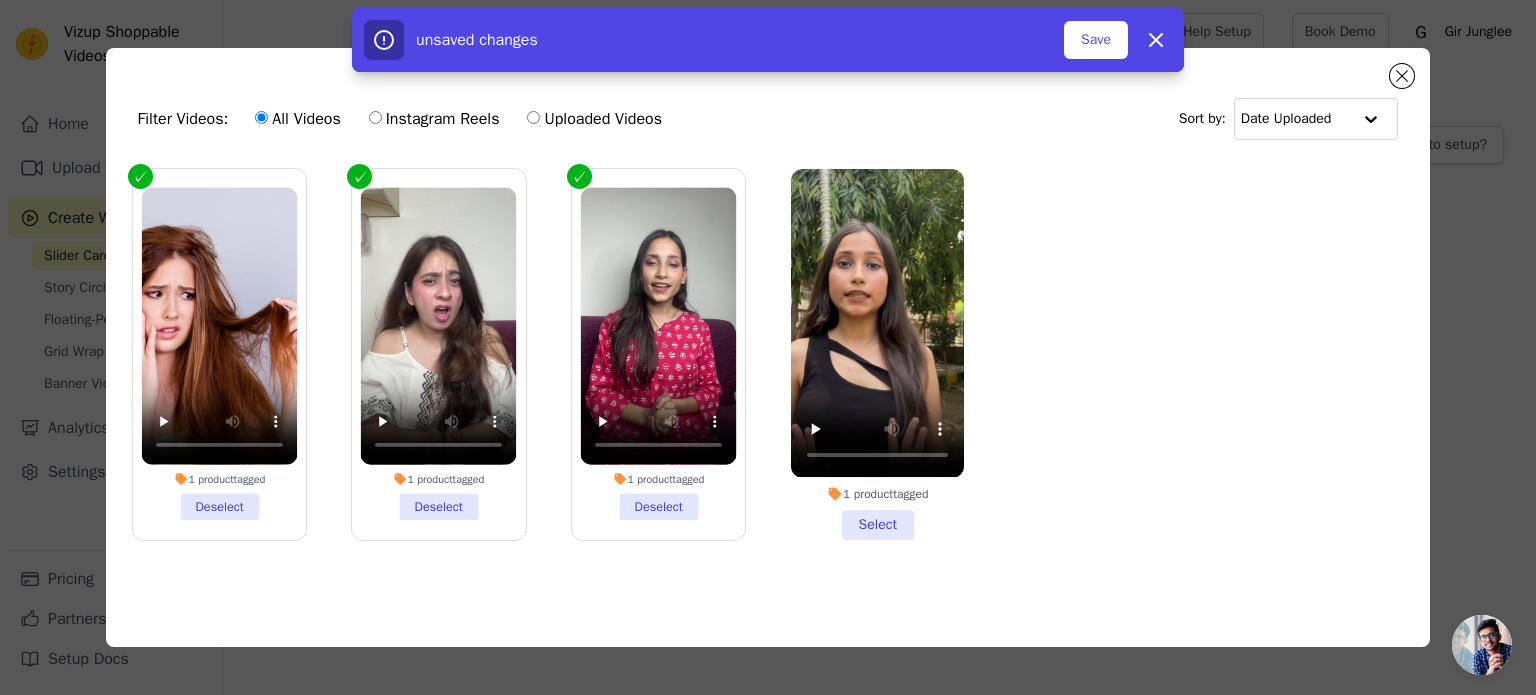 click on "1   product  tagged     Select" at bounding box center [877, 354] 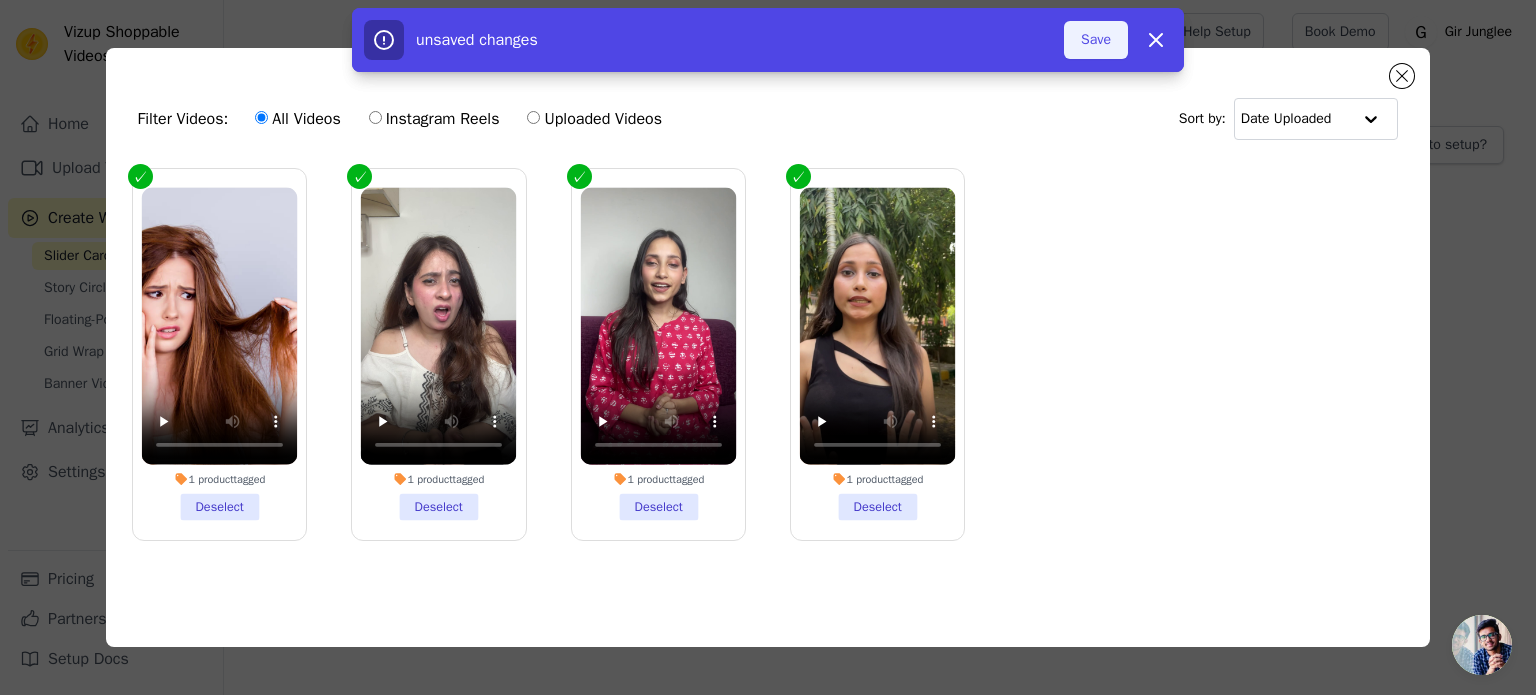 click on "Save" at bounding box center [1096, 40] 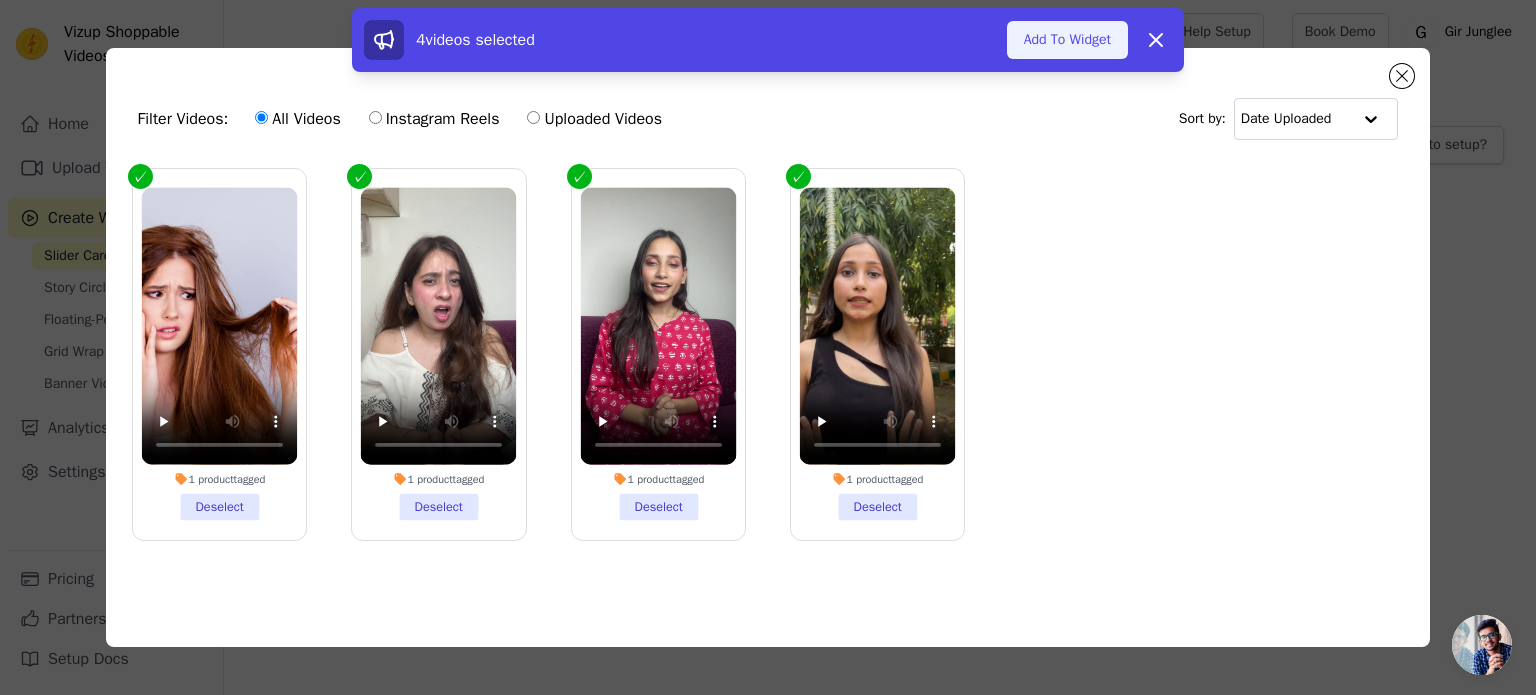 click on "Add To Widget" at bounding box center [1067, 40] 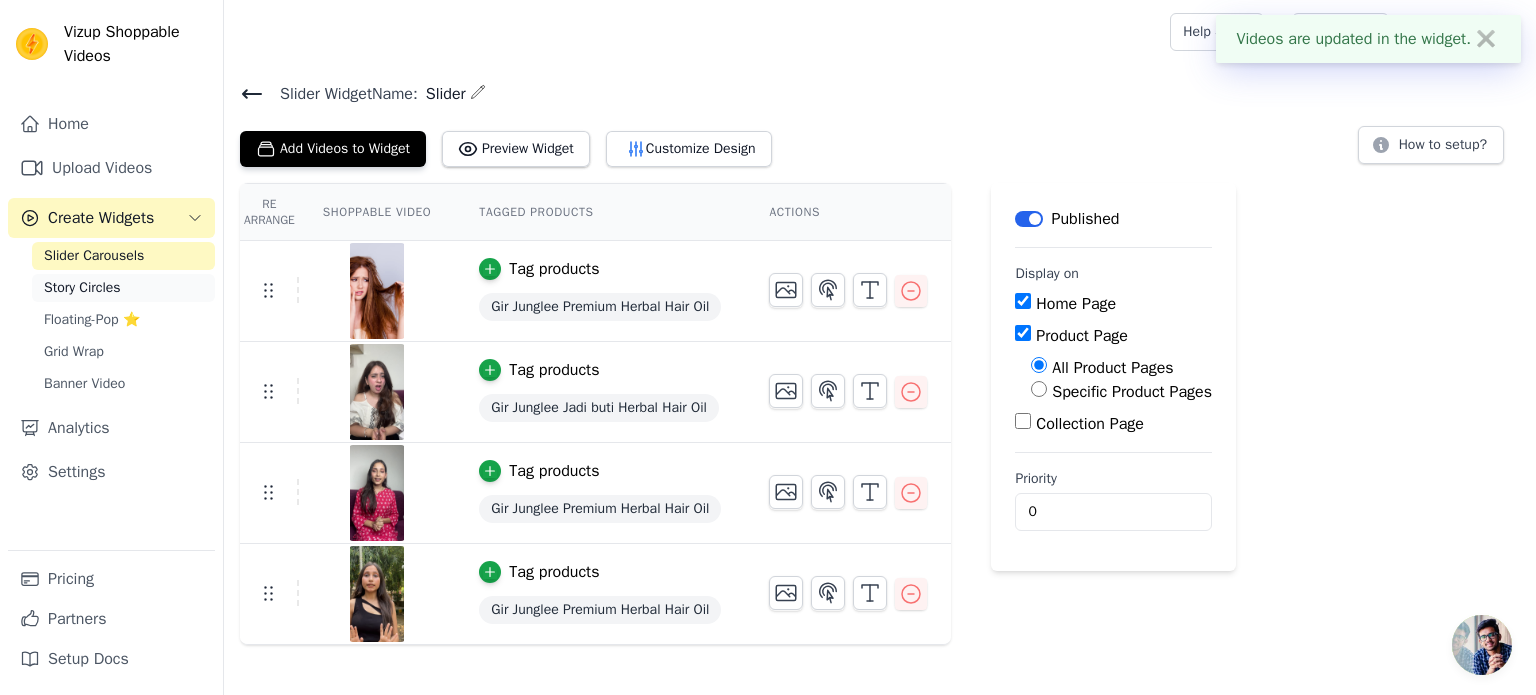click on "Story Circles" at bounding box center [82, 288] 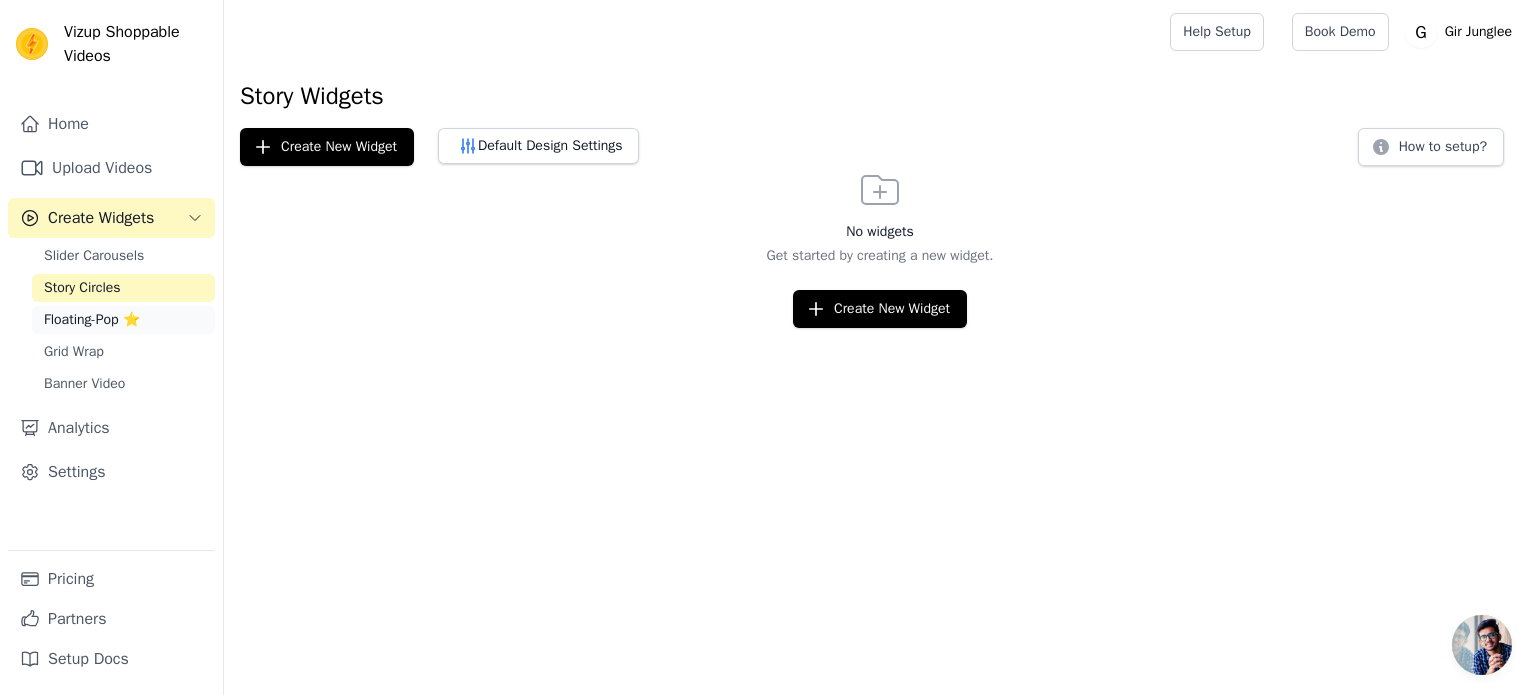 click on "Floating-Pop ⭐" at bounding box center [92, 320] 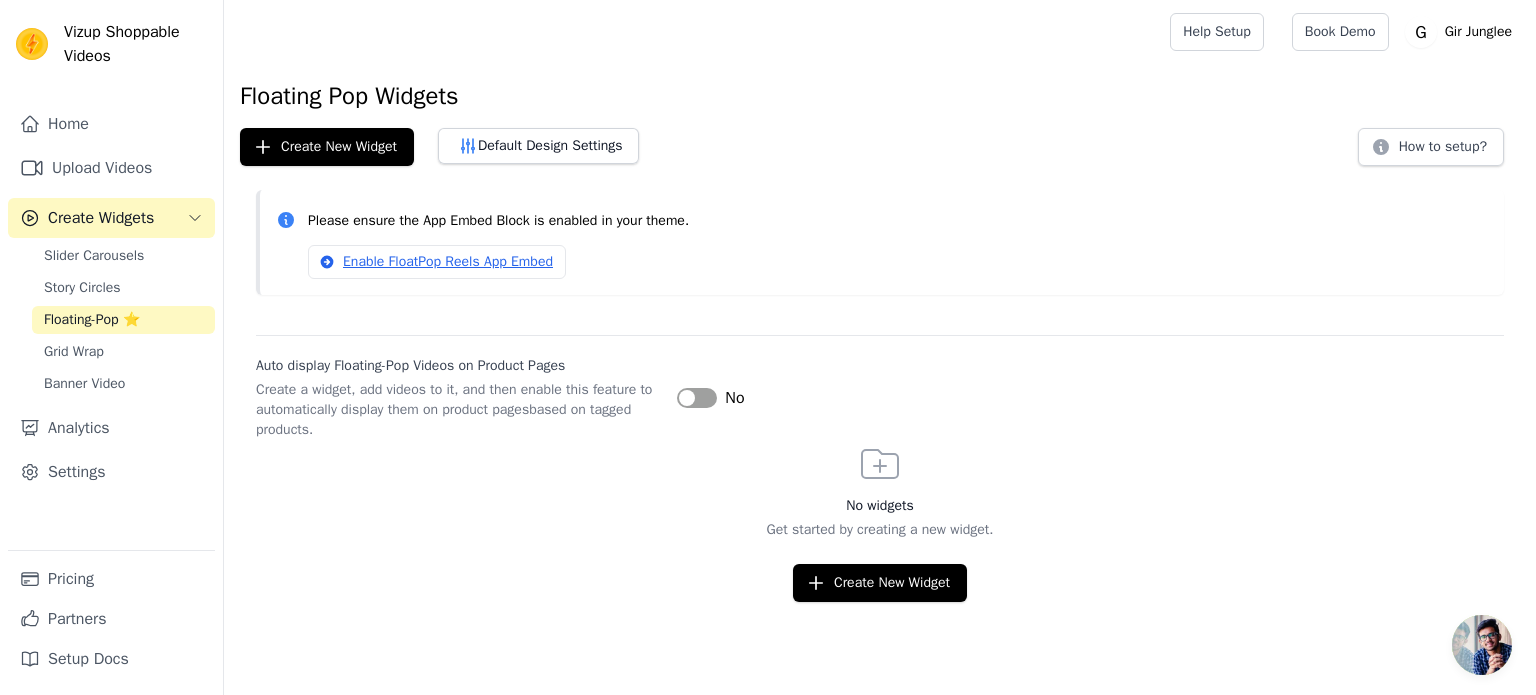 click on "Label" at bounding box center (697, 398) 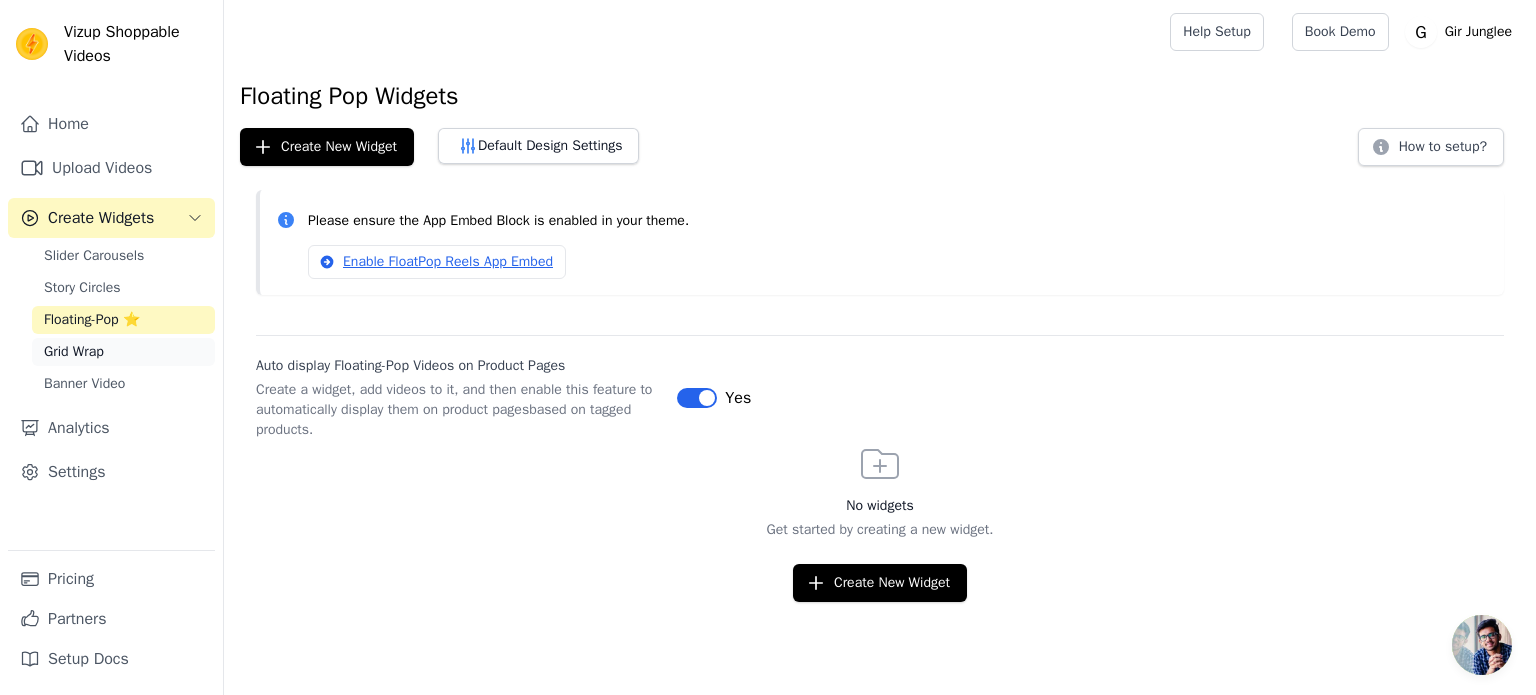 click on "Grid Wrap" at bounding box center (74, 352) 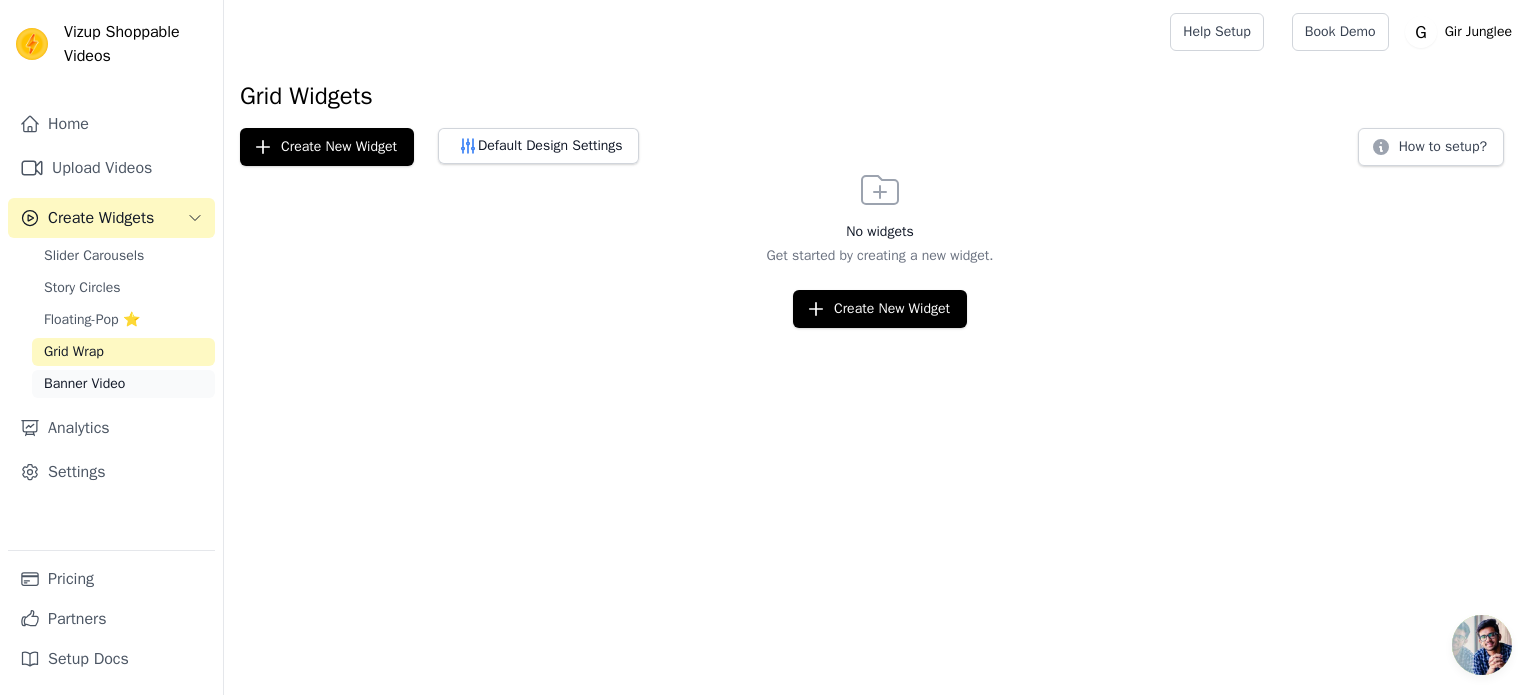 click on "Banner Video" at bounding box center (123, 384) 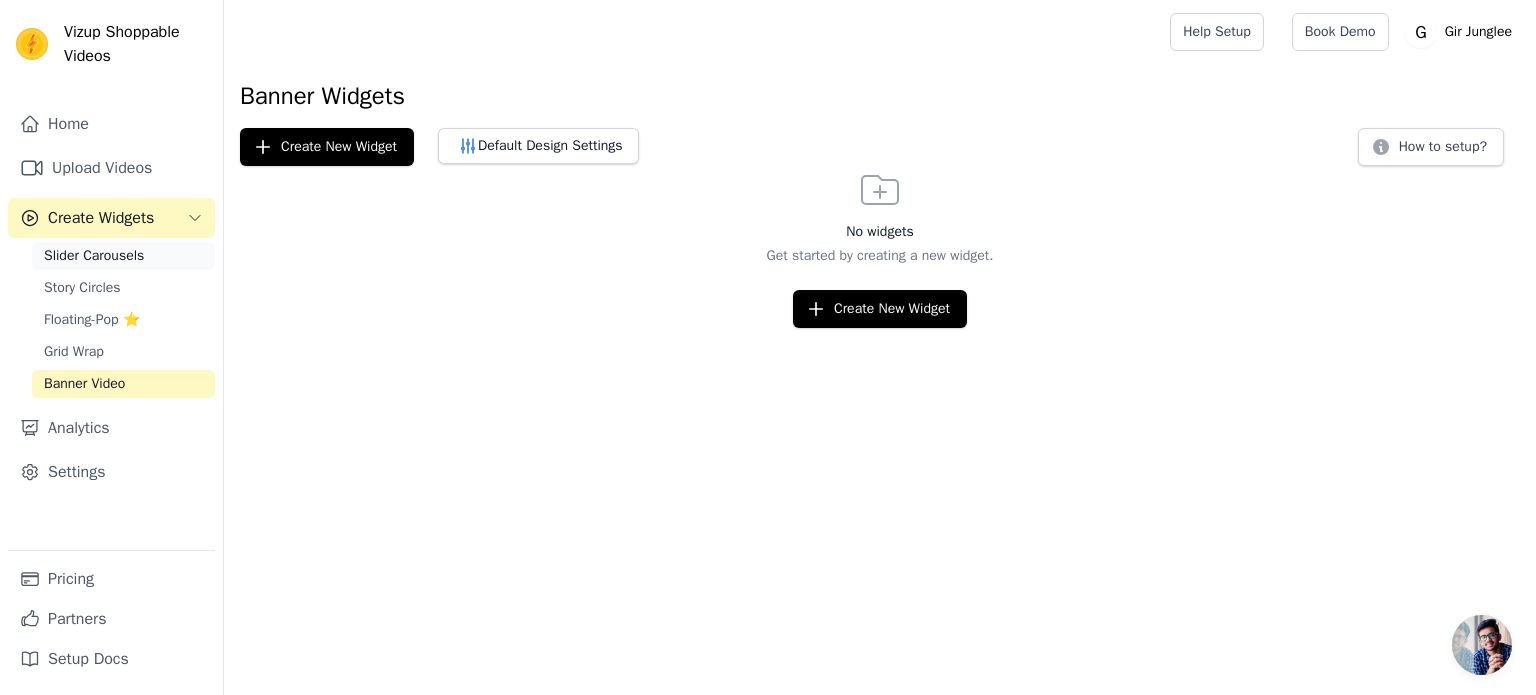 click on "Slider Carousels" at bounding box center [94, 256] 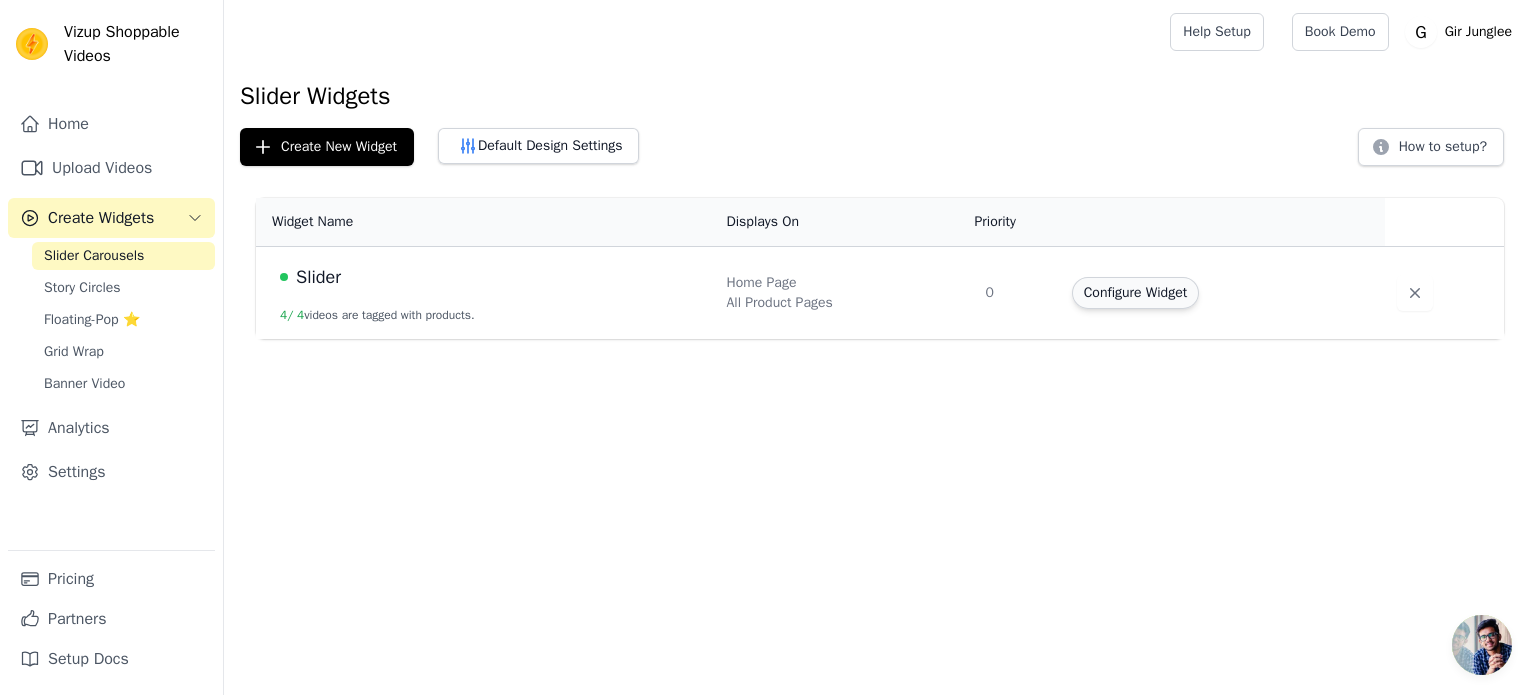 click on "Configure Widget" at bounding box center [1135, 293] 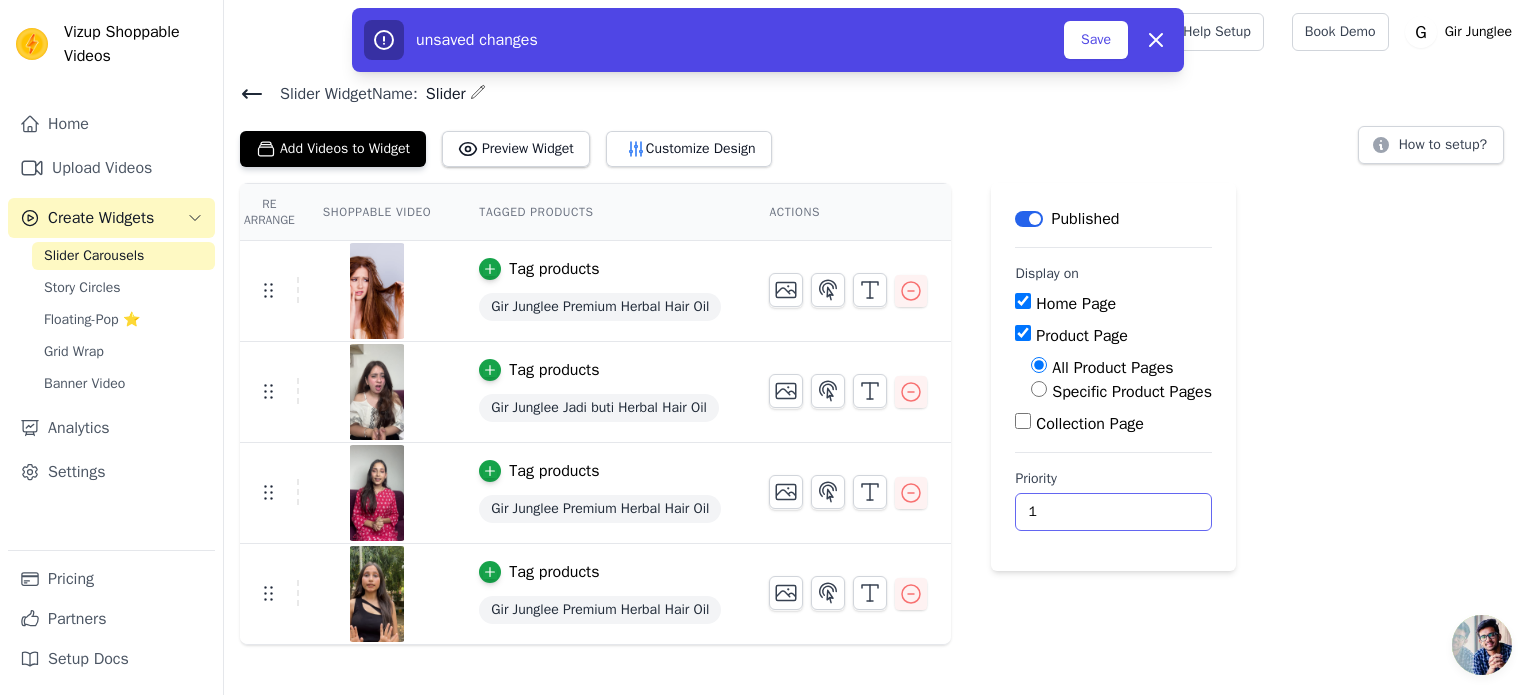 click on "1" at bounding box center [1113, 512] 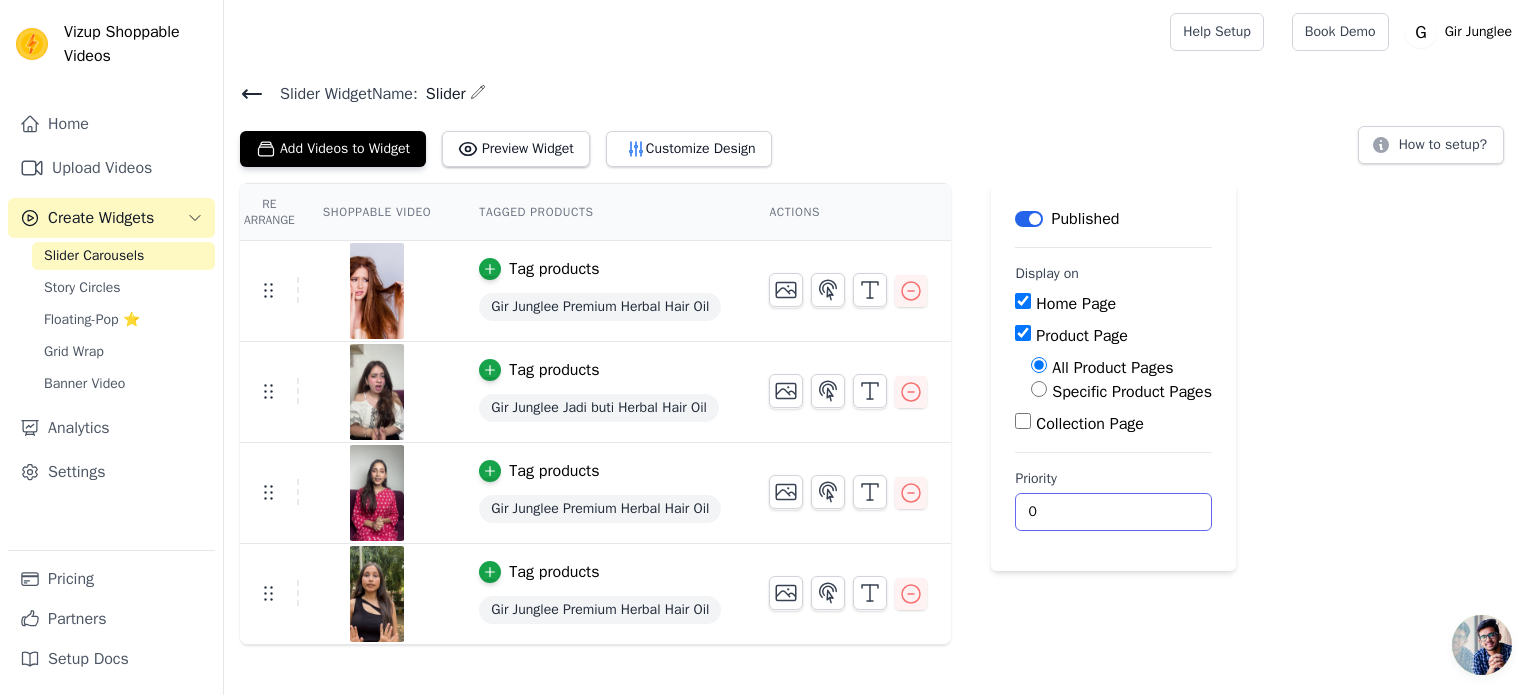 type on "0" 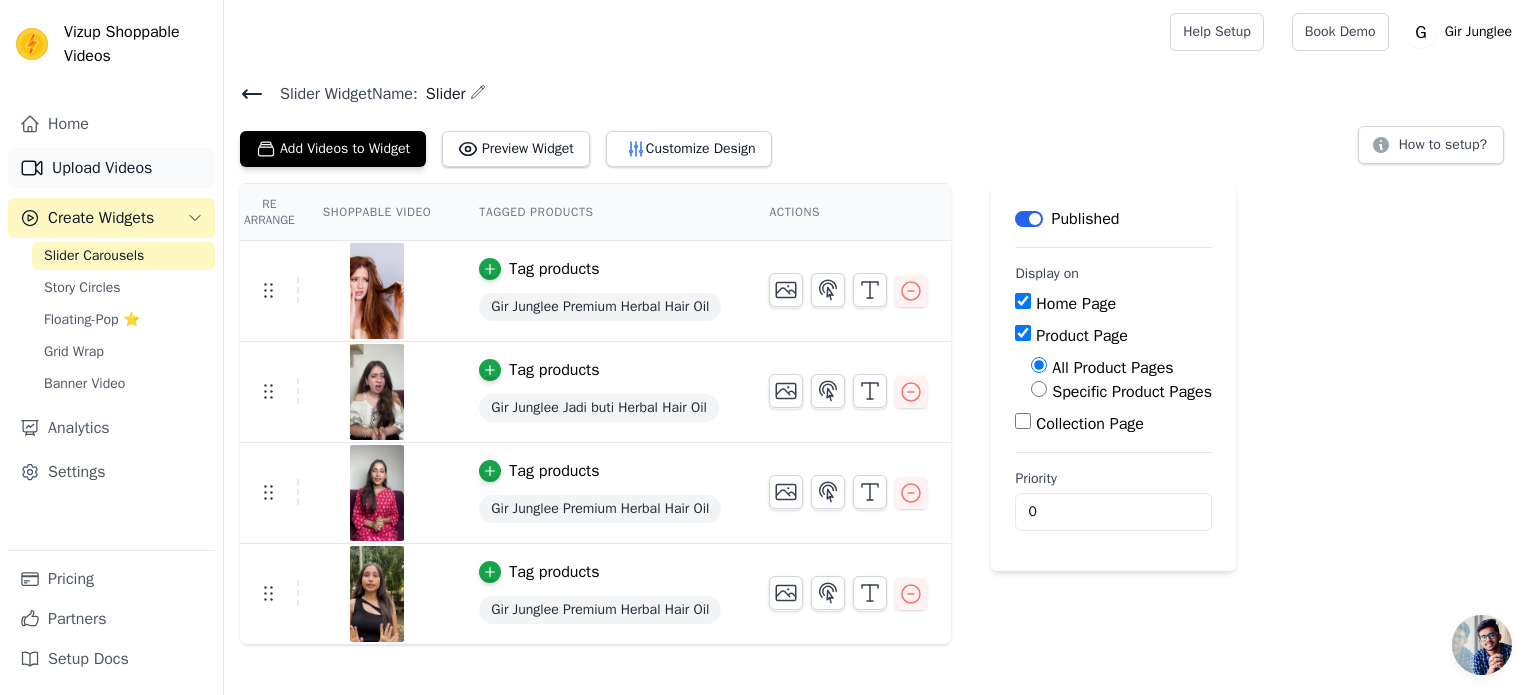 click on "Upload Videos" at bounding box center (111, 168) 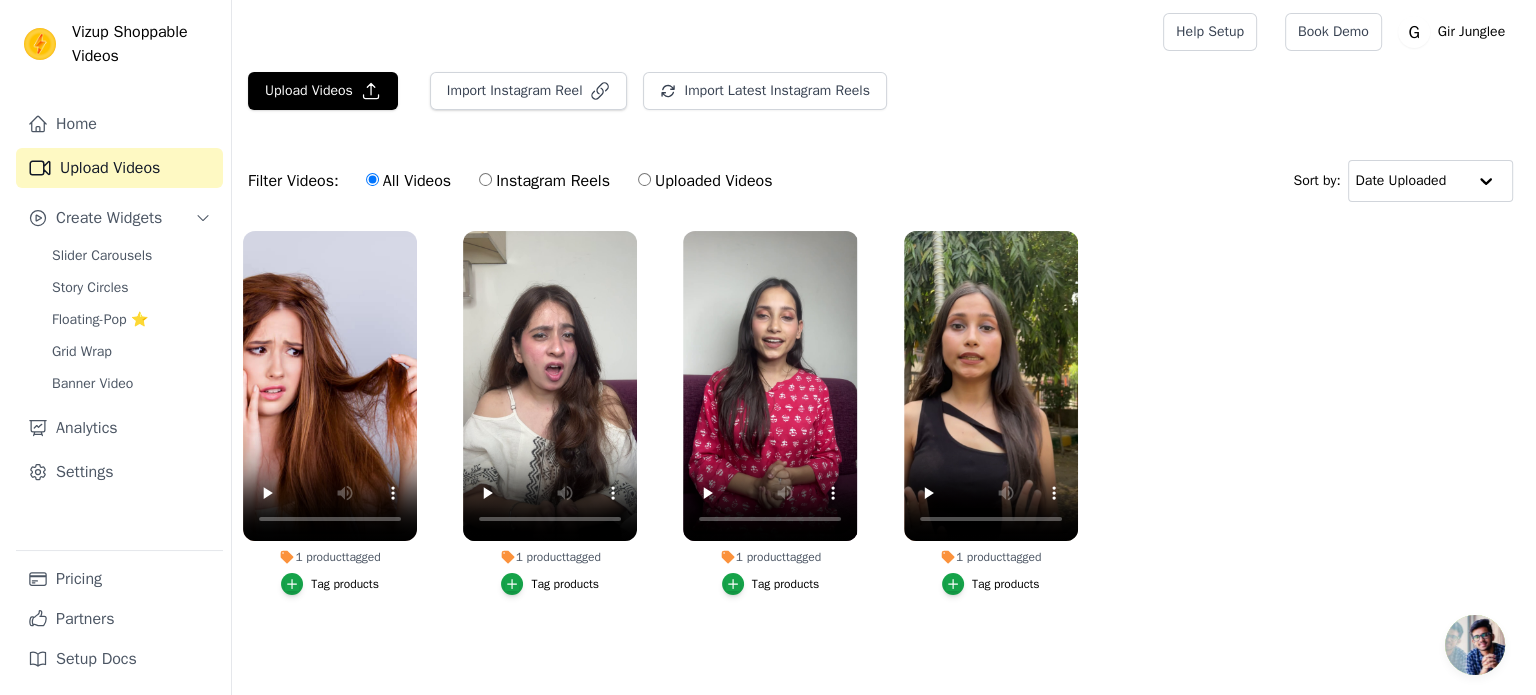 scroll, scrollTop: 0, scrollLeft: 0, axis: both 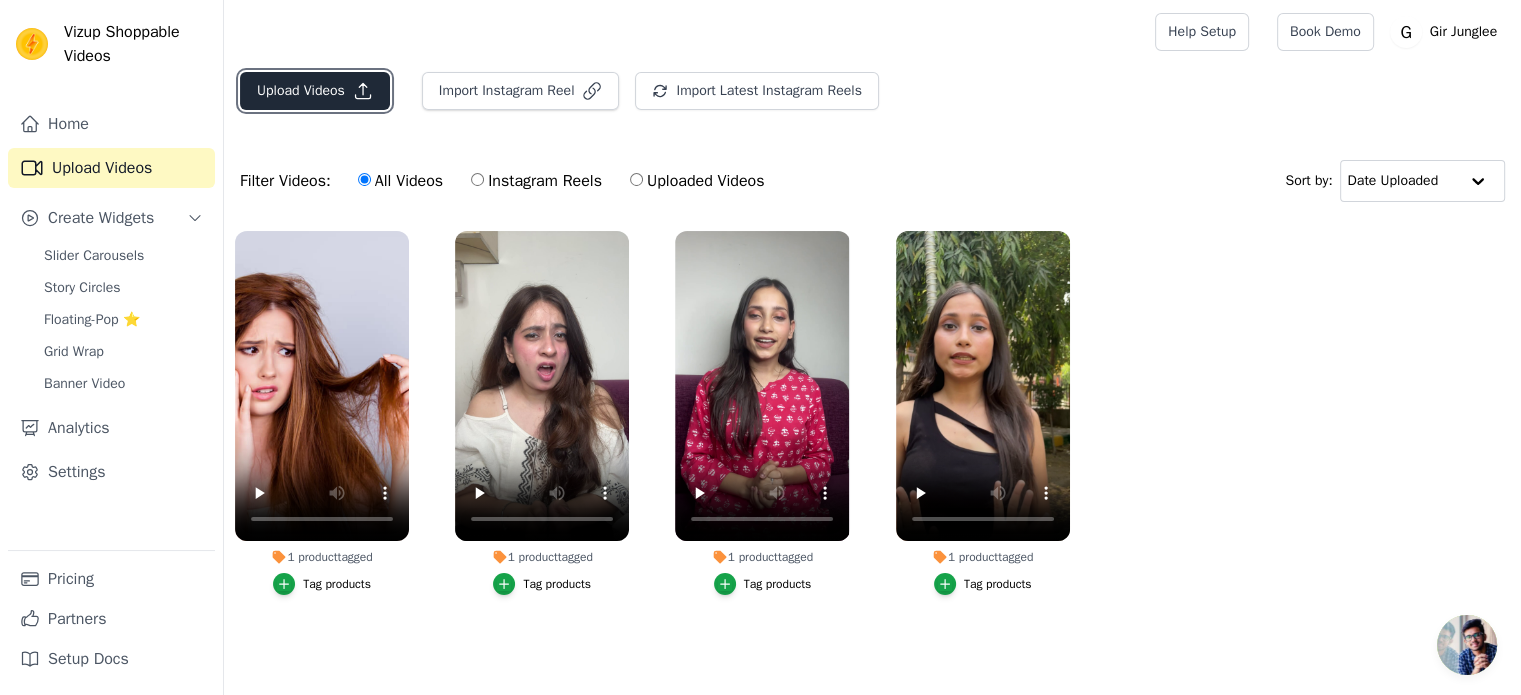 click on "Upload Videos" at bounding box center [315, 91] 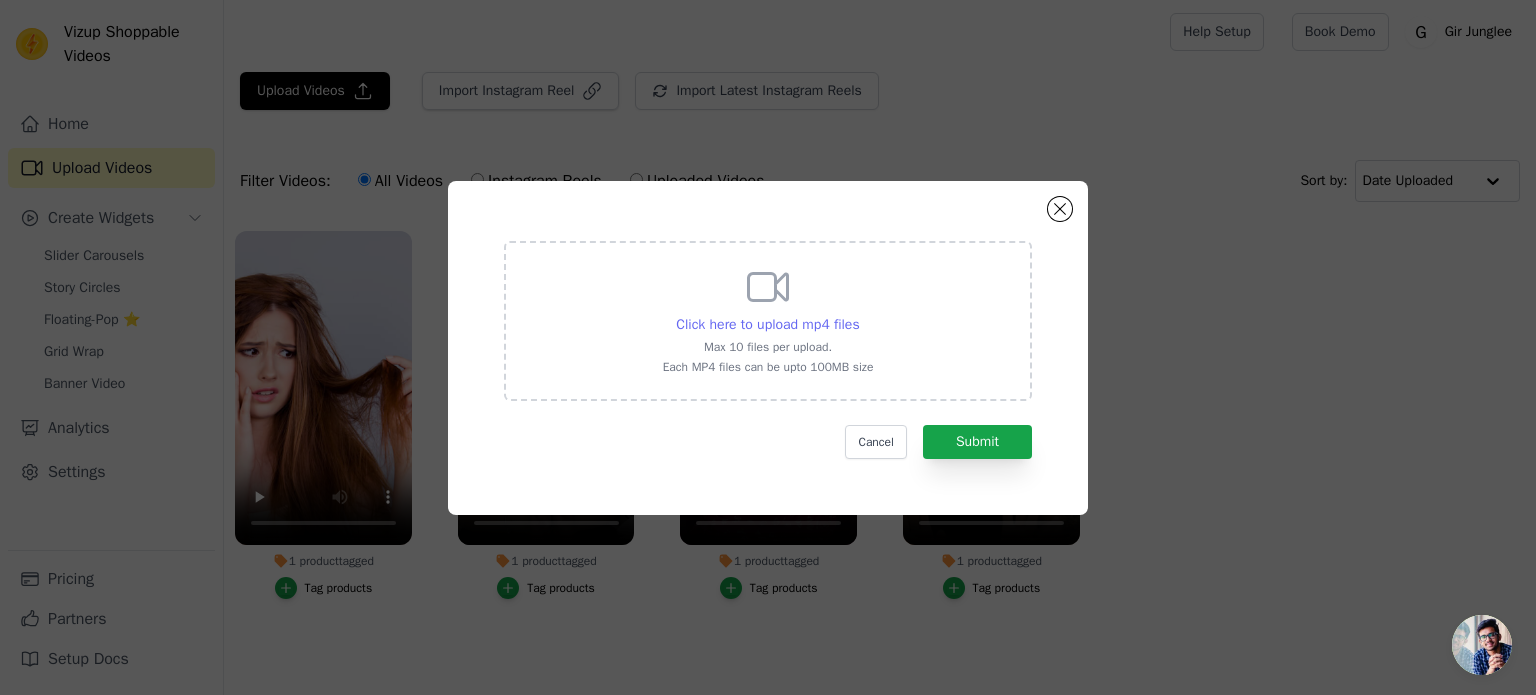 click on "Click here to upload mp4 files" at bounding box center (767, 324) 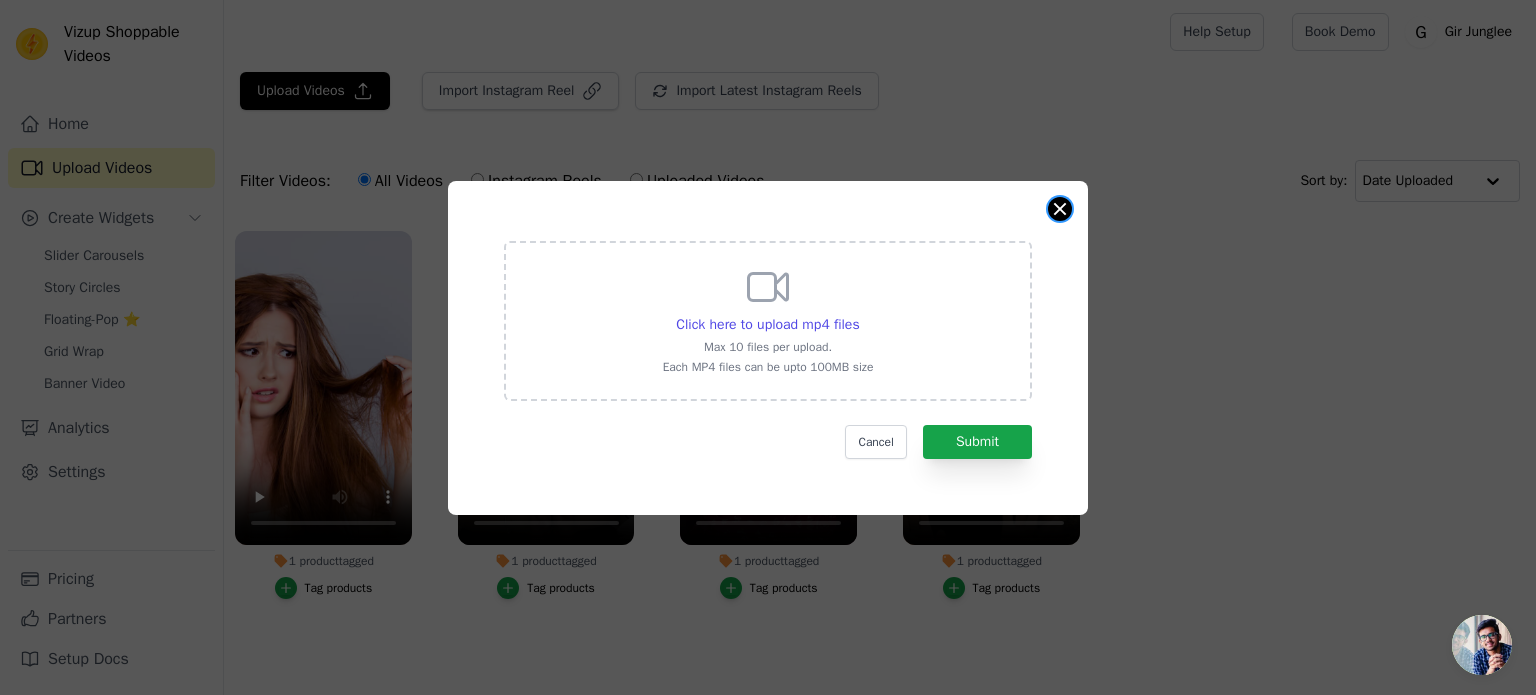 click at bounding box center [1060, 209] 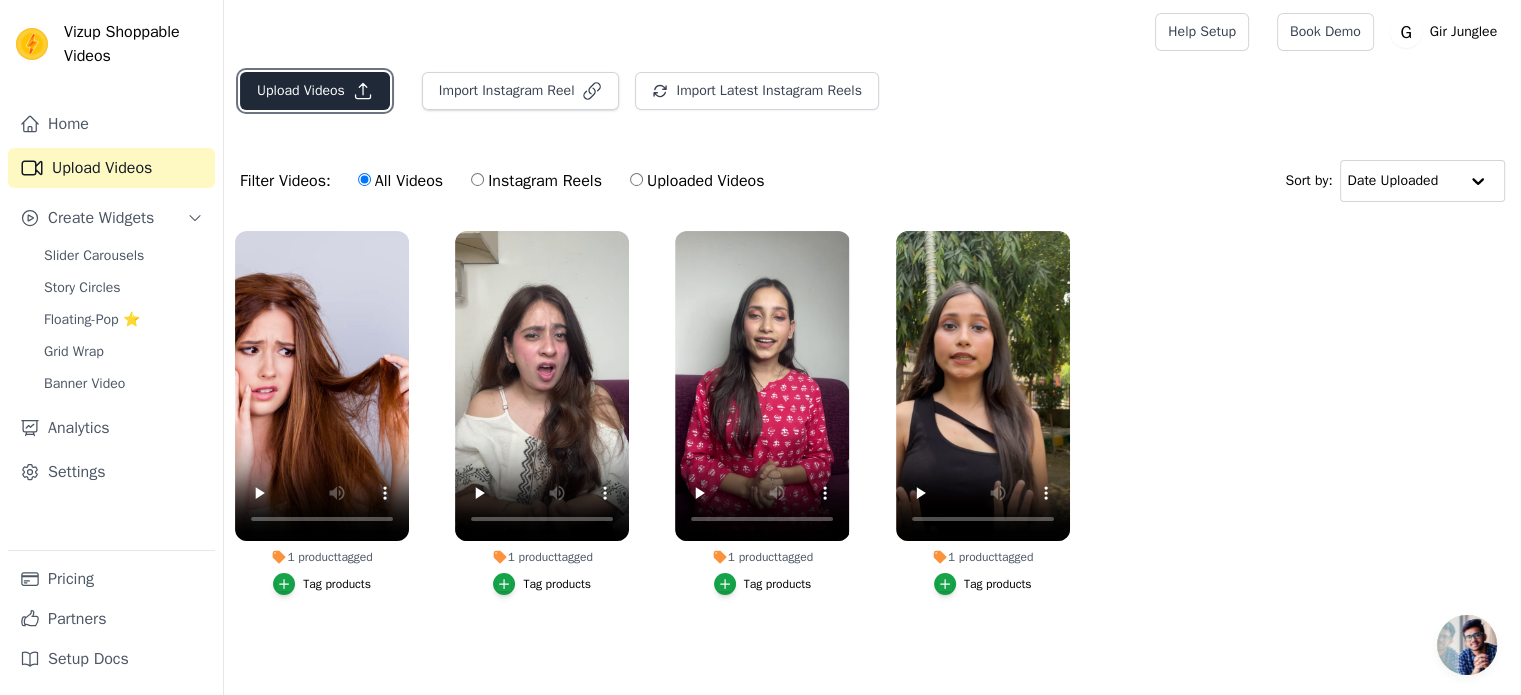 click on "Upload Videos" at bounding box center (315, 91) 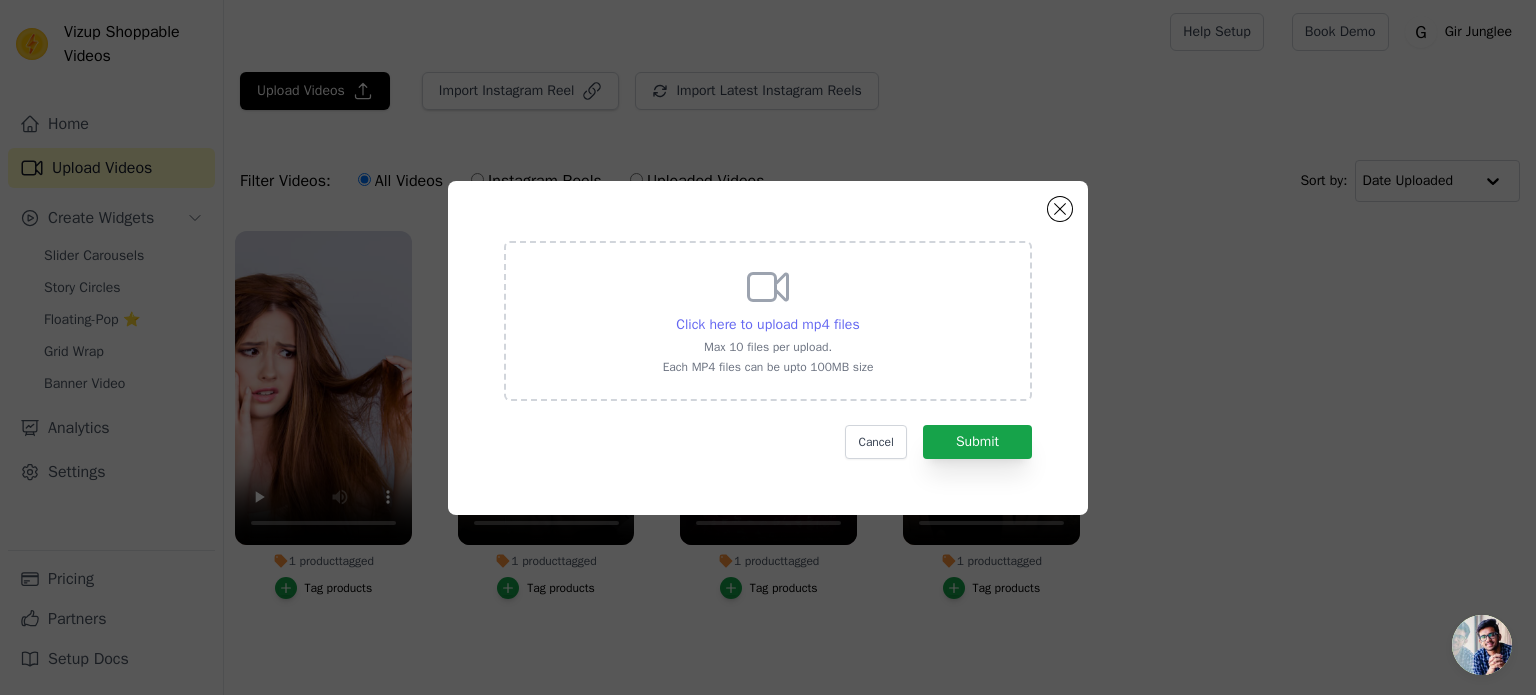 click on "Click here to upload mp4 files" at bounding box center (767, 324) 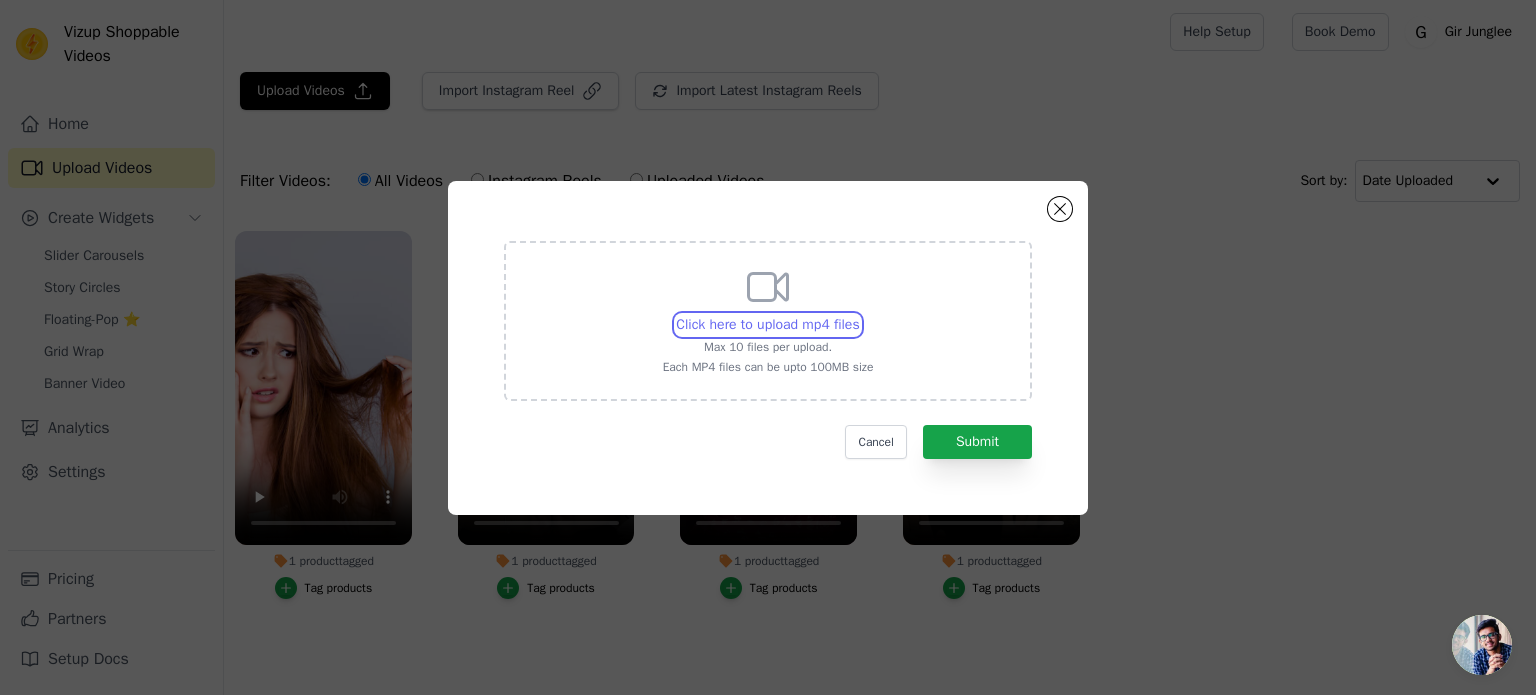 type on "C:\fakepath\19m Girjunglee 3.mp4" 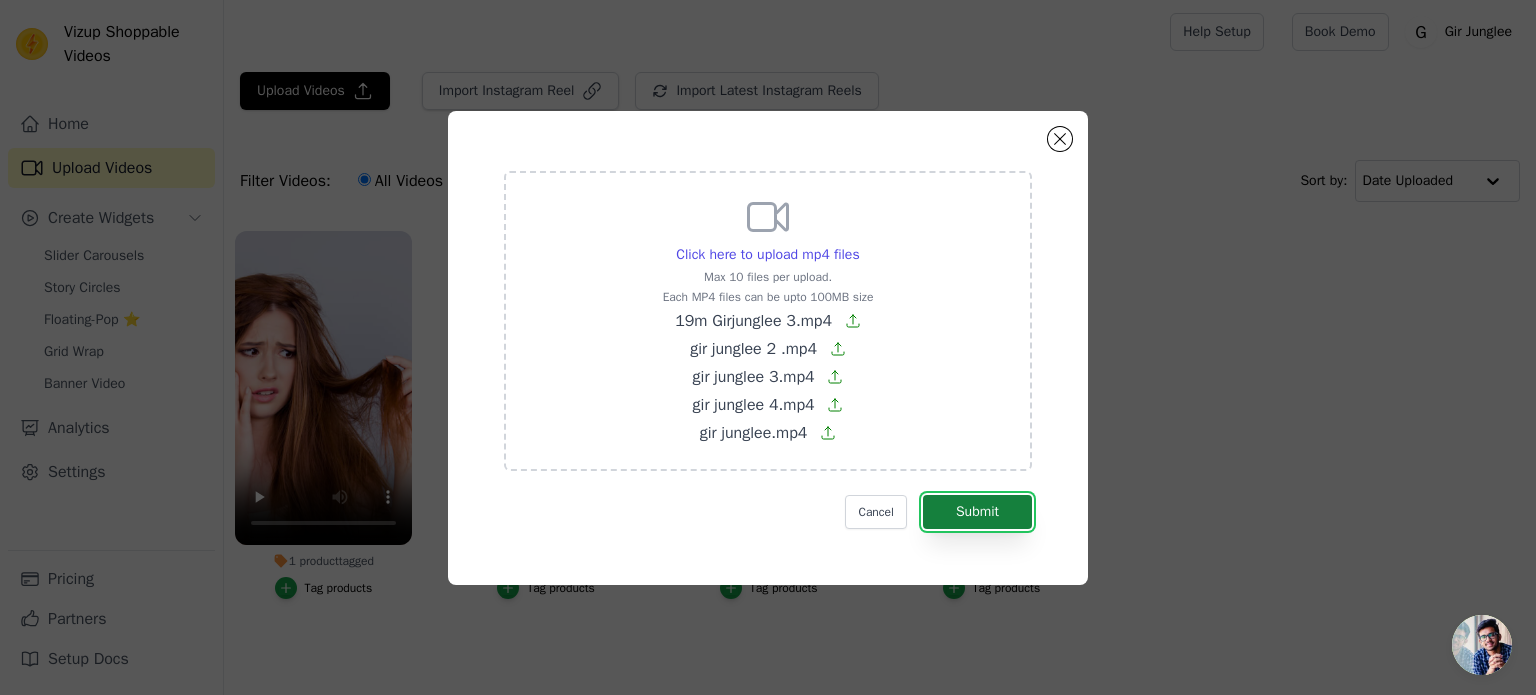 click on "Submit" at bounding box center [977, 512] 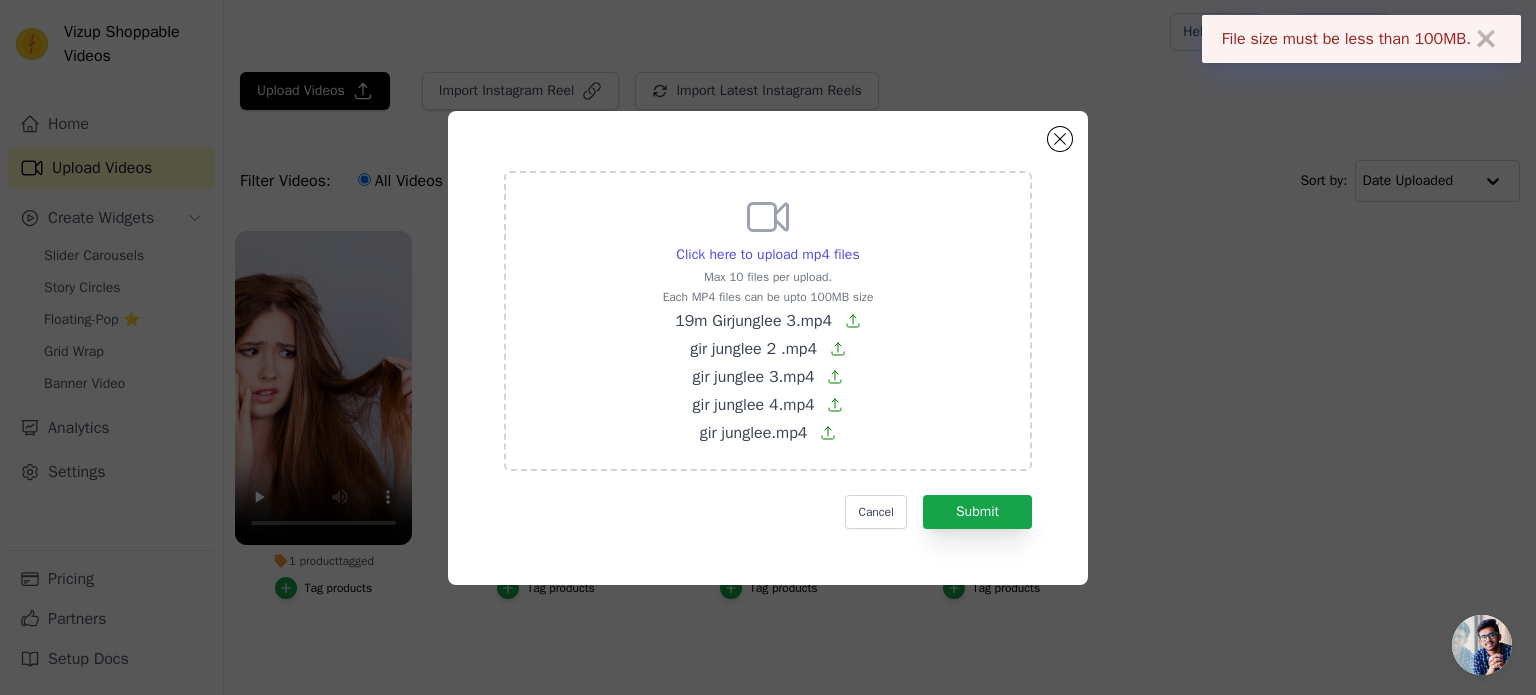 click 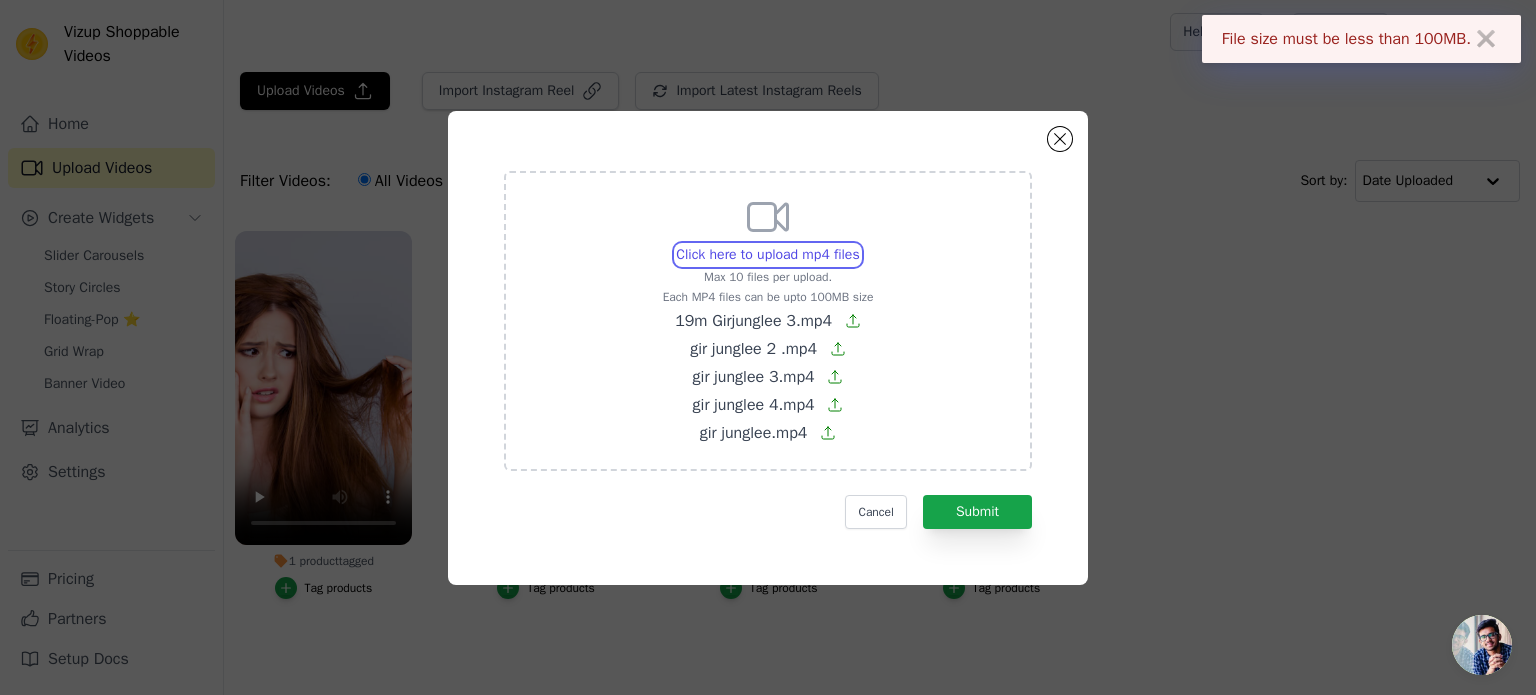 click on "Click here to upload mp4 files     Max 10 files per upload.   Each MP4 files can be upto 100MB size   19m Girjunglee 3.mp4     gir junglee 2 .mp4     gir junglee 3.mp4     gir junglee 4.mp4     gir junglee.mp4" at bounding box center (859, 244) 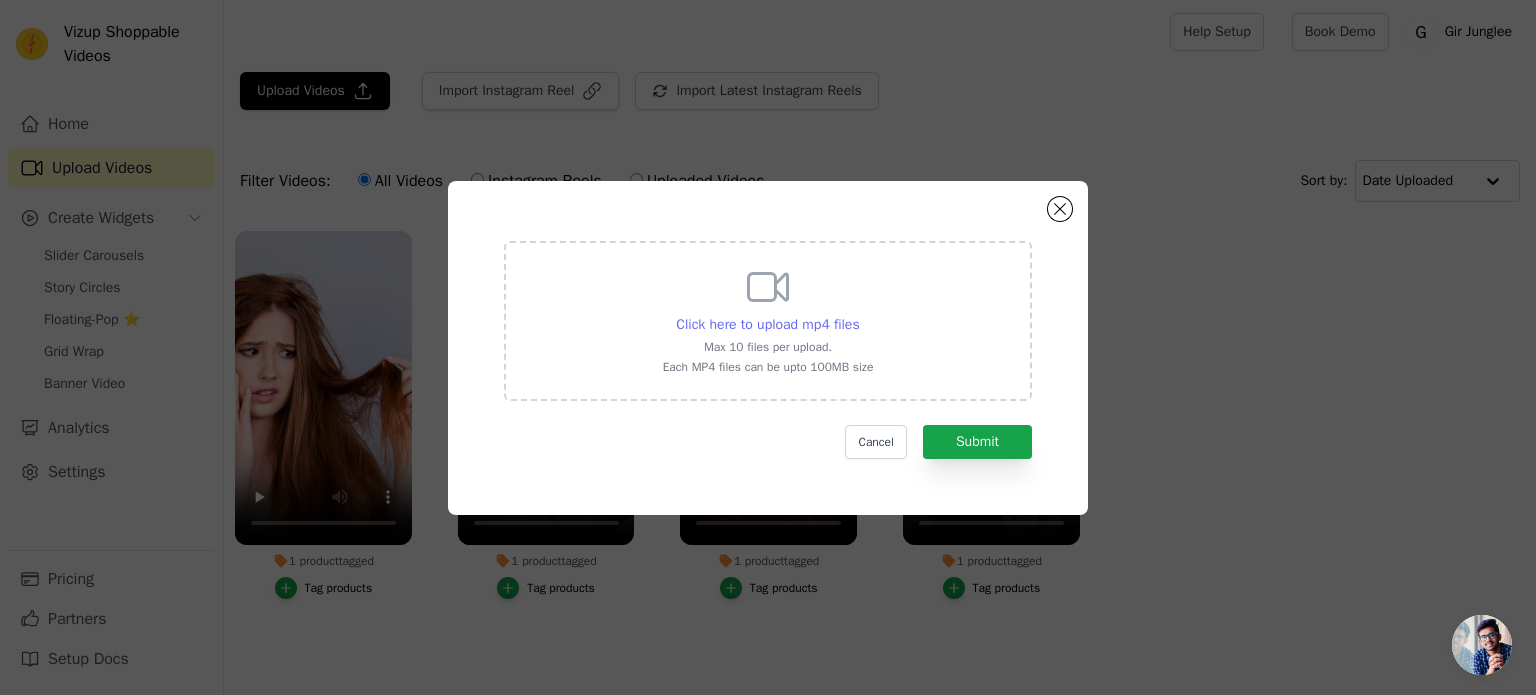 click on "Click here to upload mp4 files" at bounding box center (767, 324) 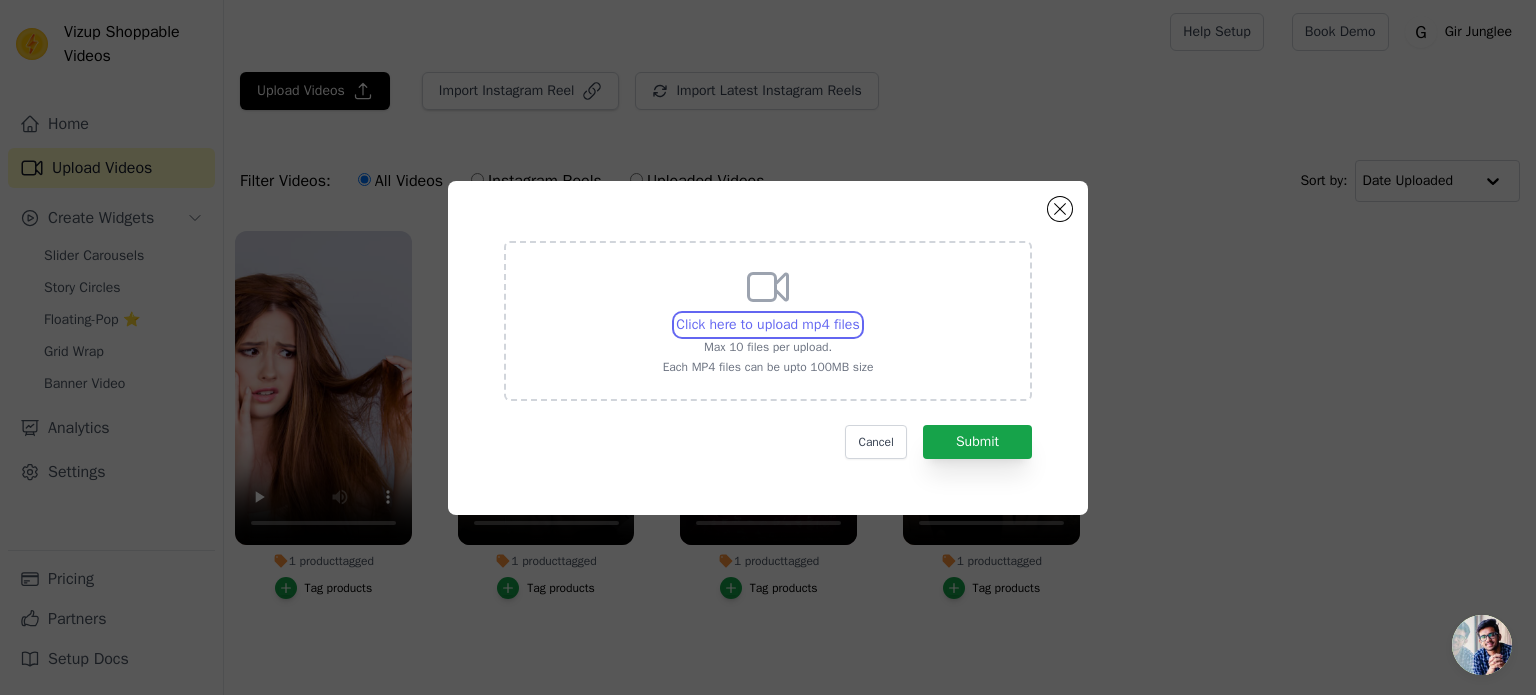 type on "C:\fakepath\19m Girjunglee 3.mp4" 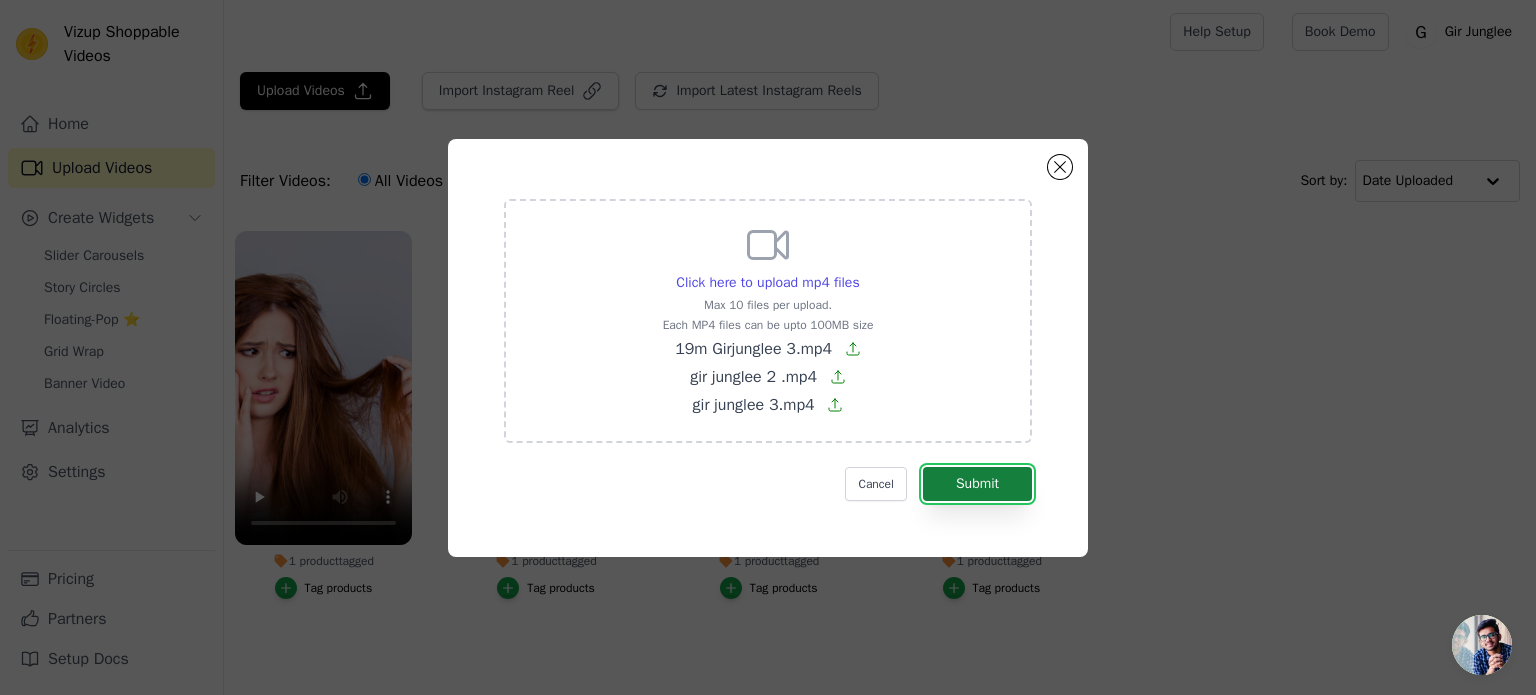 click on "Submit" at bounding box center (977, 484) 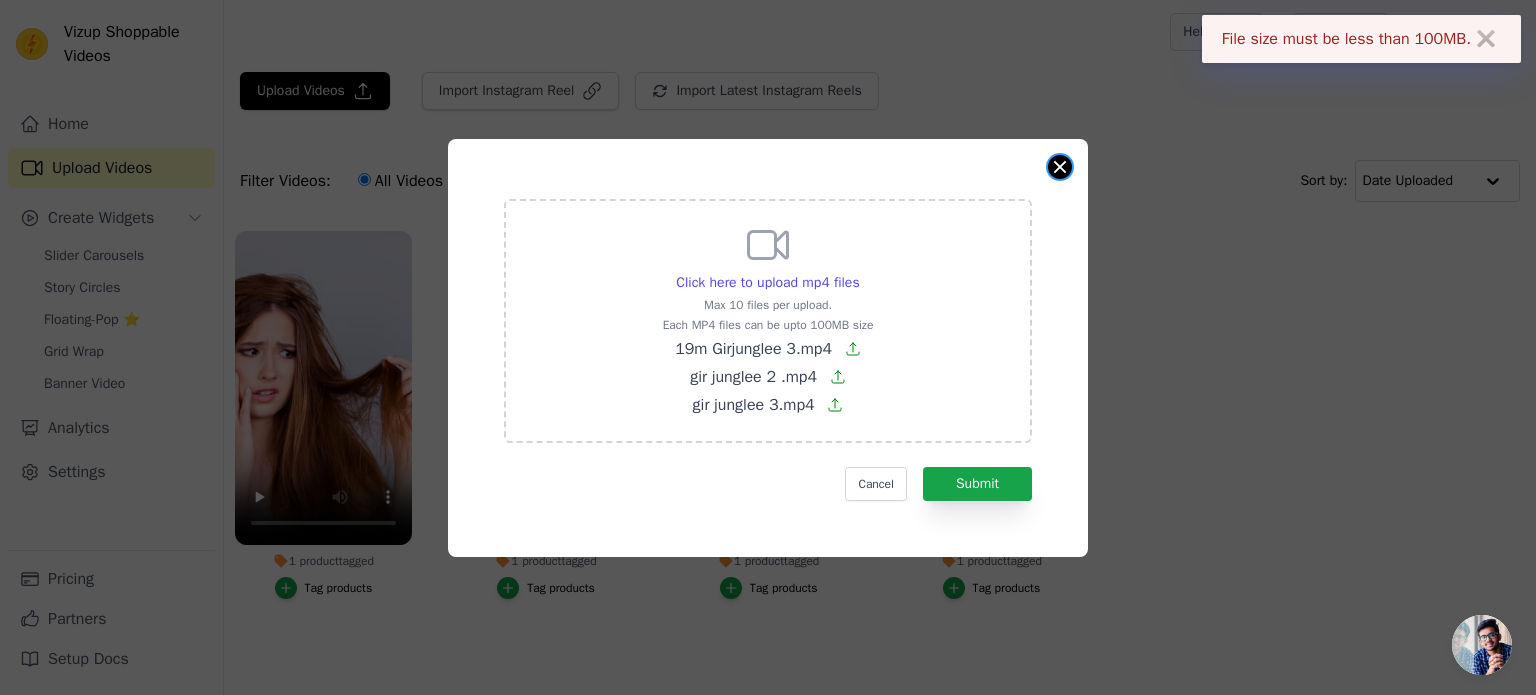 click at bounding box center (1060, 167) 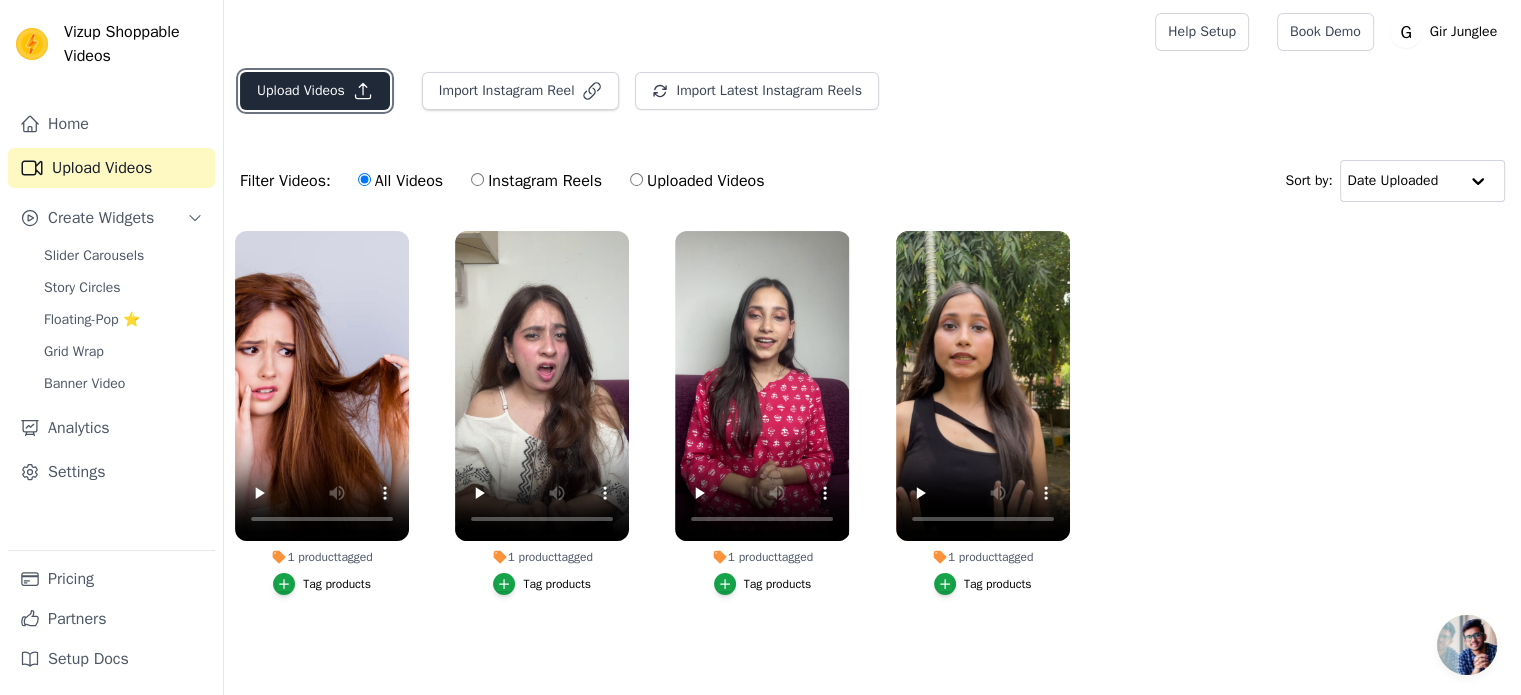 click on "Upload Videos" at bounding box center (315, 91) 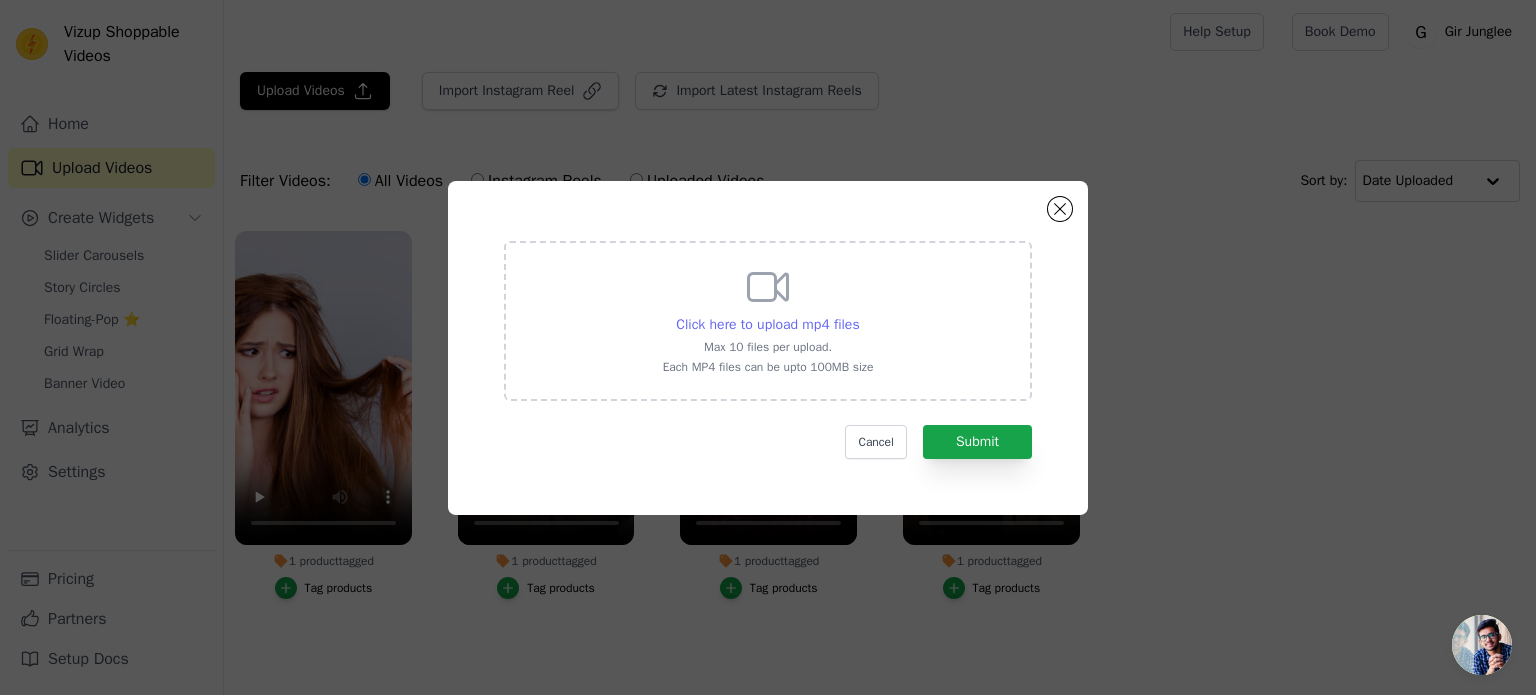 click on "Click here to upload mp4 files" at bounding box center (767, 324) 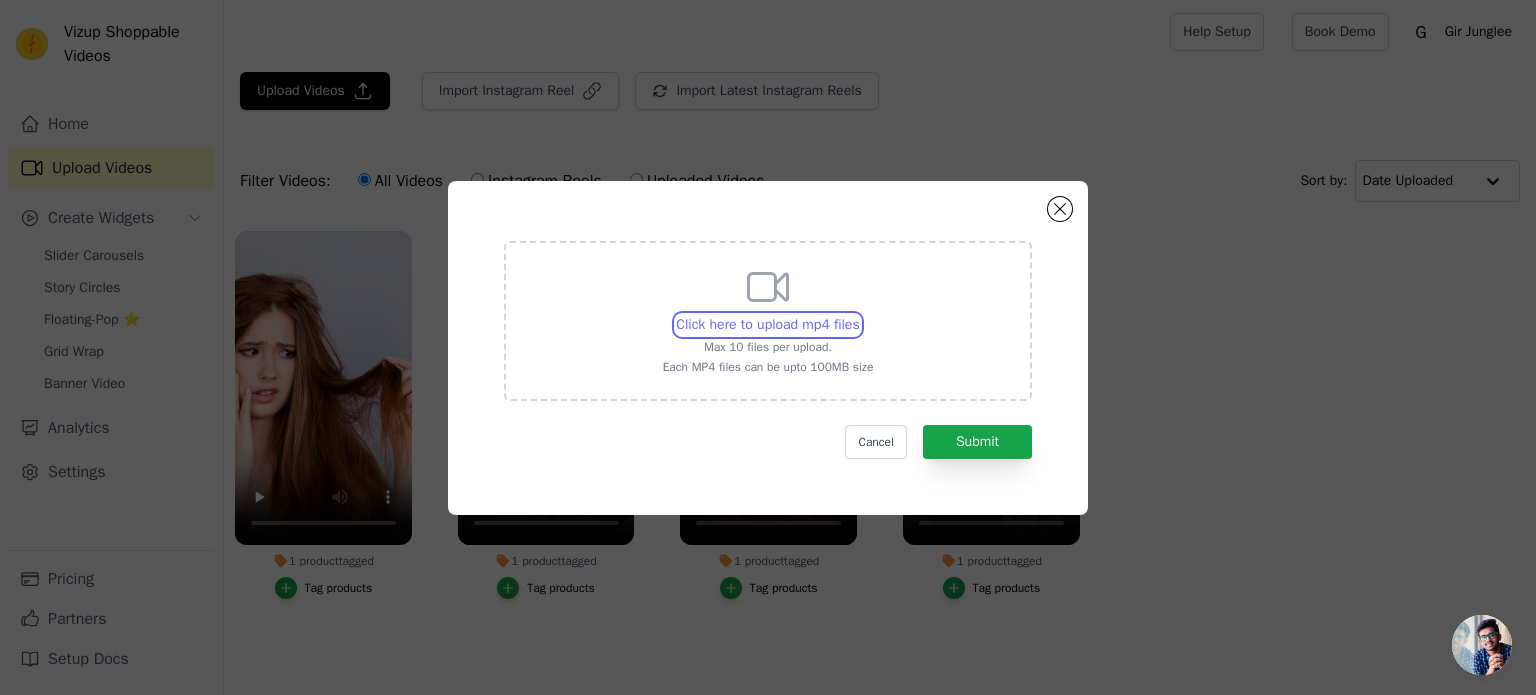 click on "Click here to upload mp4 files     Max 10 files per upload.   Each MP4 files can be upto 100MB size" at bounding box center (859, 314) 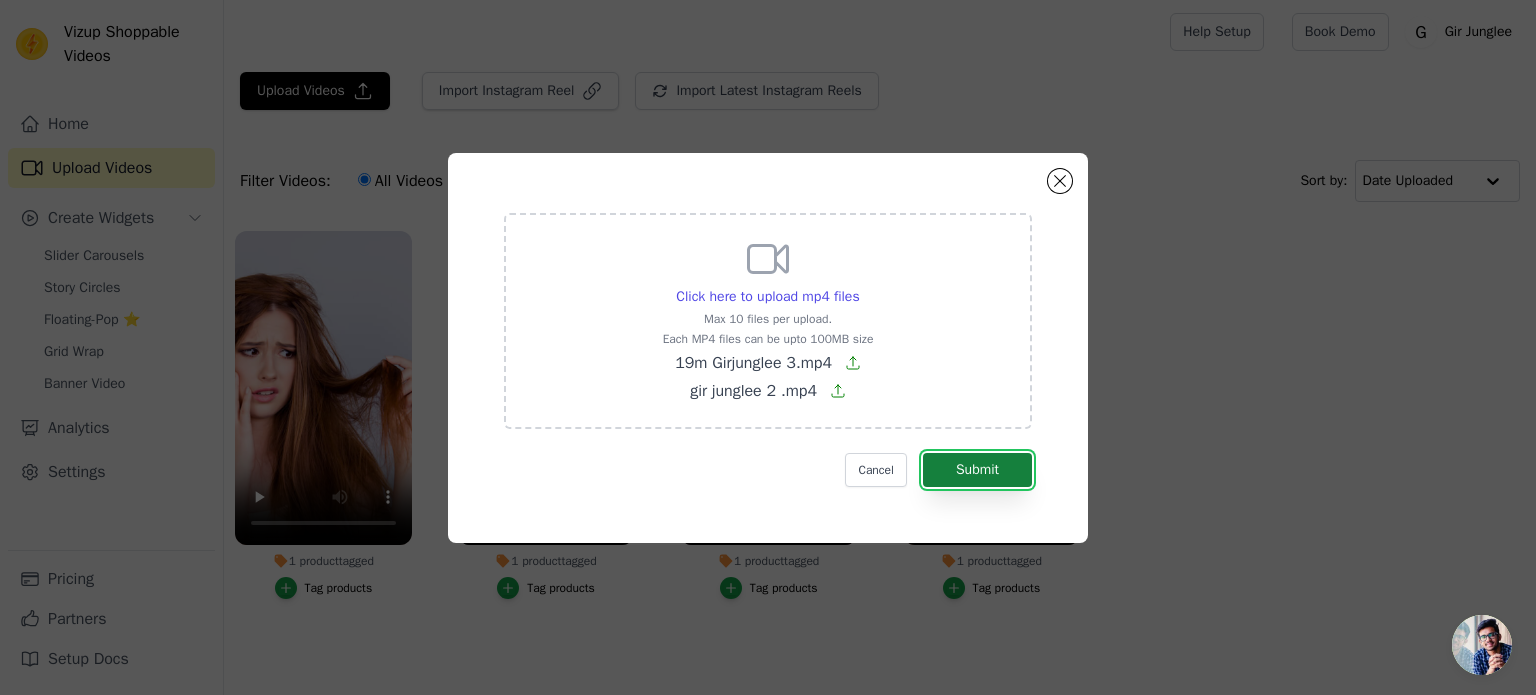 click on "Submit" at bounding box center [977, 470] 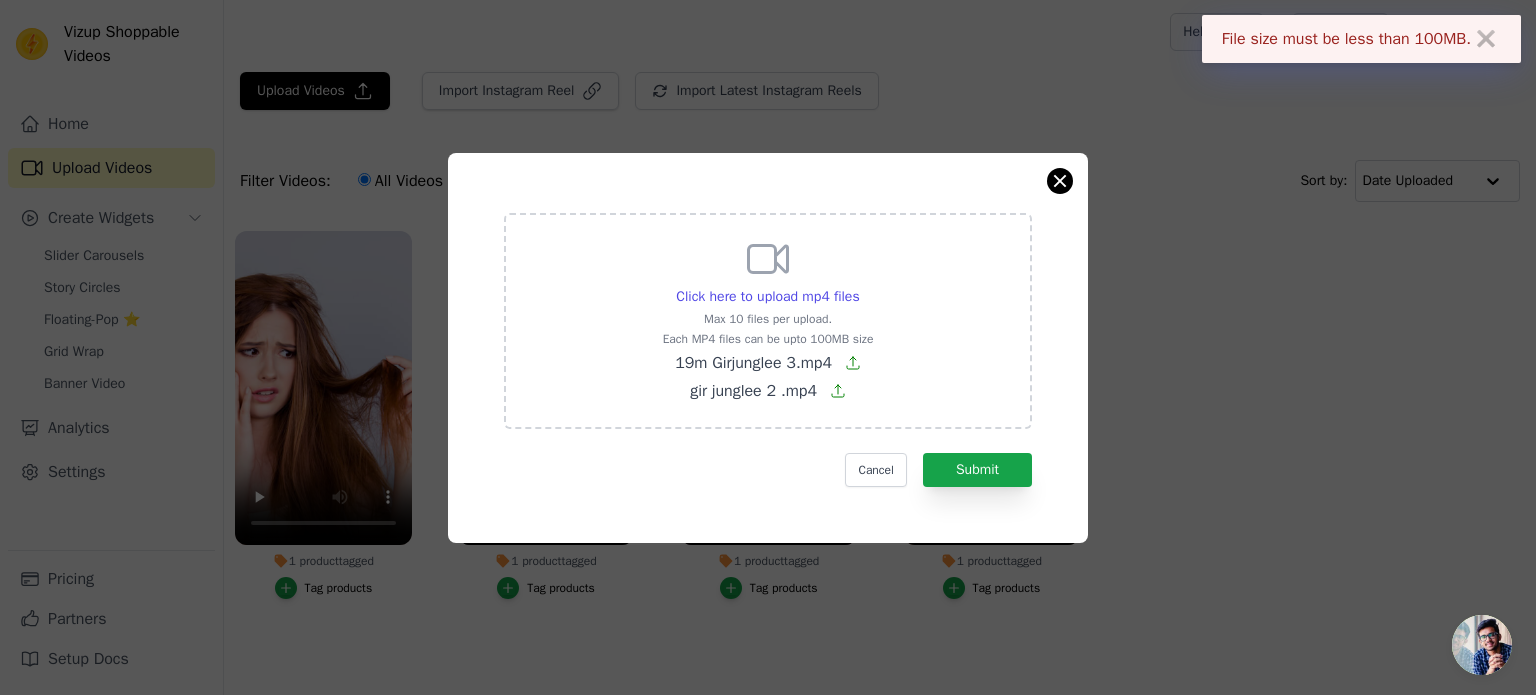 drag, startPoint x: 1068, startPoint y: 155, endPoint x: 1064, endPoint y: 190, distance: 35.22783 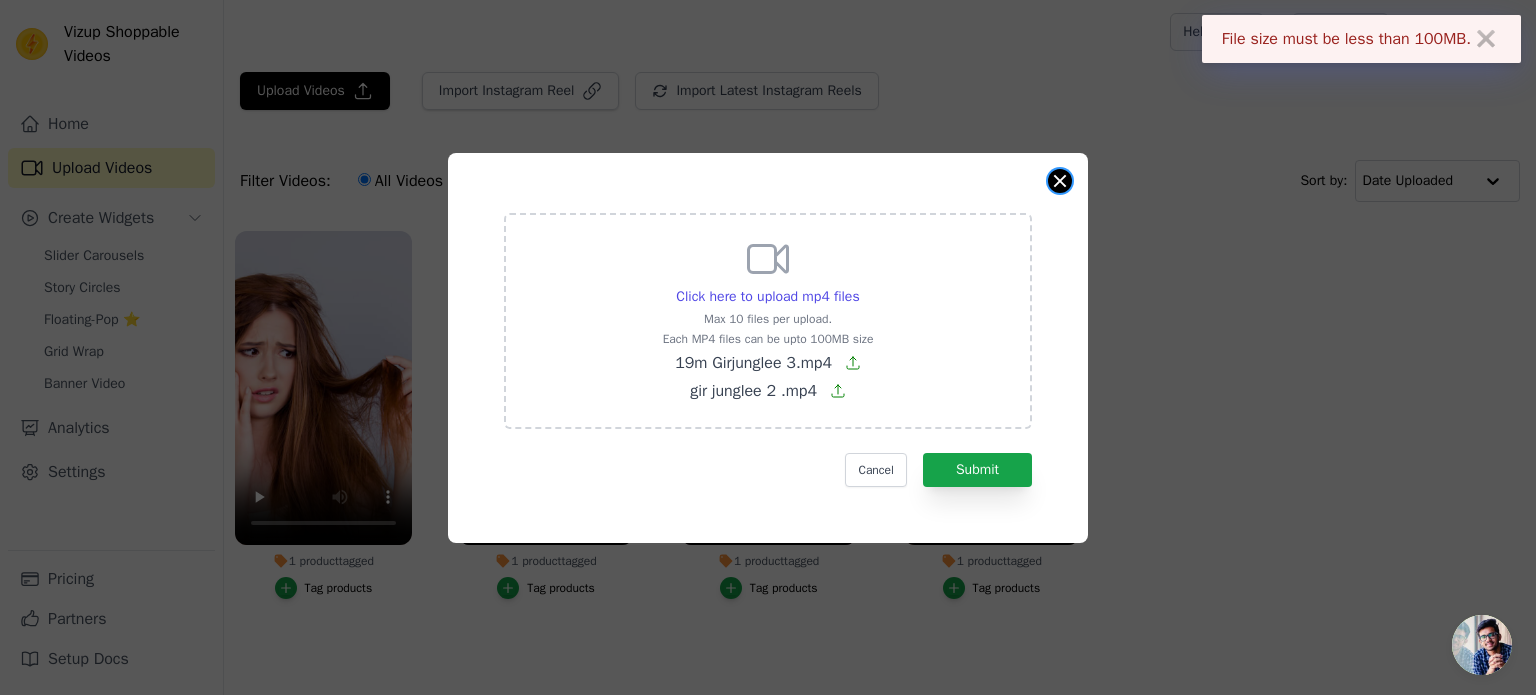 click at bounding box center [1060, 181] 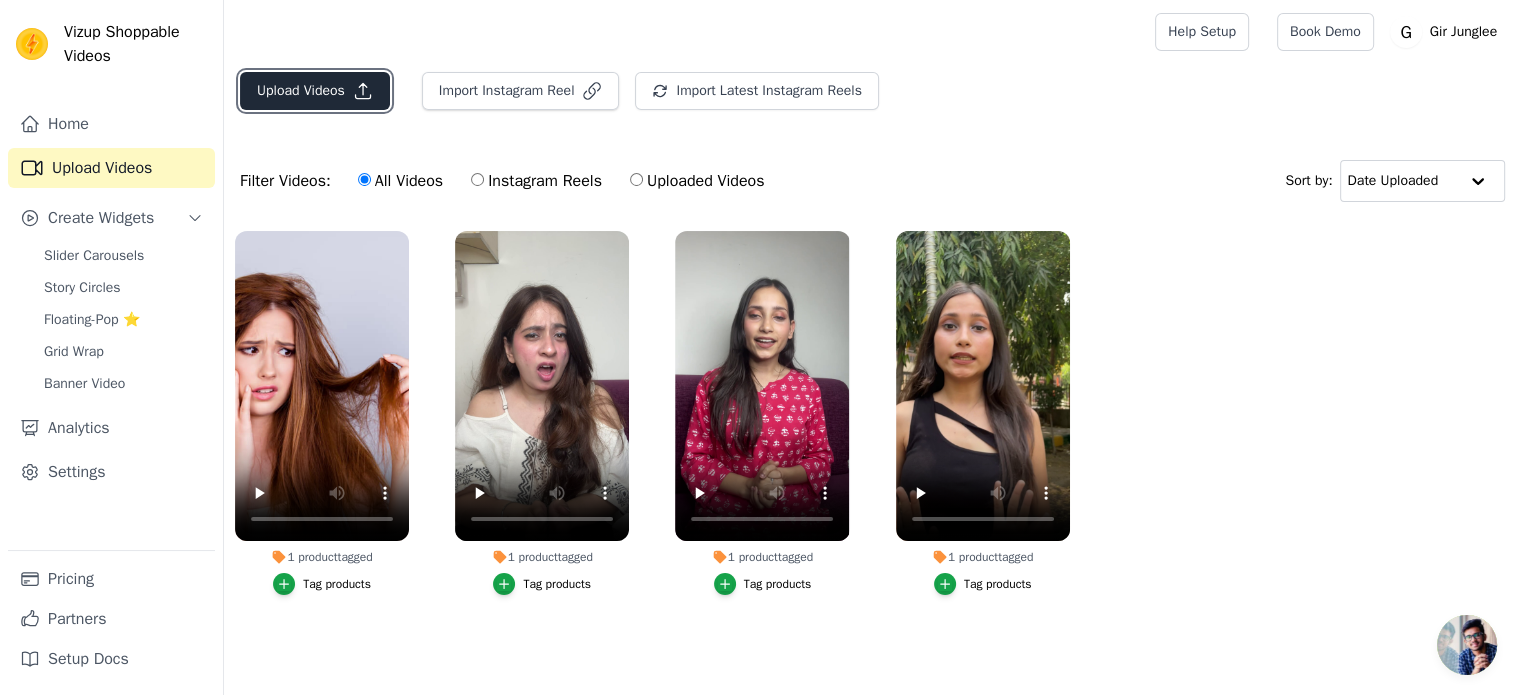 click on "Upload Videos" at bounding box center [315, 91] 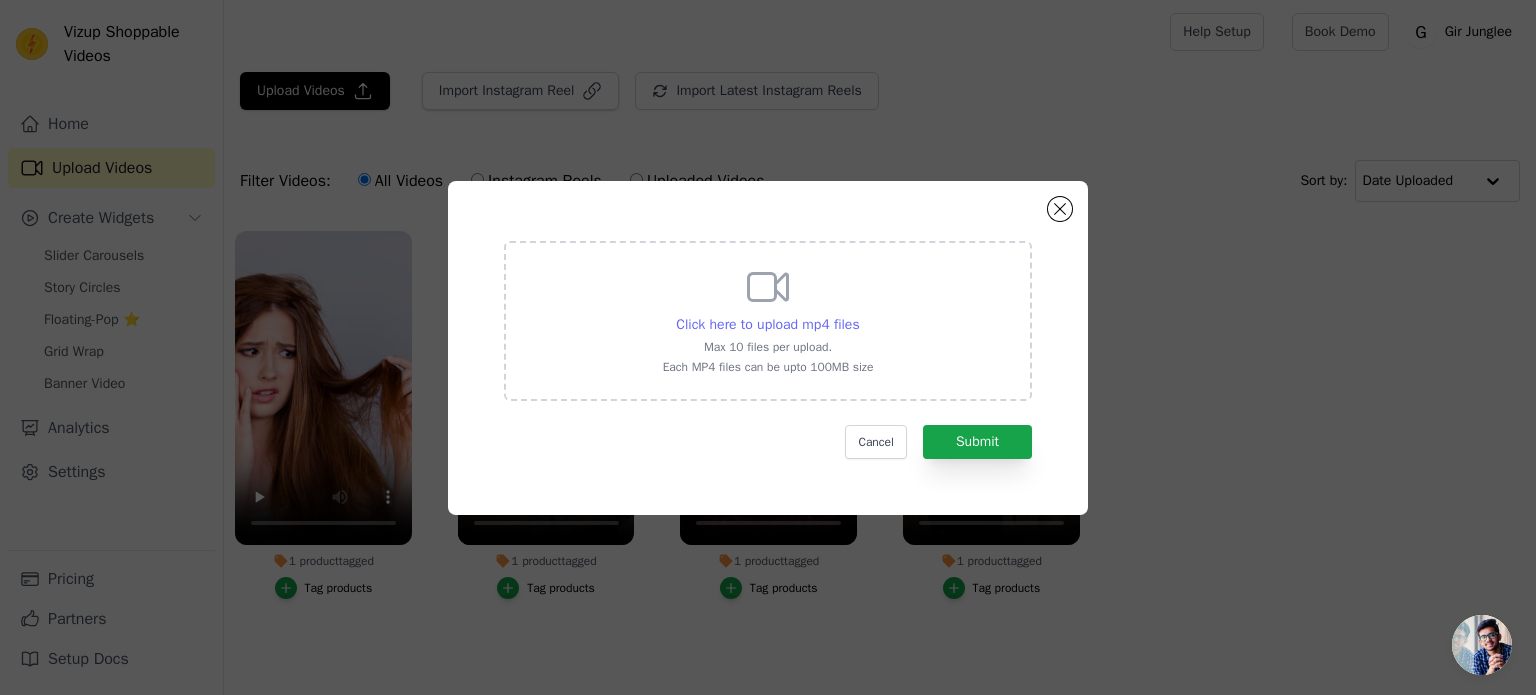 click on "Click here to upload mp4 files" at bounding box center (767, 324) 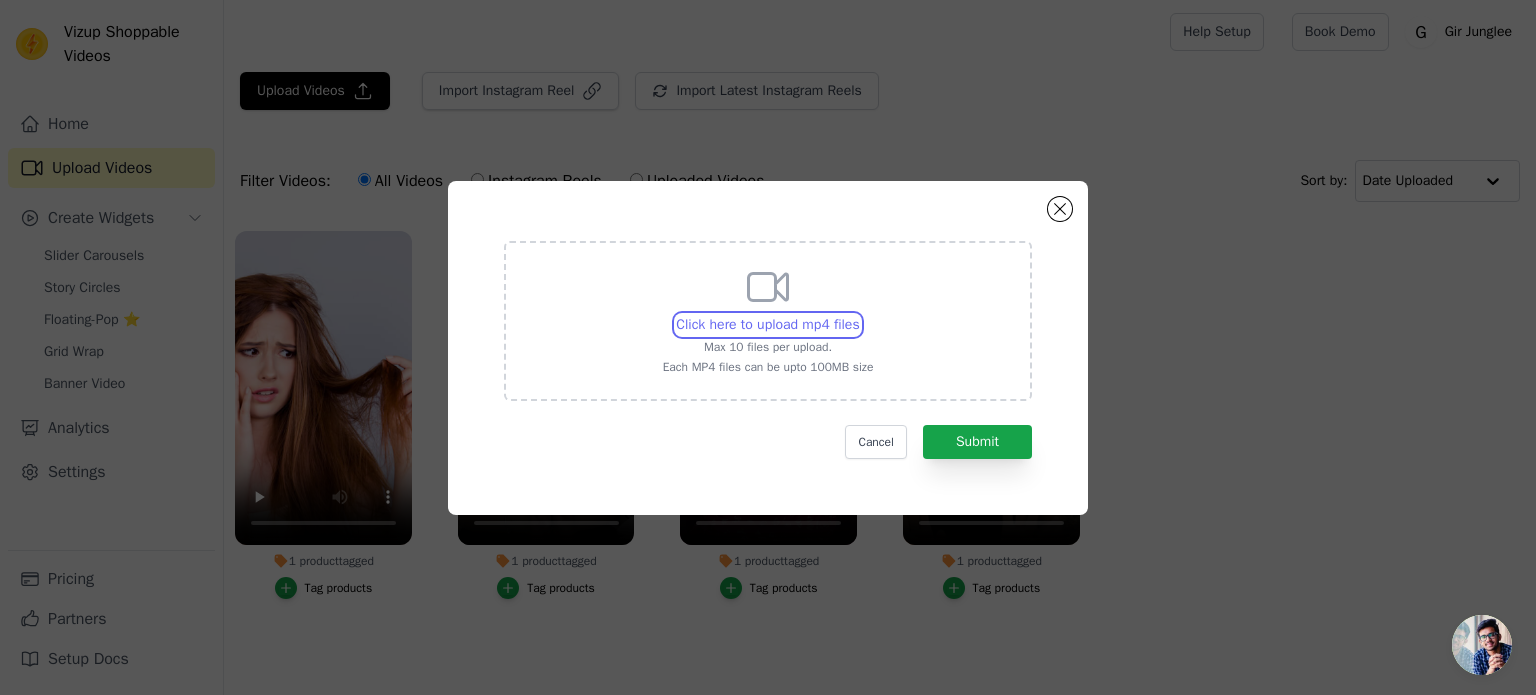 type on "C:\fakepath\19m Girjunglee 3.mp4" 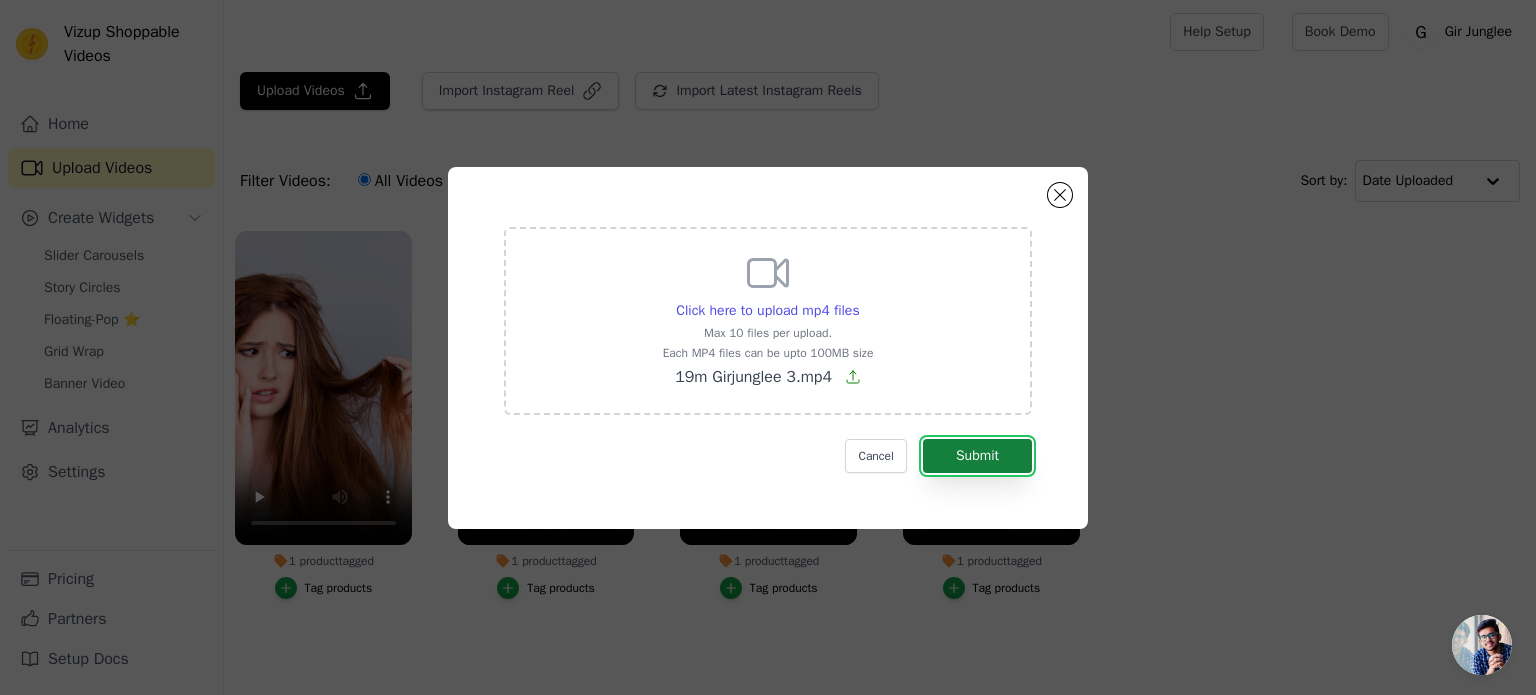 click on "Submit" at bounding box center (977, 456) 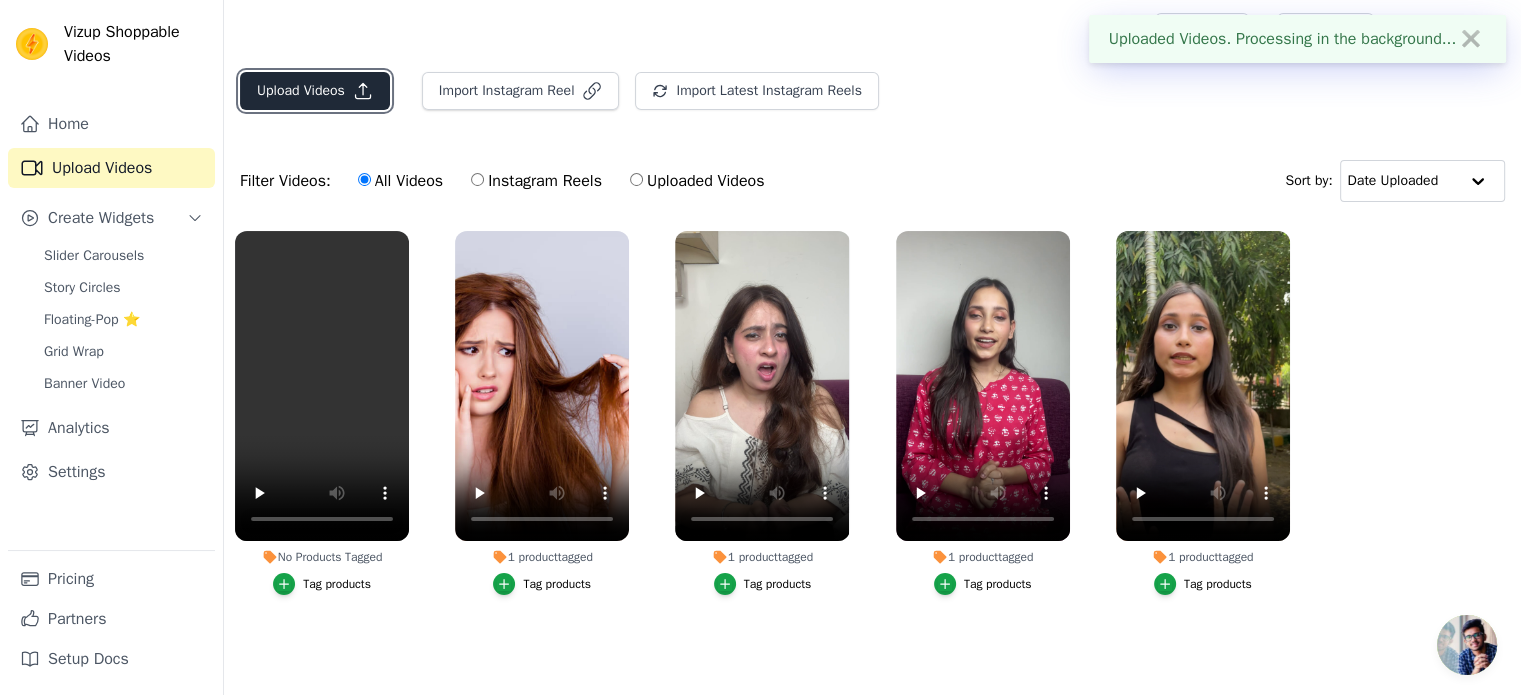 click on "Upload Videos" at bounding box center (315, 91) 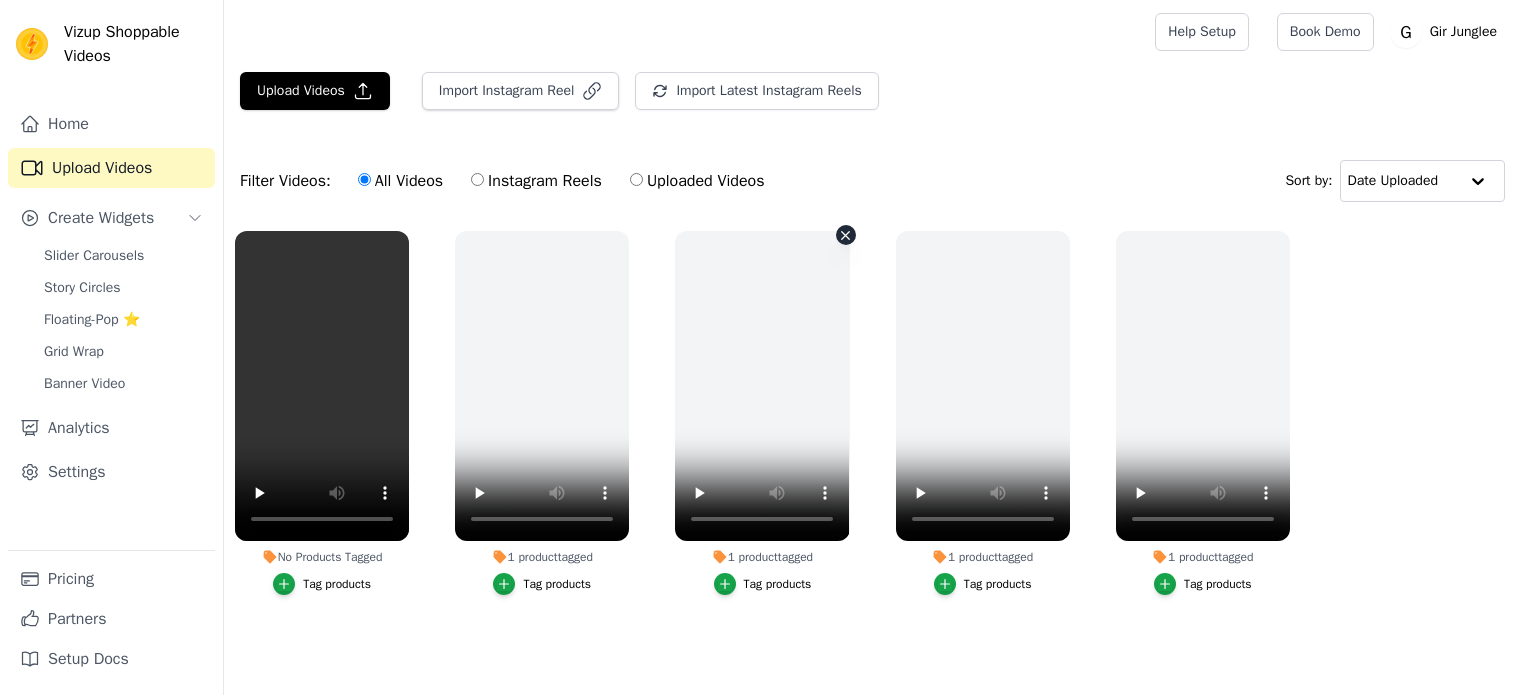 scroll, scrollTop: 0, scrollLeft: 0, axis: both 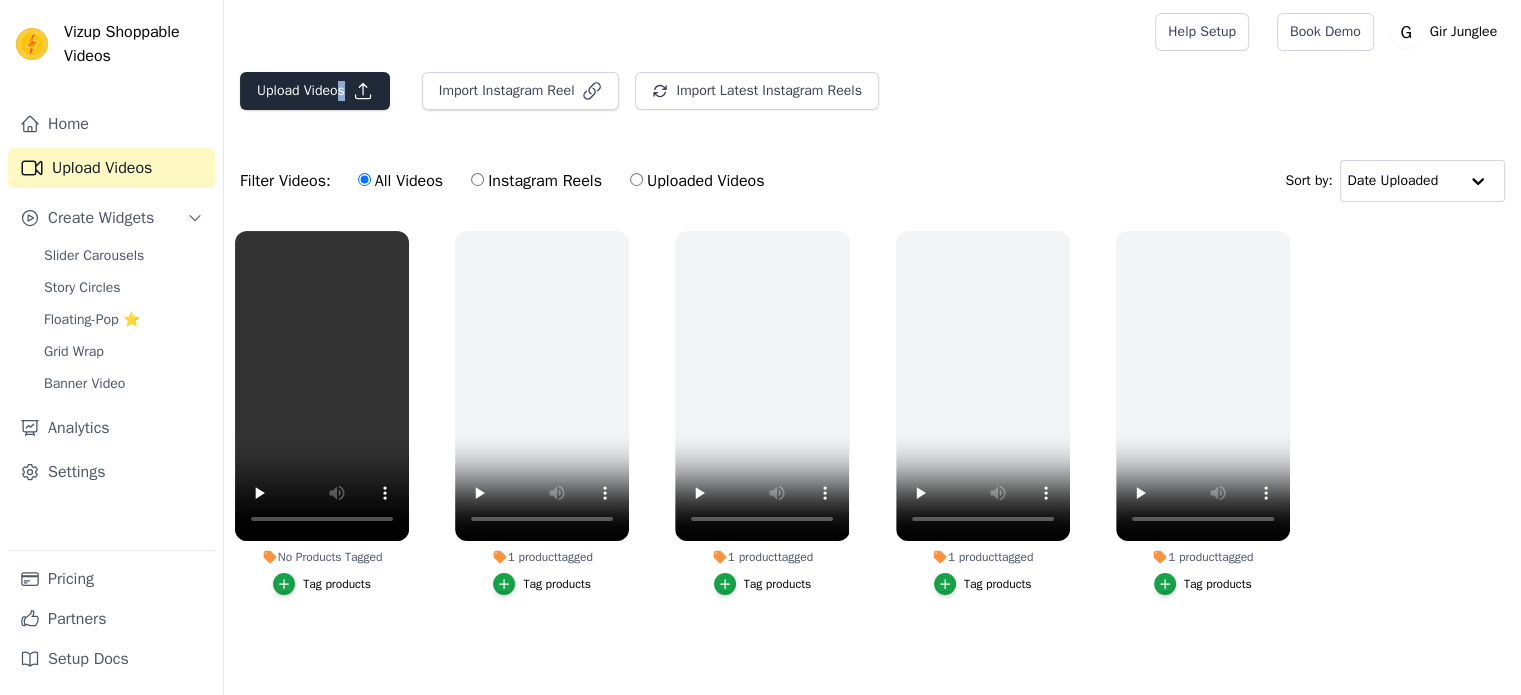 drag, startPoint x: 305, startPoint y: 123, endPoint x: 349, endPoint y: 84, distance: 58.796257 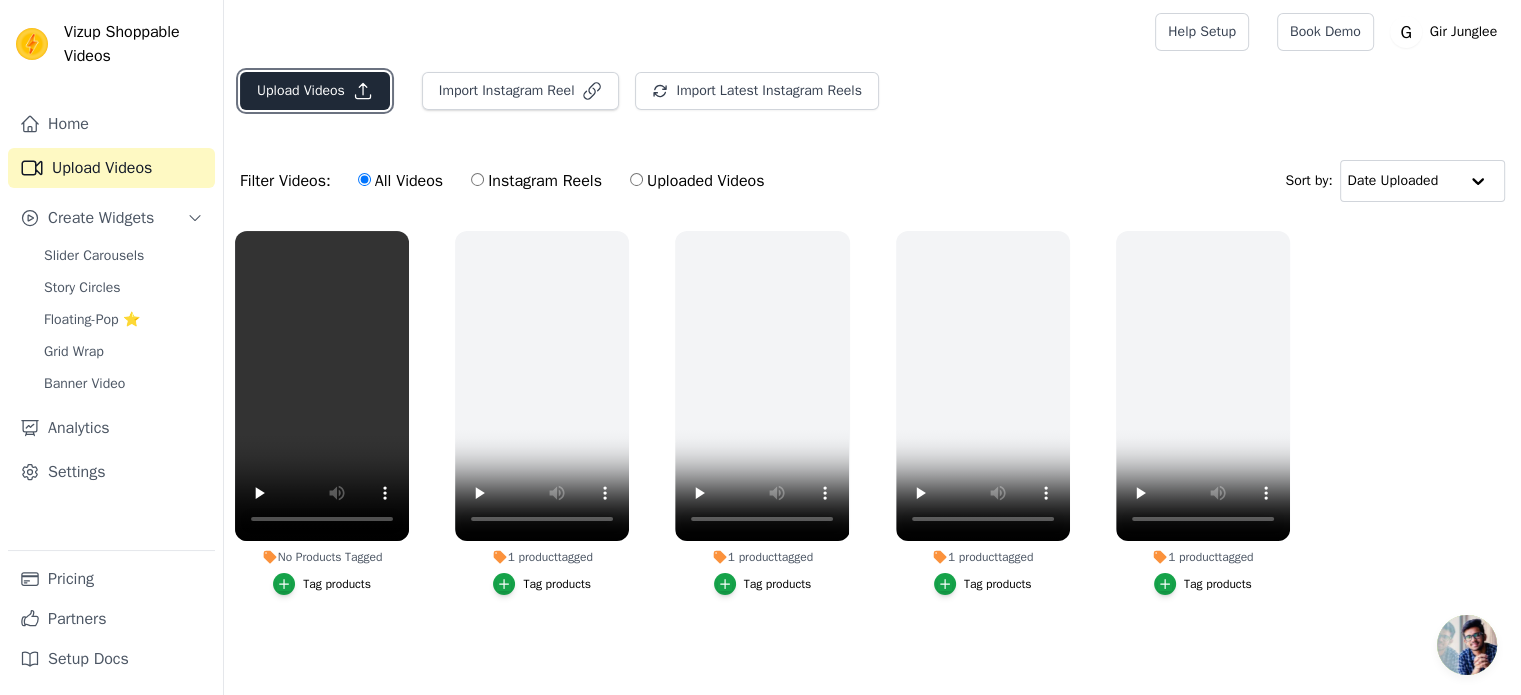click on "Upload Videos" at bounding box center (315, 91) 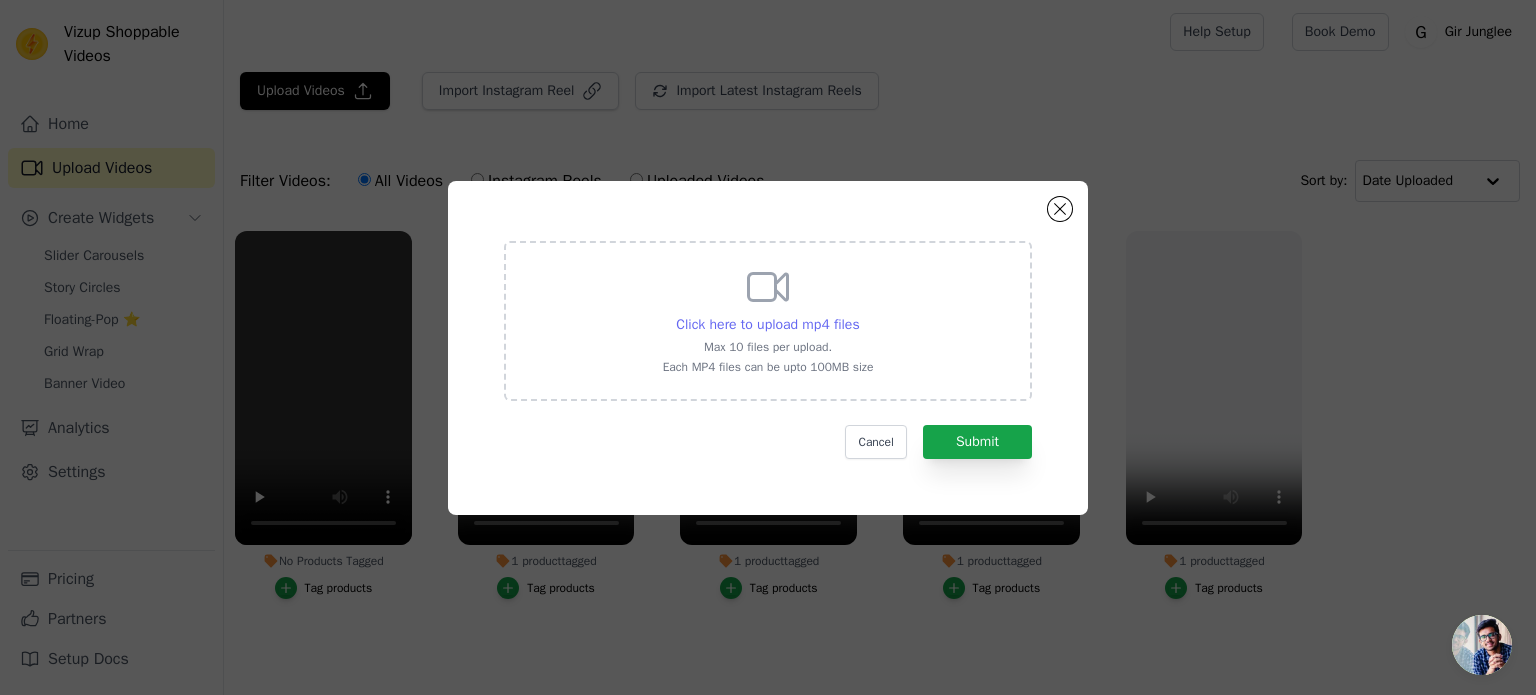 click on "Click here to upload mp4 files" at bounding box center [767, 324] 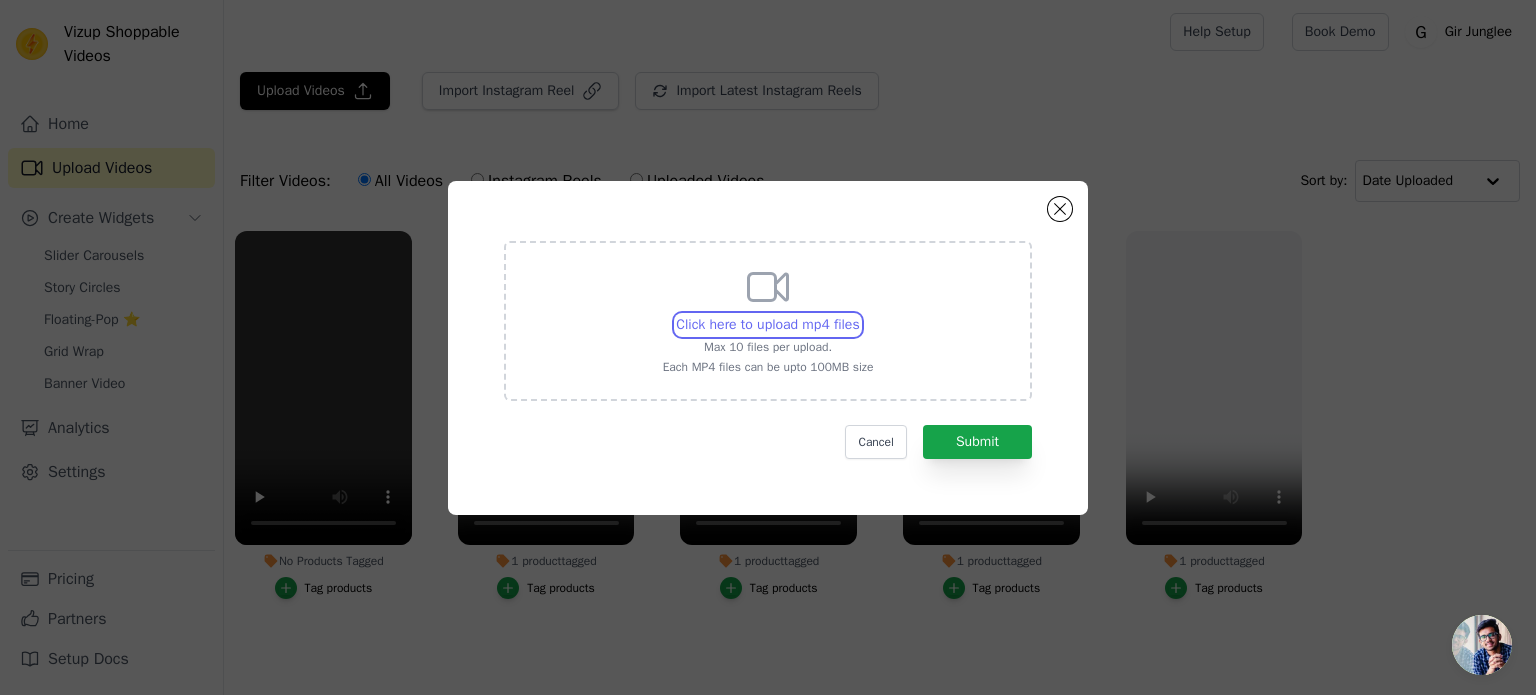 click on "Click here to upload mp4 files     Max 10 files per upload.   Each MP4 files can be upto 100MB size" at bounding box center [859, 314] 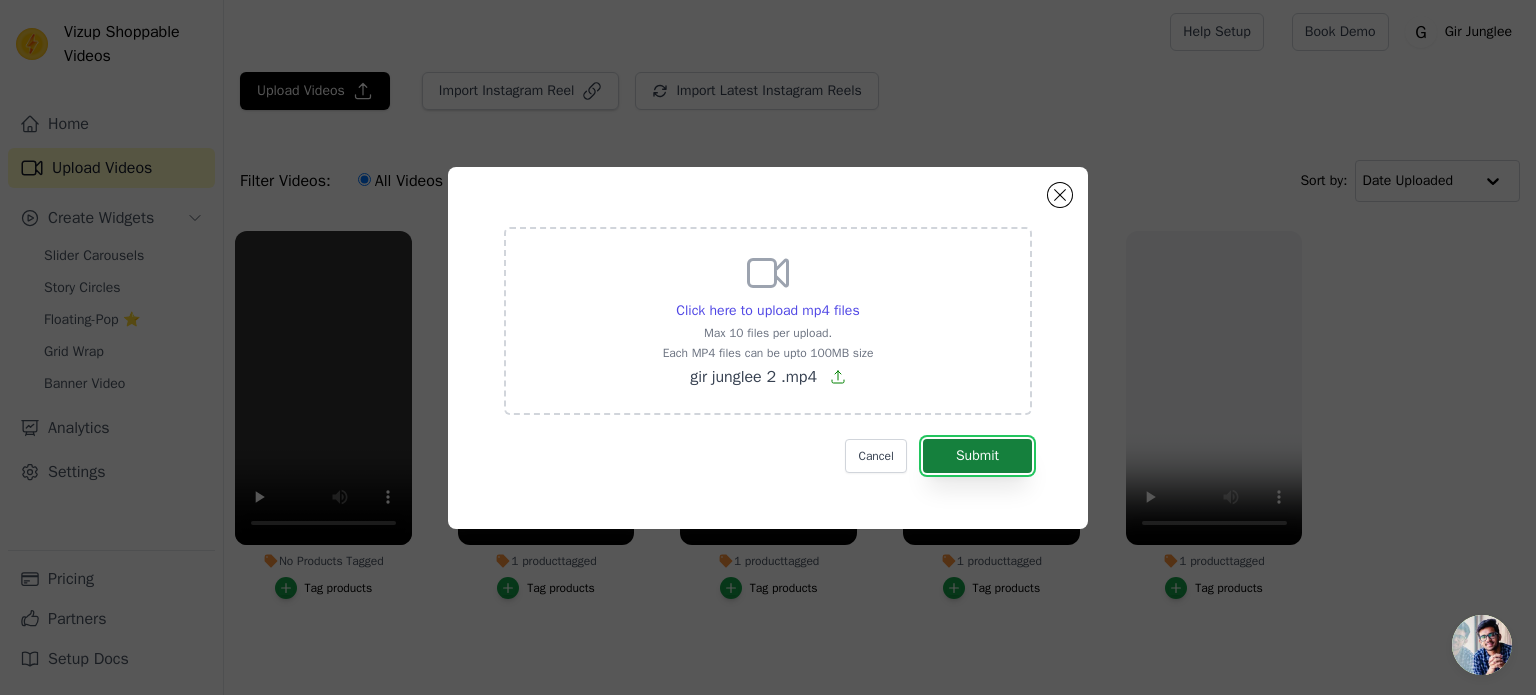 click on "Submit" at bounding box center (977, 456) 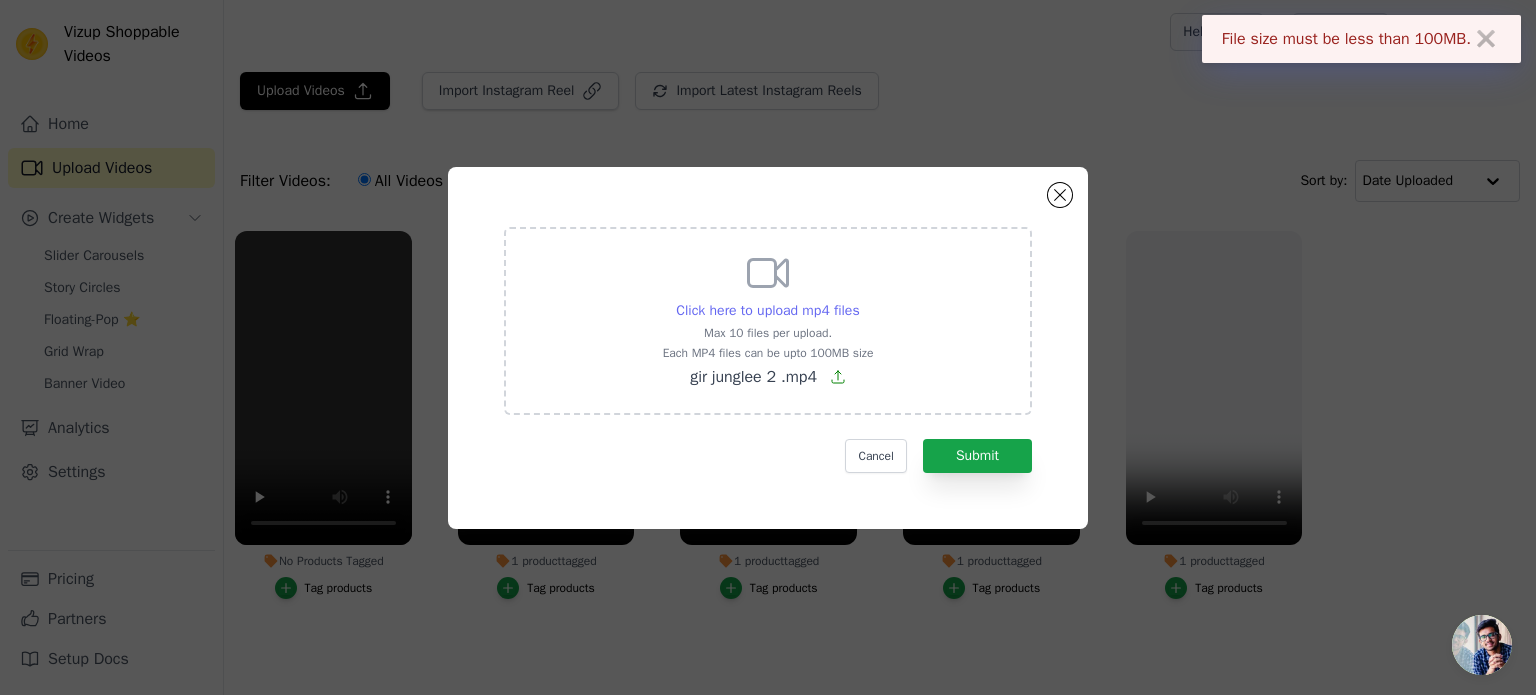 click on "Click here to upload mp4 files" at bounding box center (767, 310) 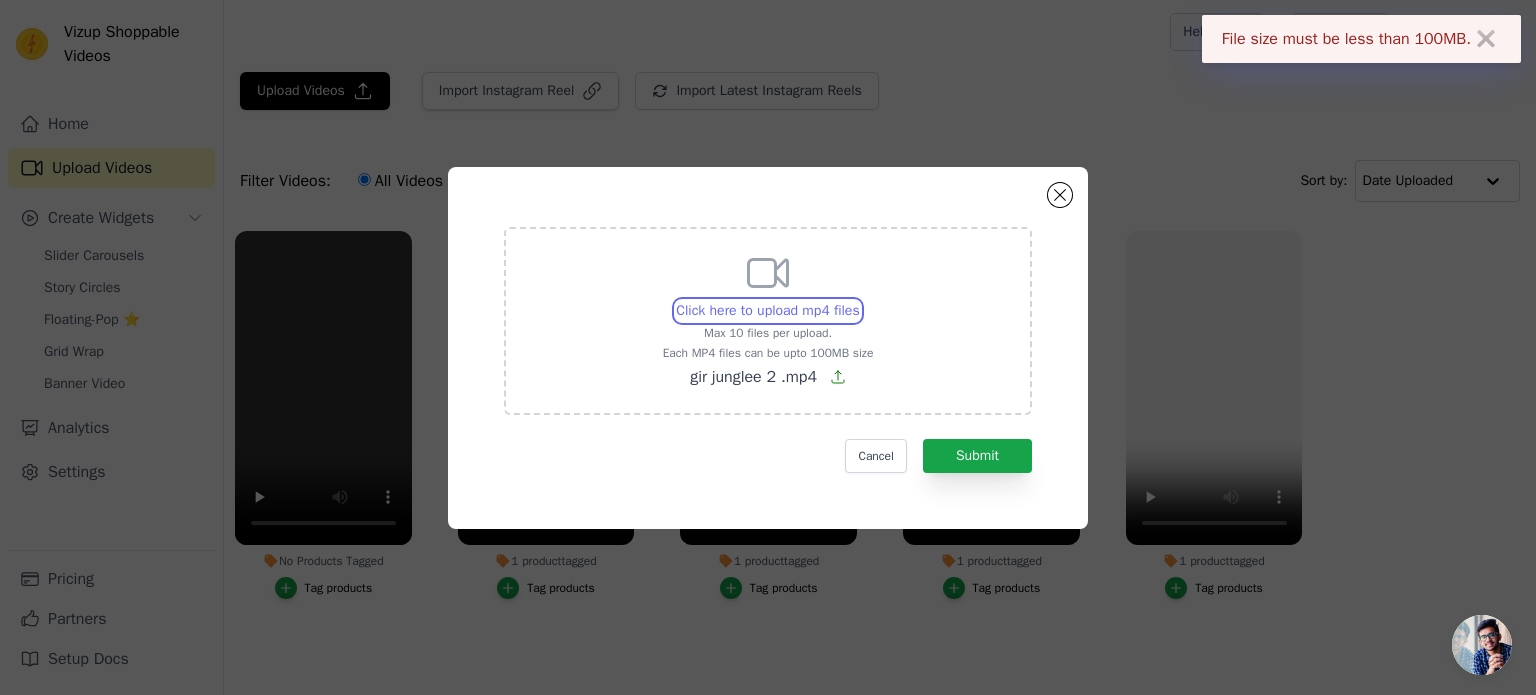 click on "Click here to upload mp4 files     Max 10 files per upload.   Each MP4 files can be upto 100MB size   [NAME] 2 .mp4" at bounding box center [859, 300] 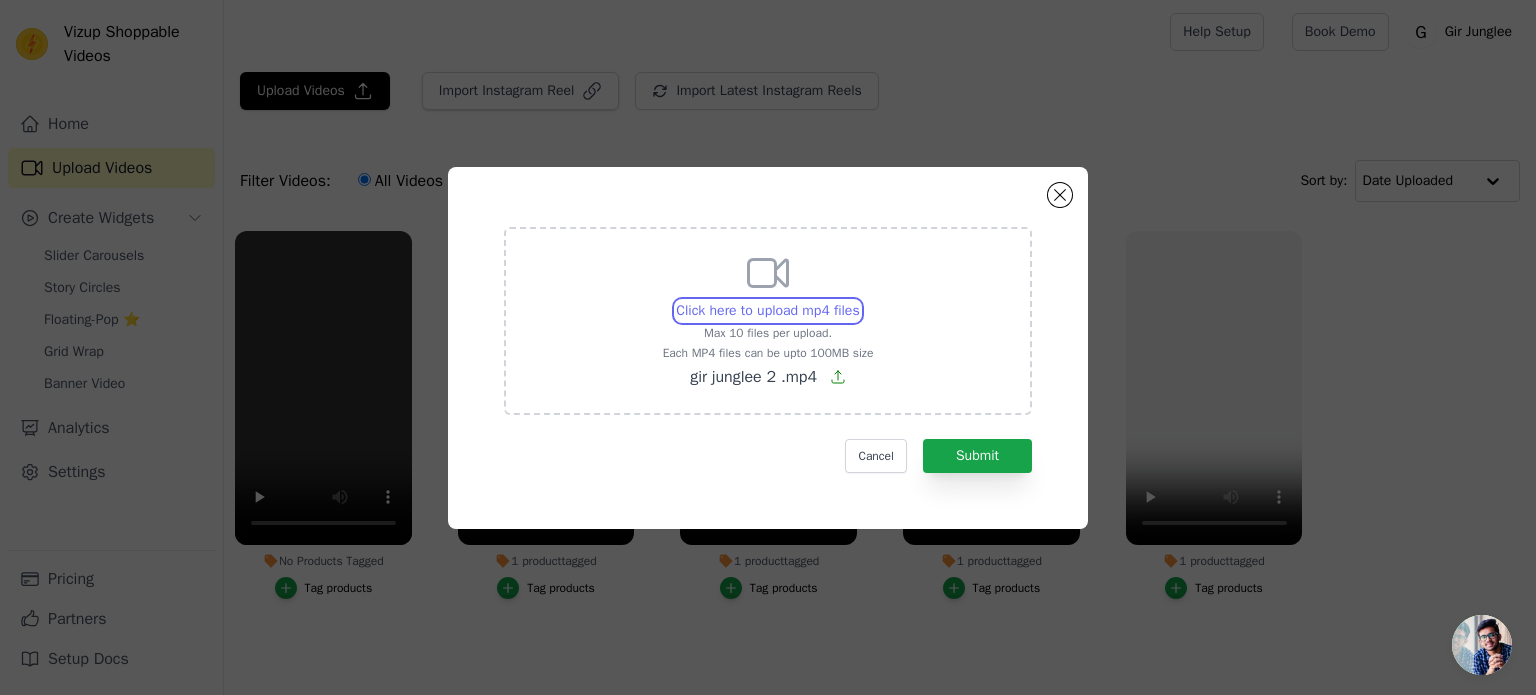 type on "C:\fakepath\19m [NAME] 2.mp4" 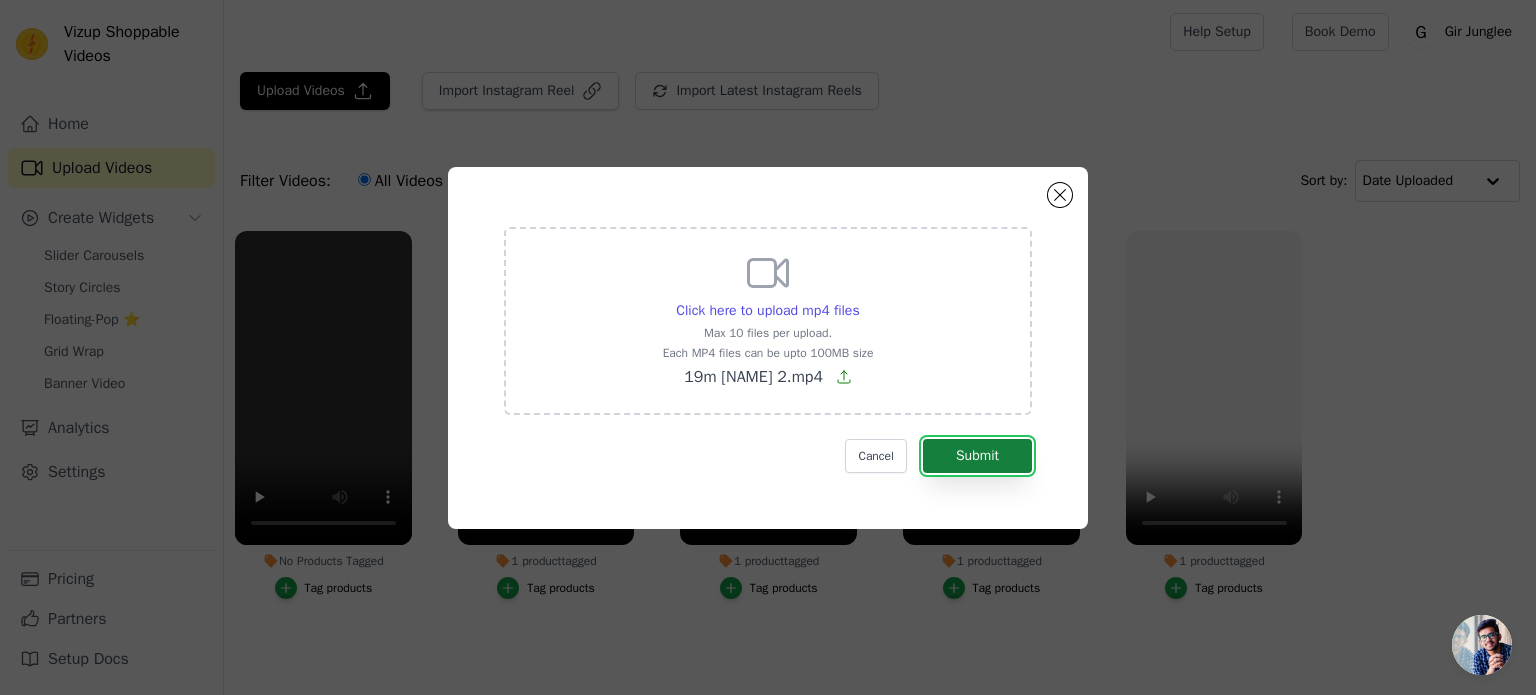 click on "Submit" at bounding box center (977, 456) 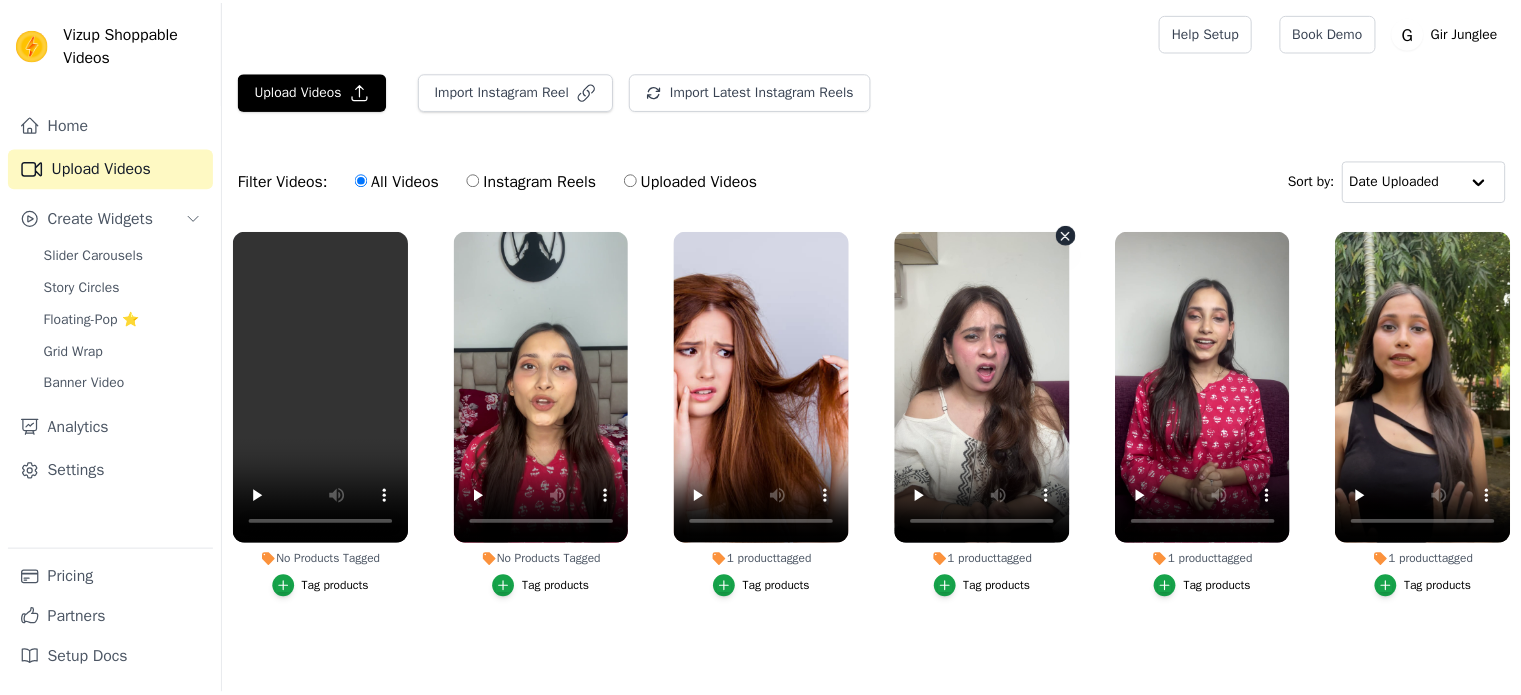 scroll, scrollTop: 0, scrollLeft: 0, axis: both 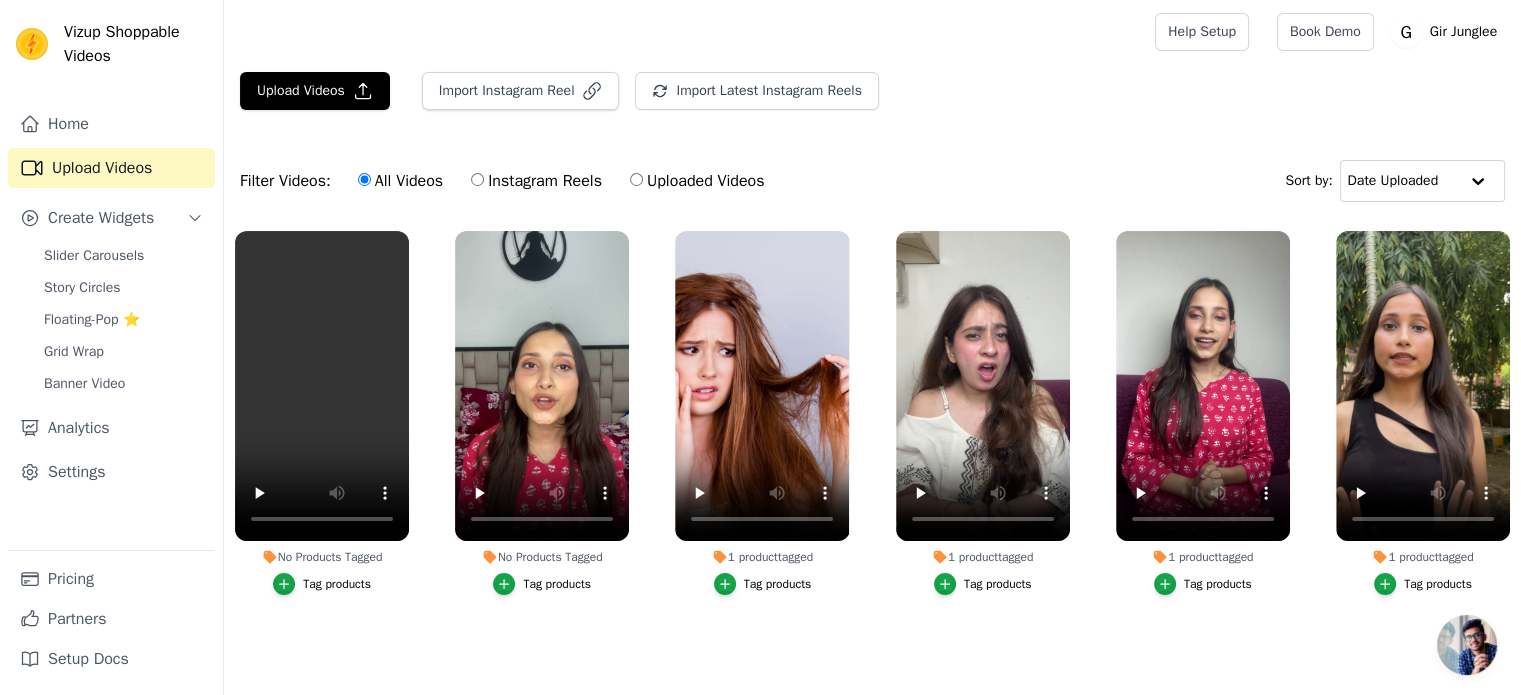 click on "No Products Tagged" at bounding box center (542, 557) 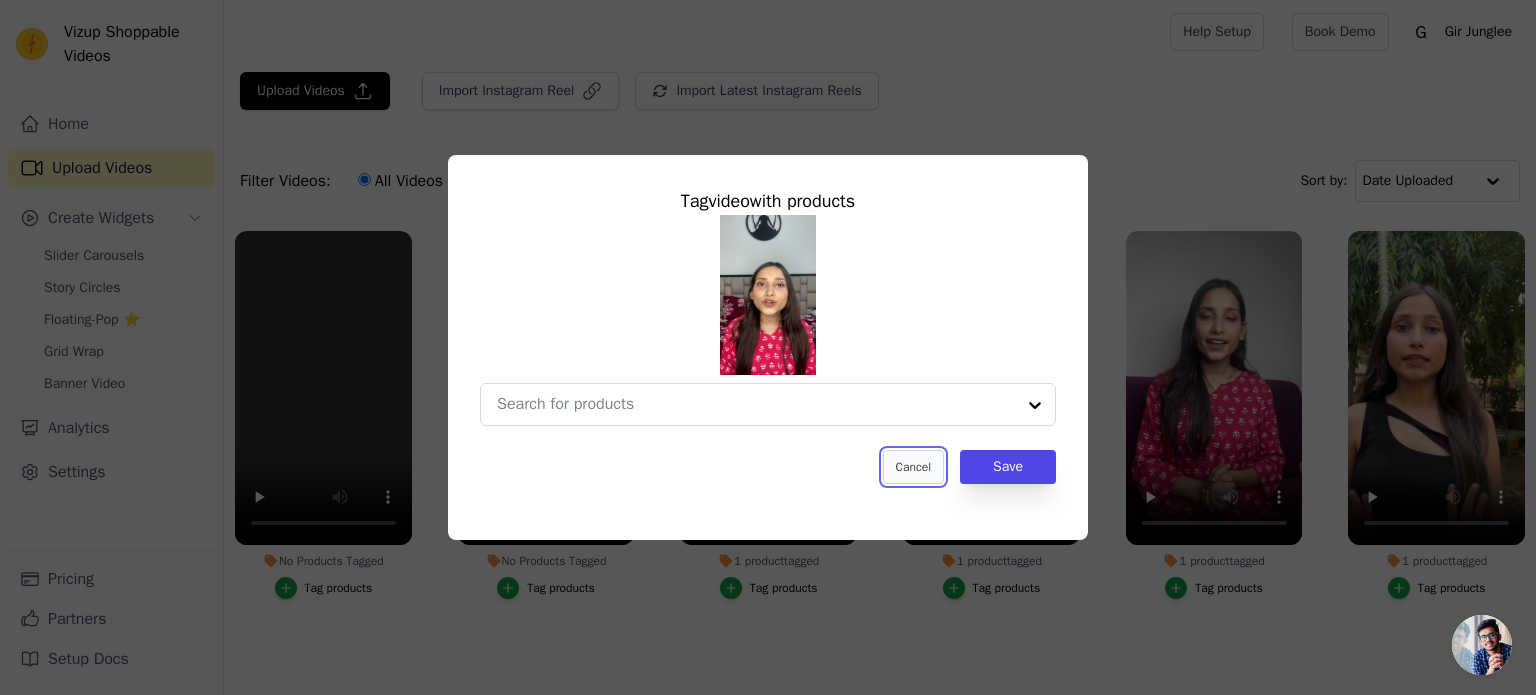 click on "Cancel" at bounding box center [913, 467] 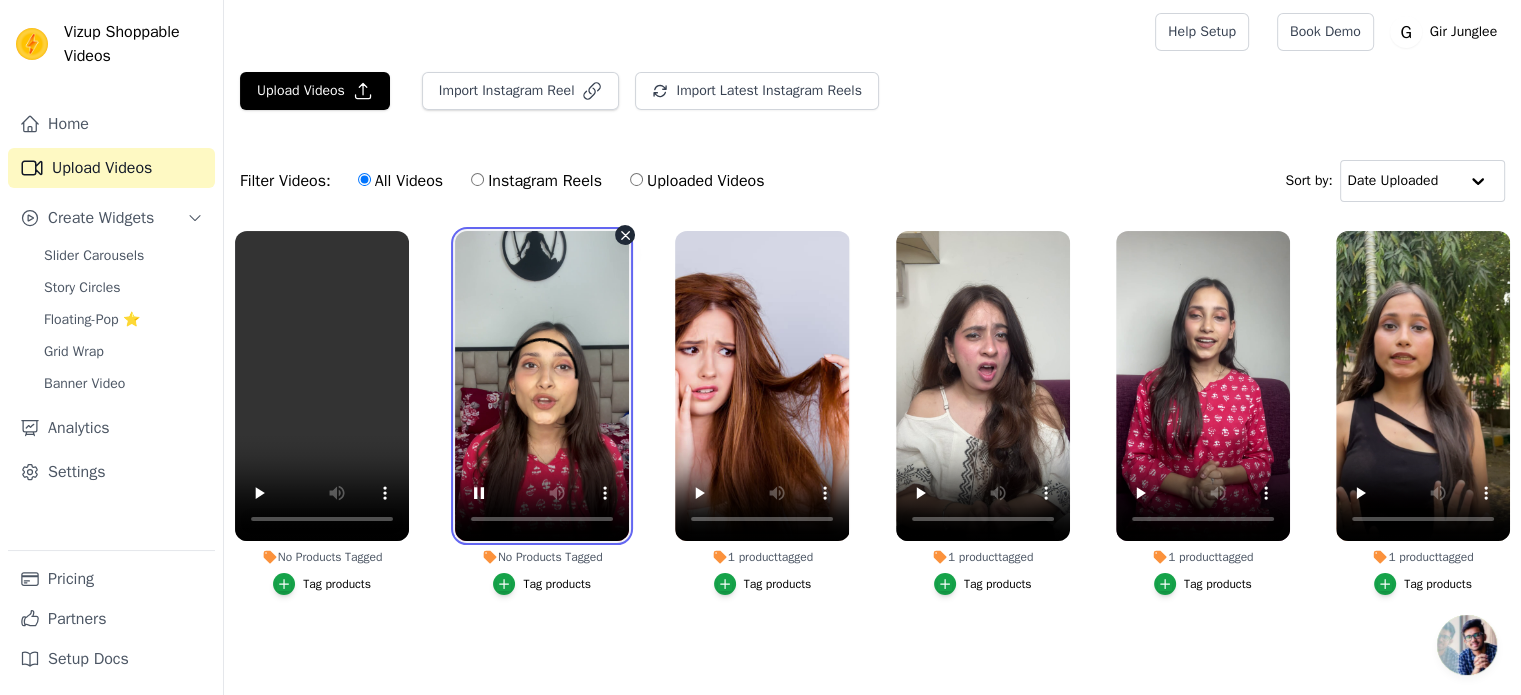 type 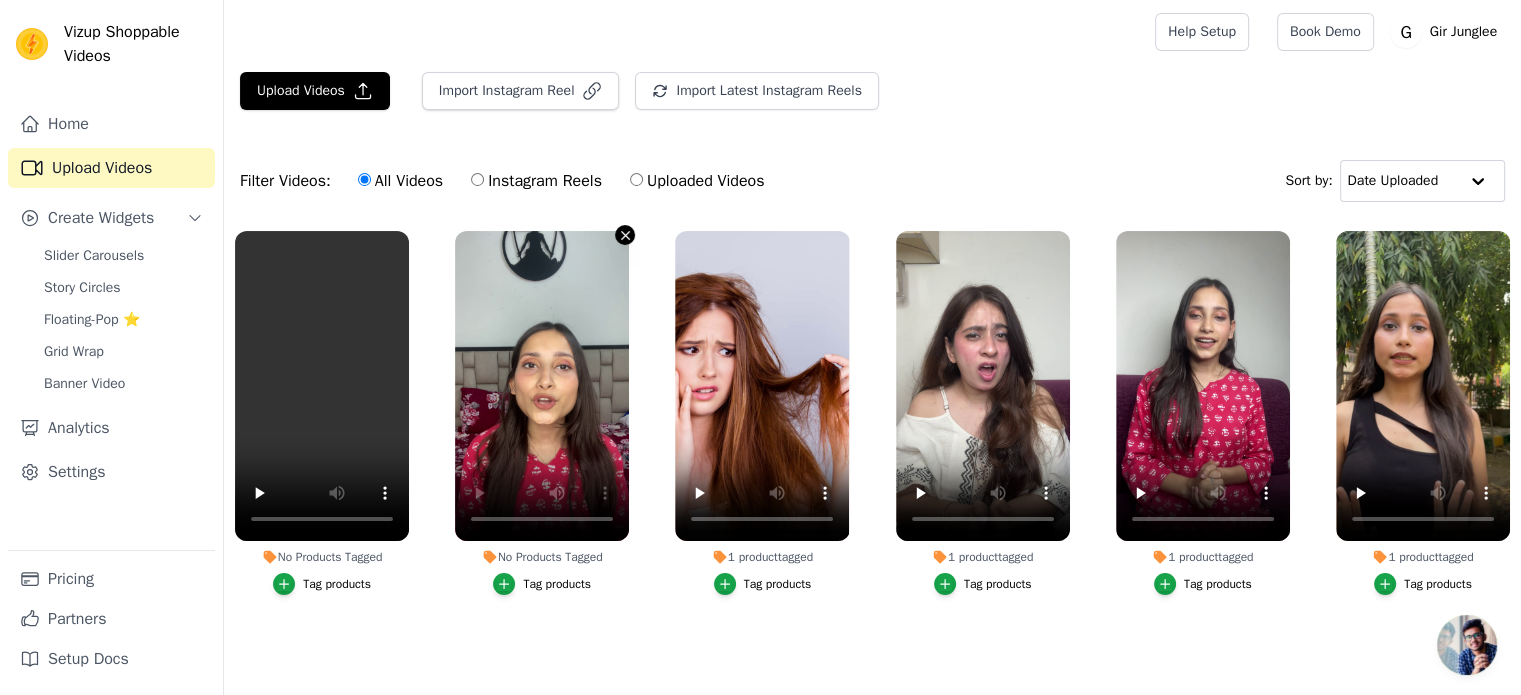 click 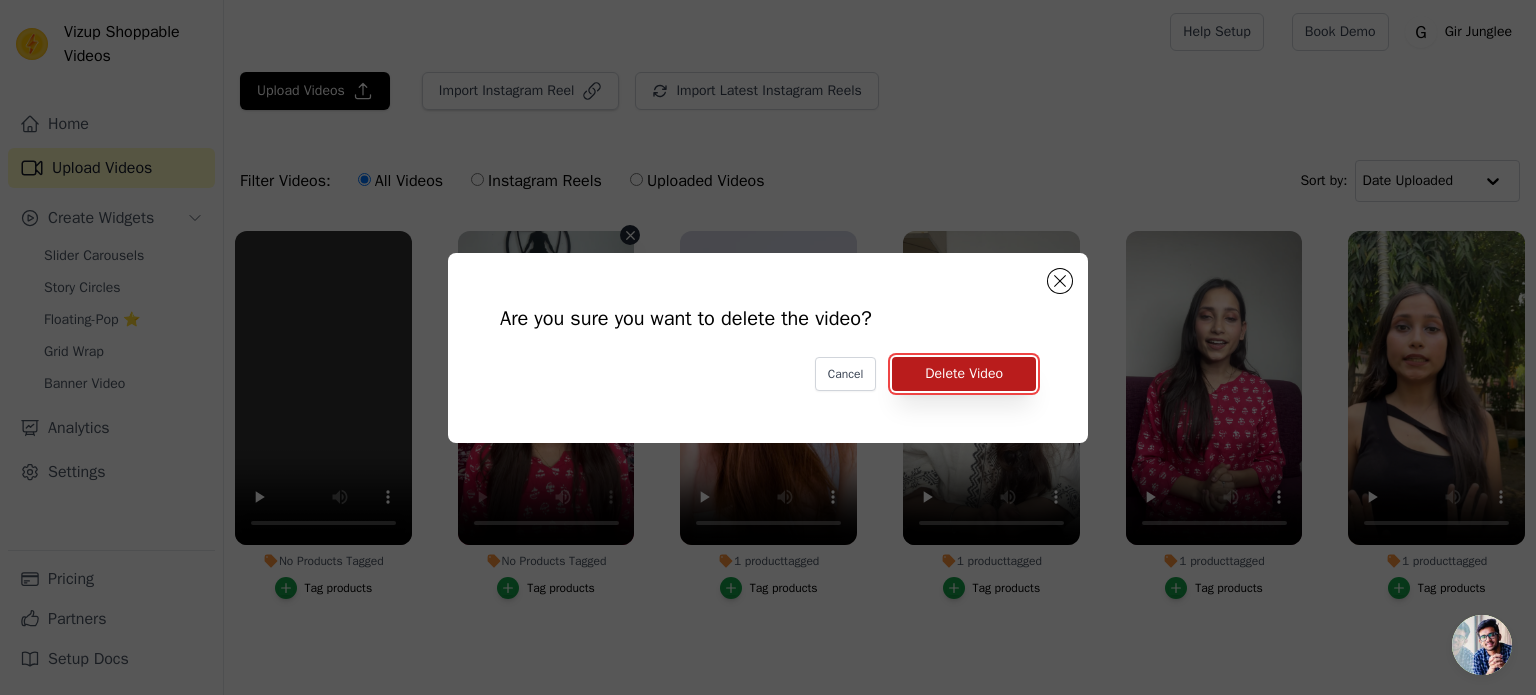 click on "Delete Video" at bounding box center (964, 374) 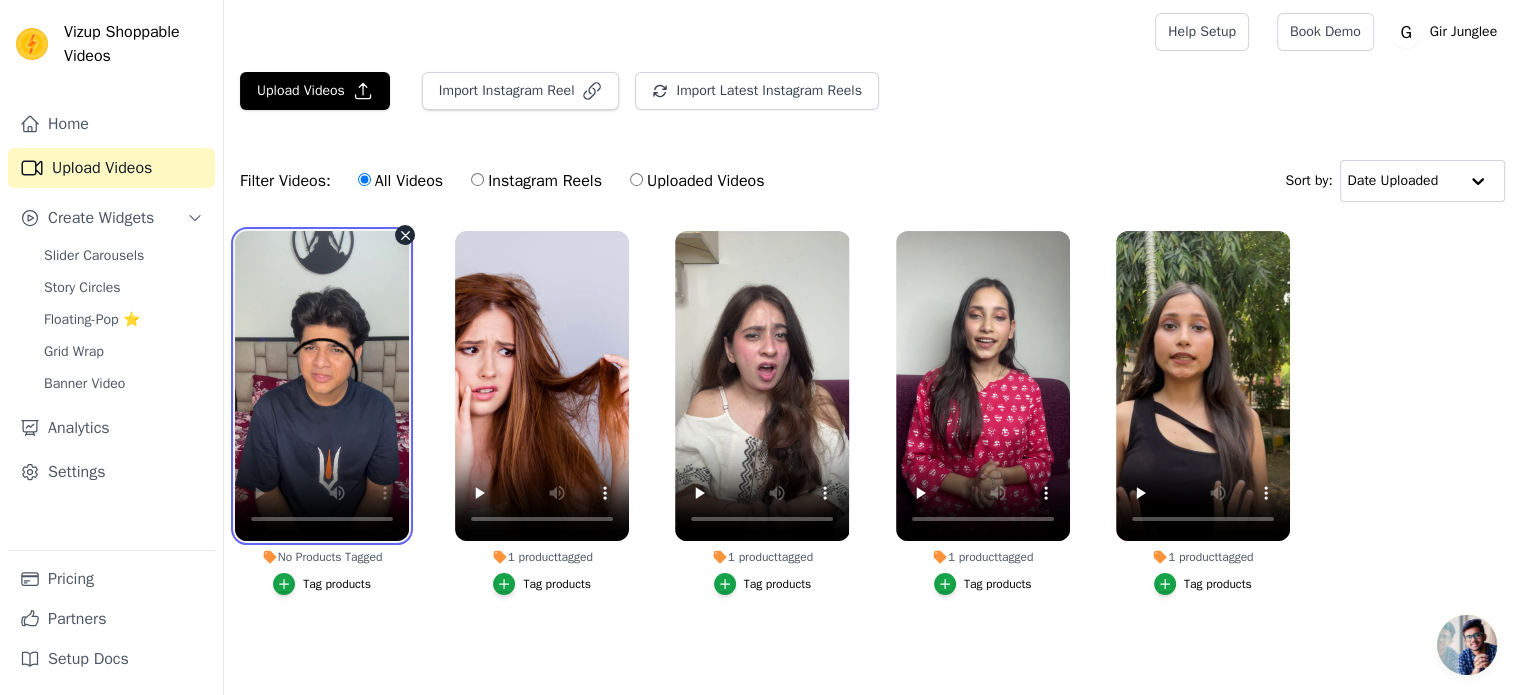 type 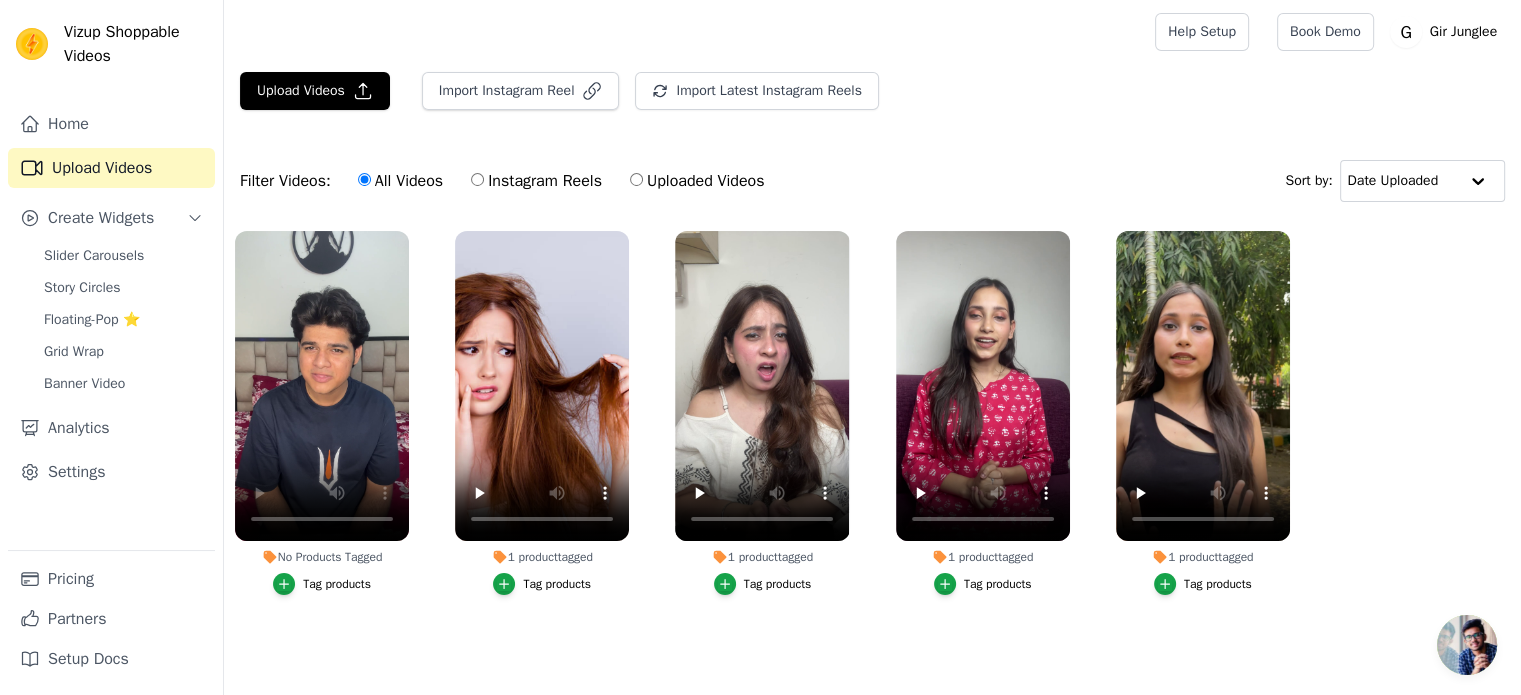 click on "Tag products" at bounding box center (322, 584) 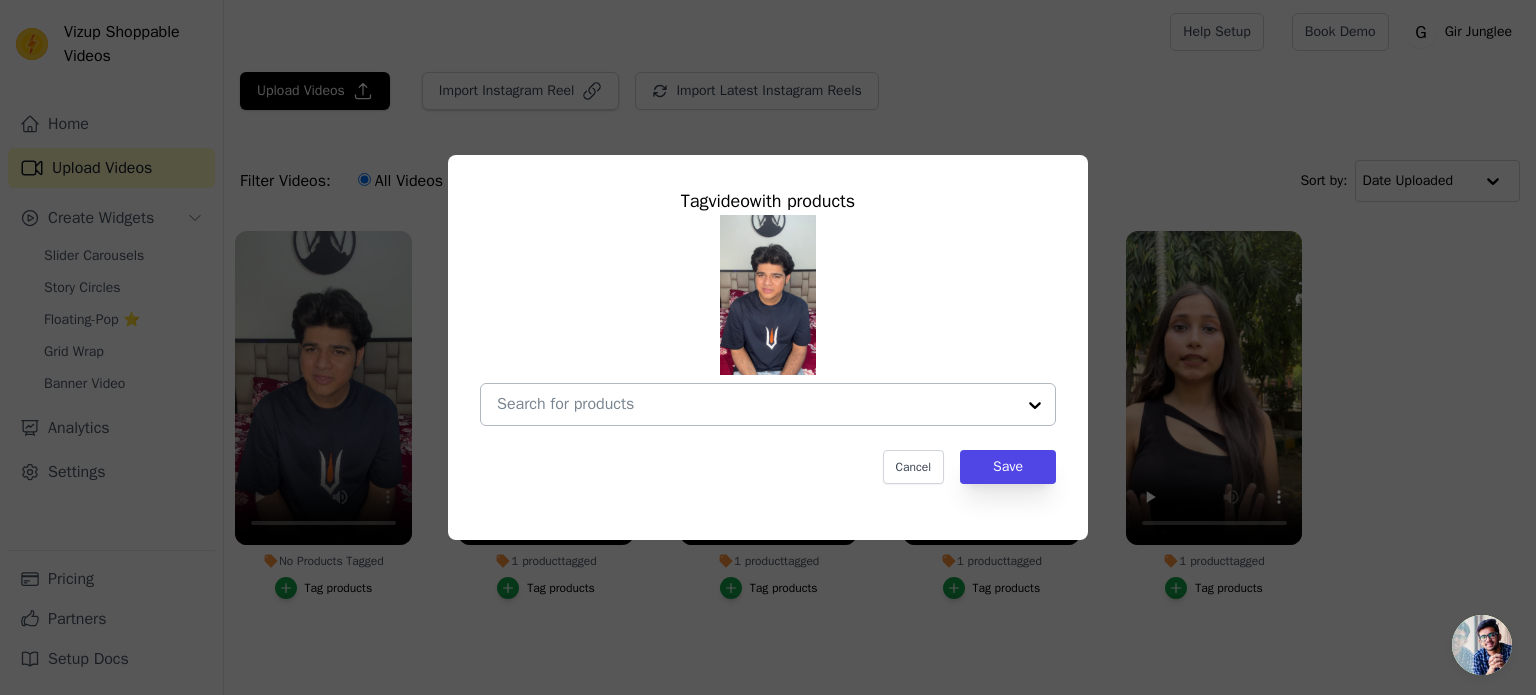 click on "No Products Tagged     Tag  video  with products                         Cancel   Save     Tag products" at bounding box center (756, 404) 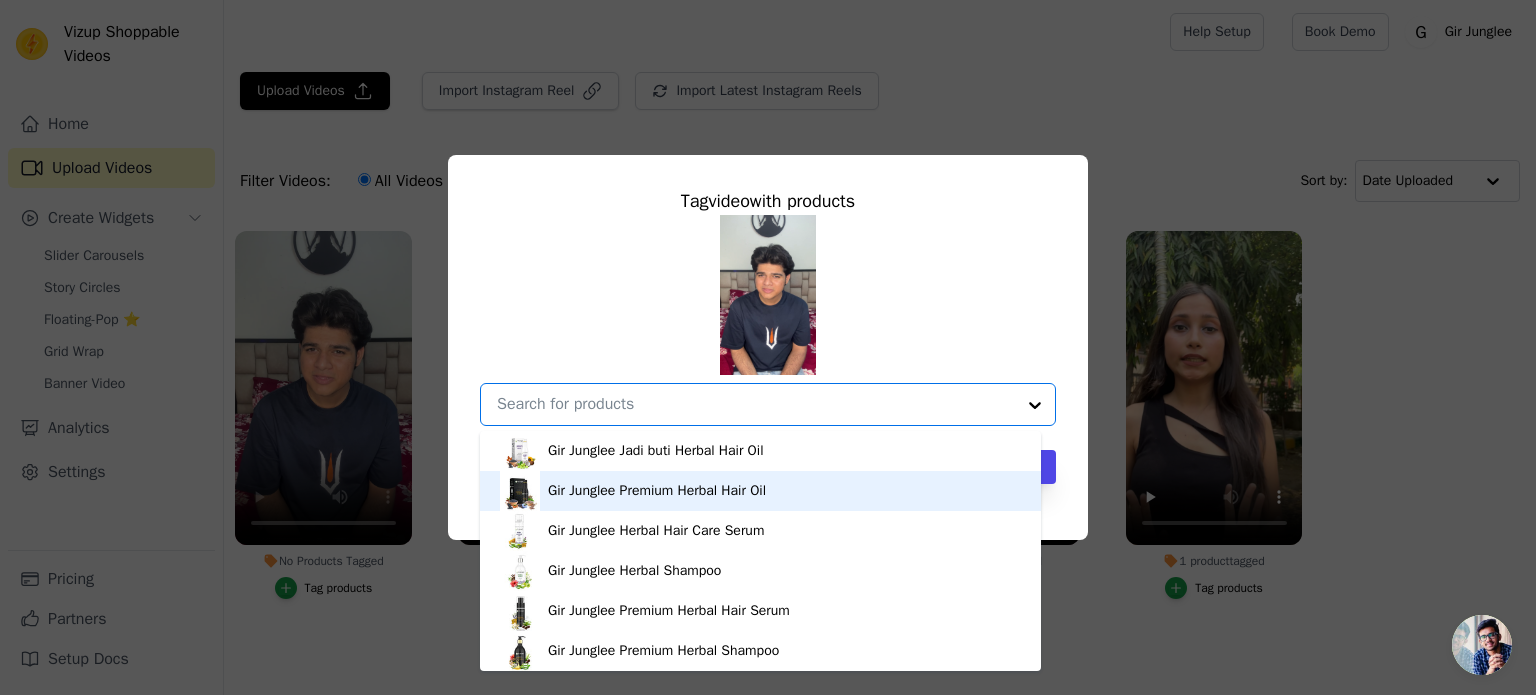 click on "Gir Junglee Premium Herbal Hair Oil" at bounding box center (657, 491) 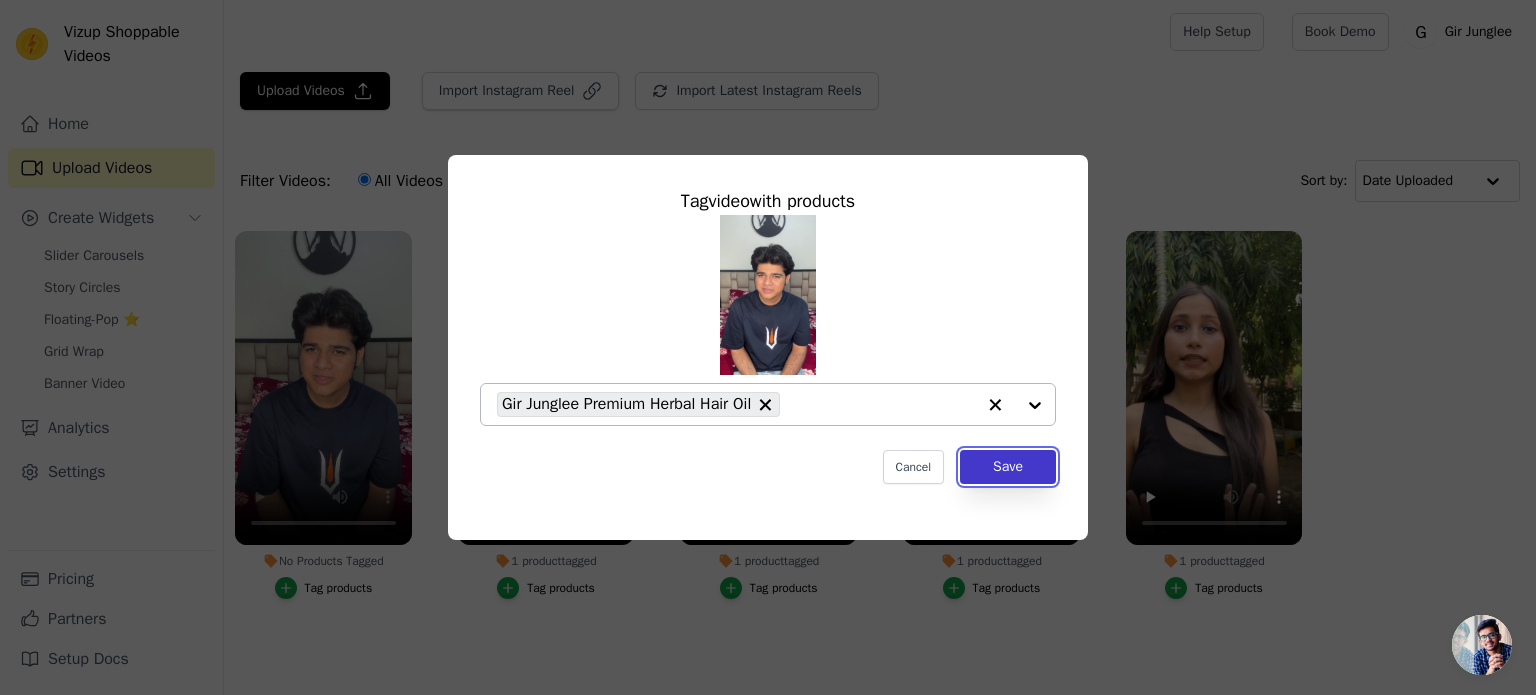 click on "Save" at bounding box center (1008, 467) 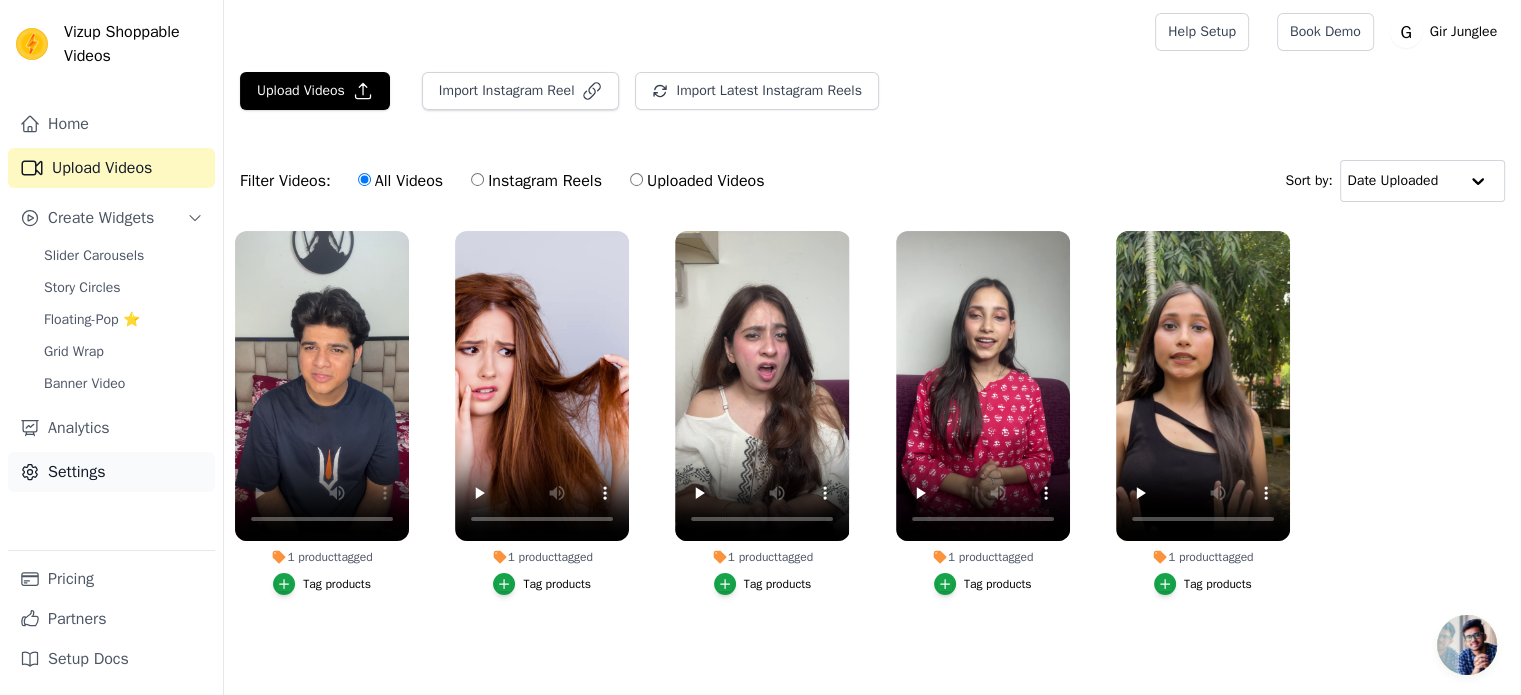 click on "Settings" at bounding box center [111, 472] 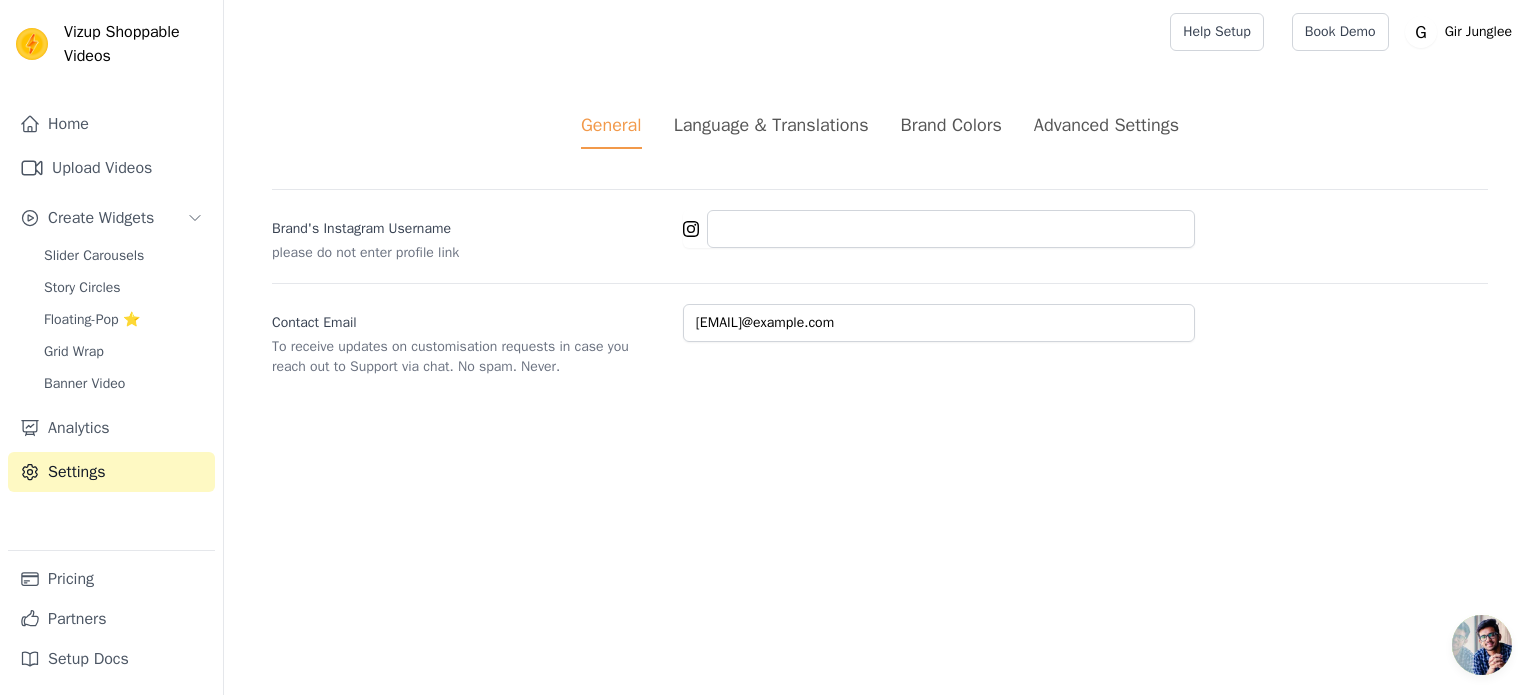 click on "Language & Translations" at bounding box center (771, 125) 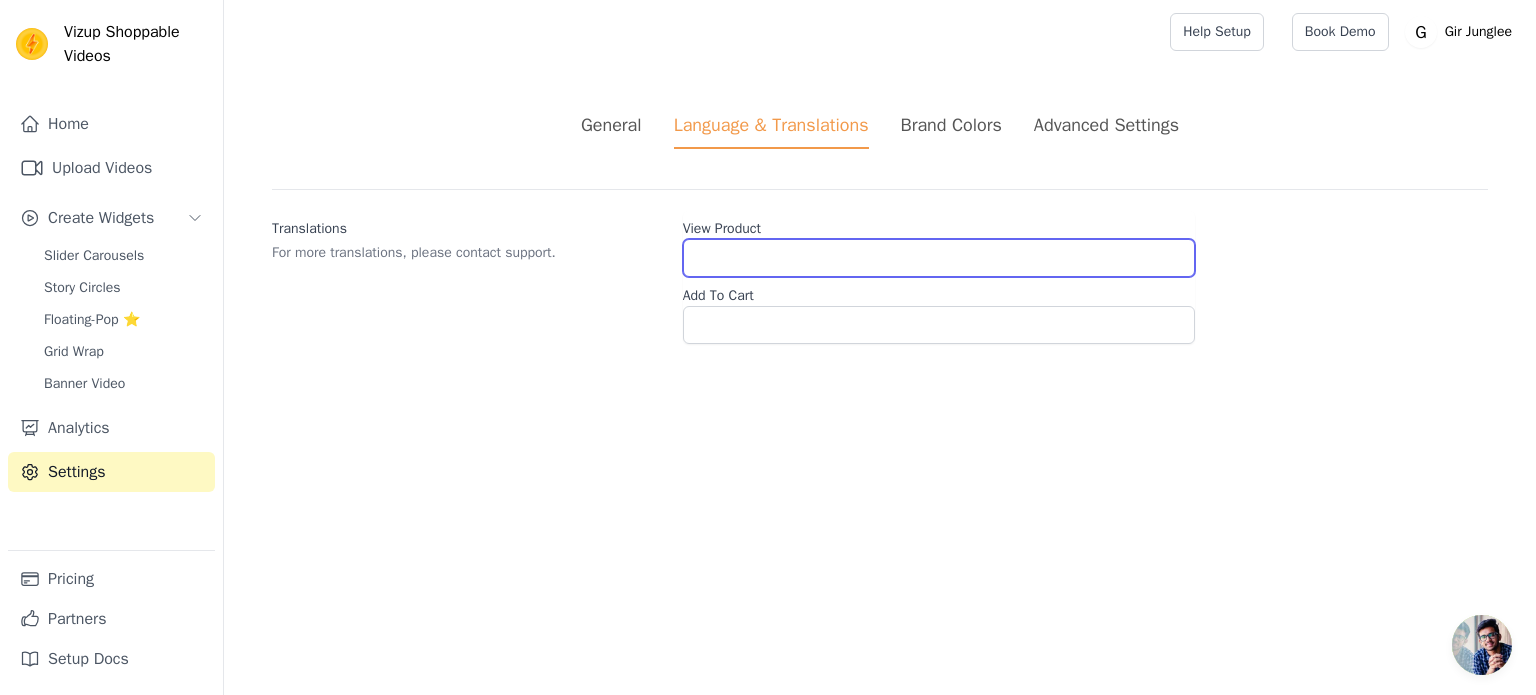 click on "View Product" at bounding box center [939, 258] 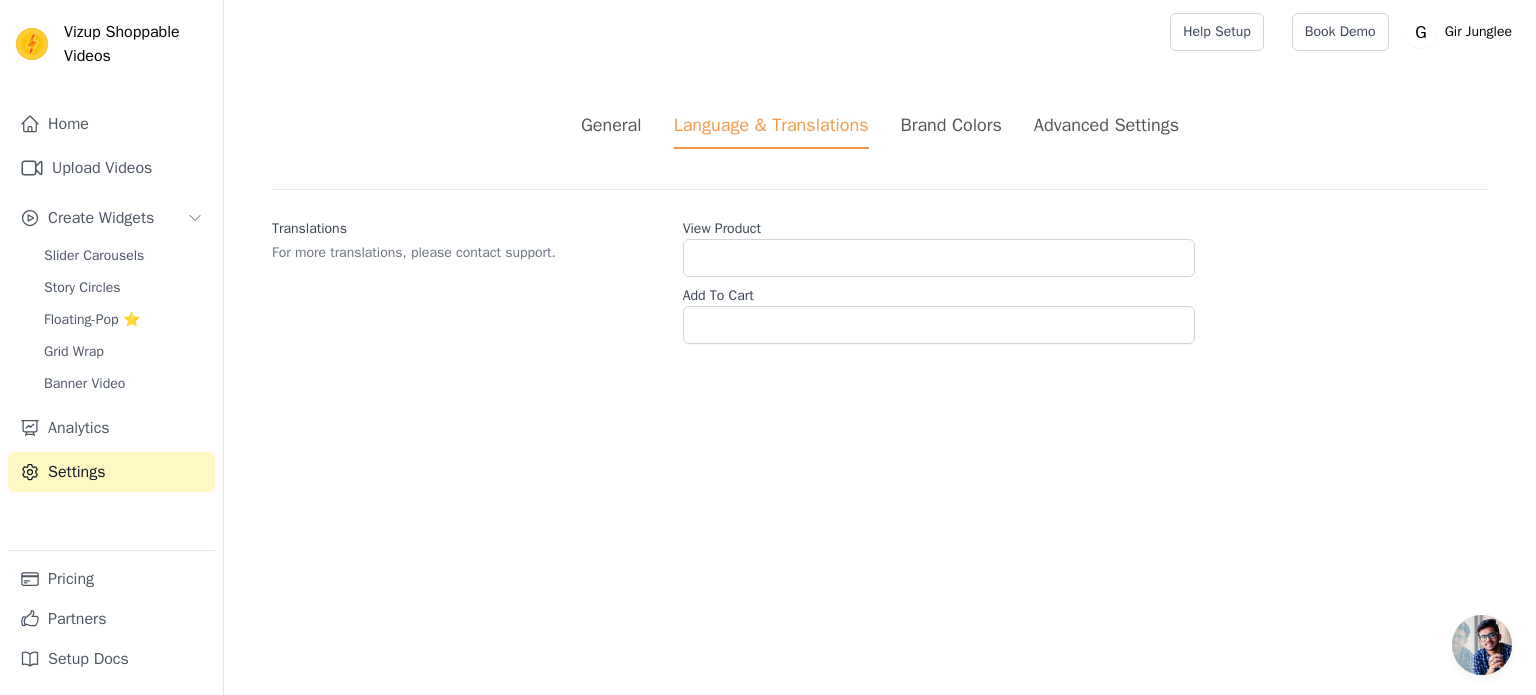 click on "Brand Colors" at bounding box center (951, 125) 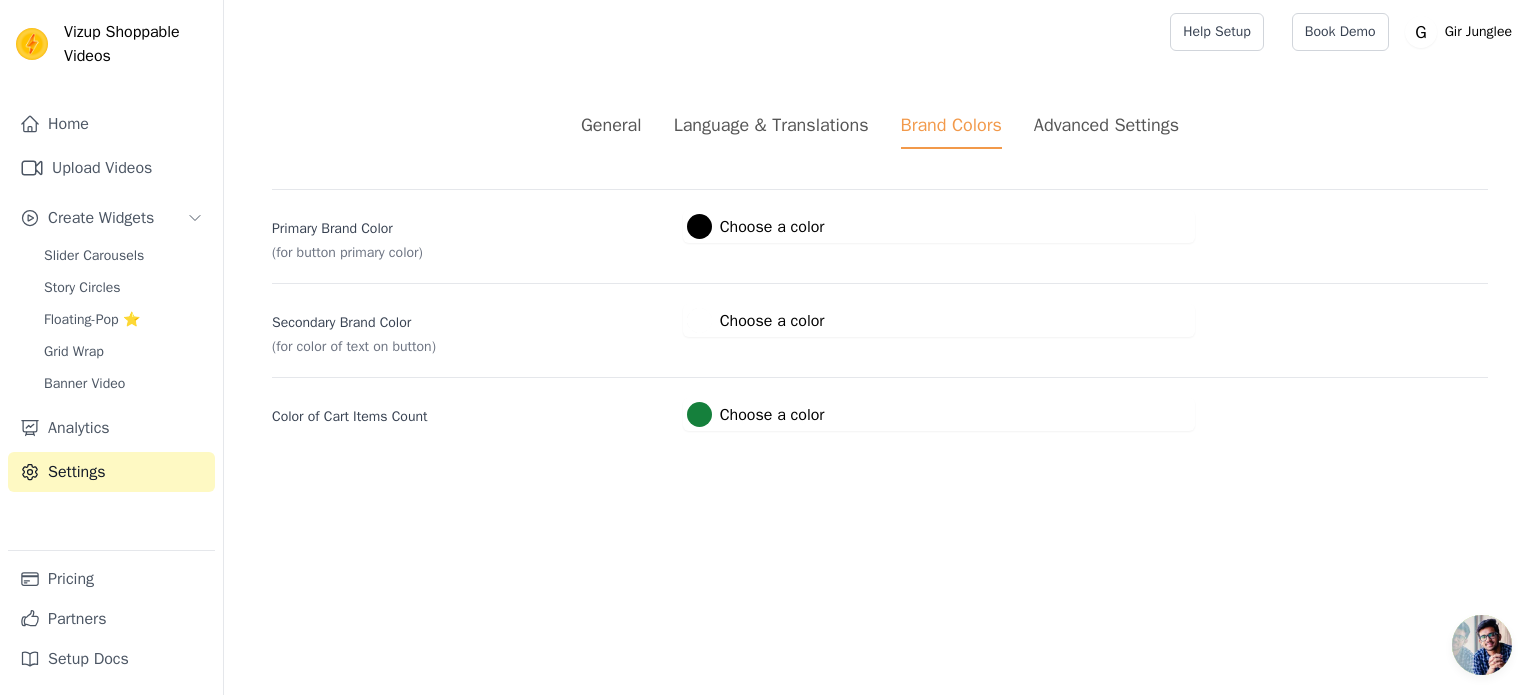 click on "Advanced Settings" at bounding box center (1106, 125) 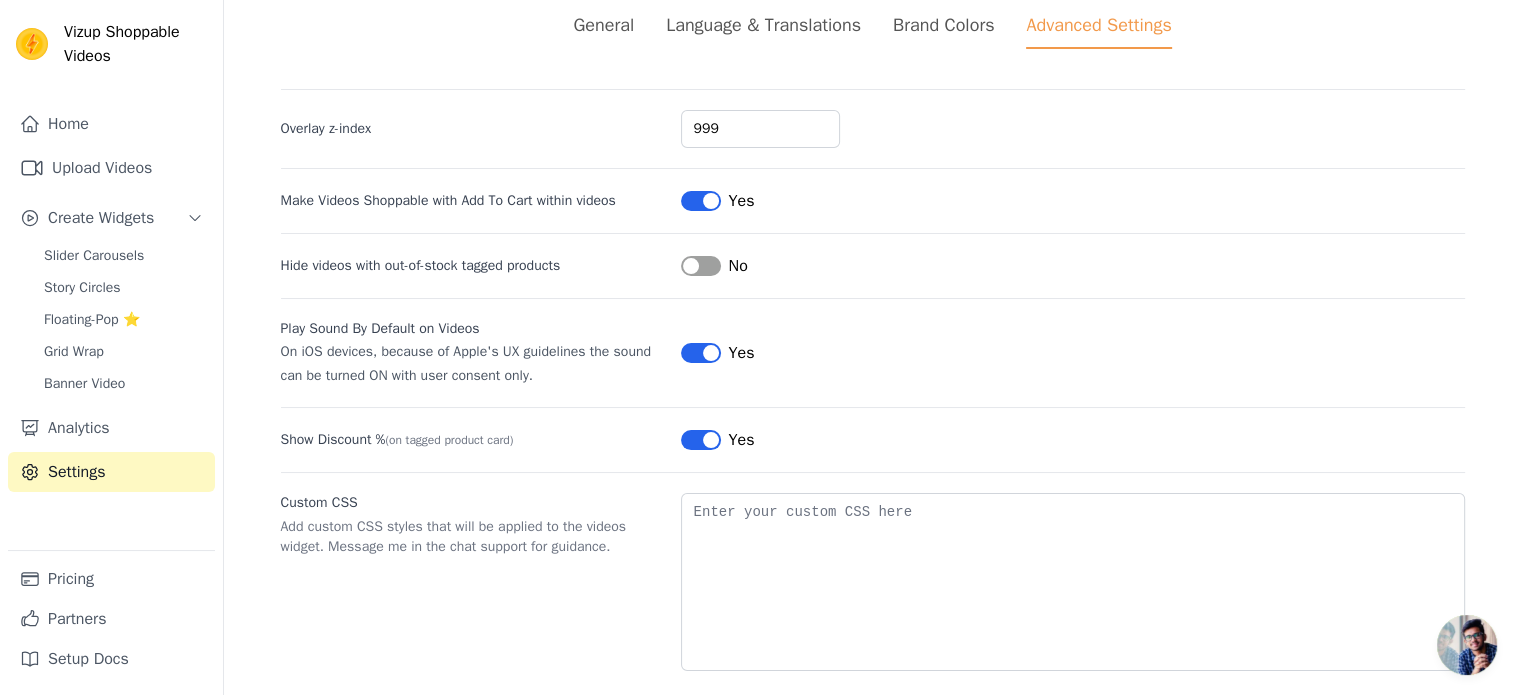scroll, scrollTop: 103, scrollLeft: 0, axis: vertical 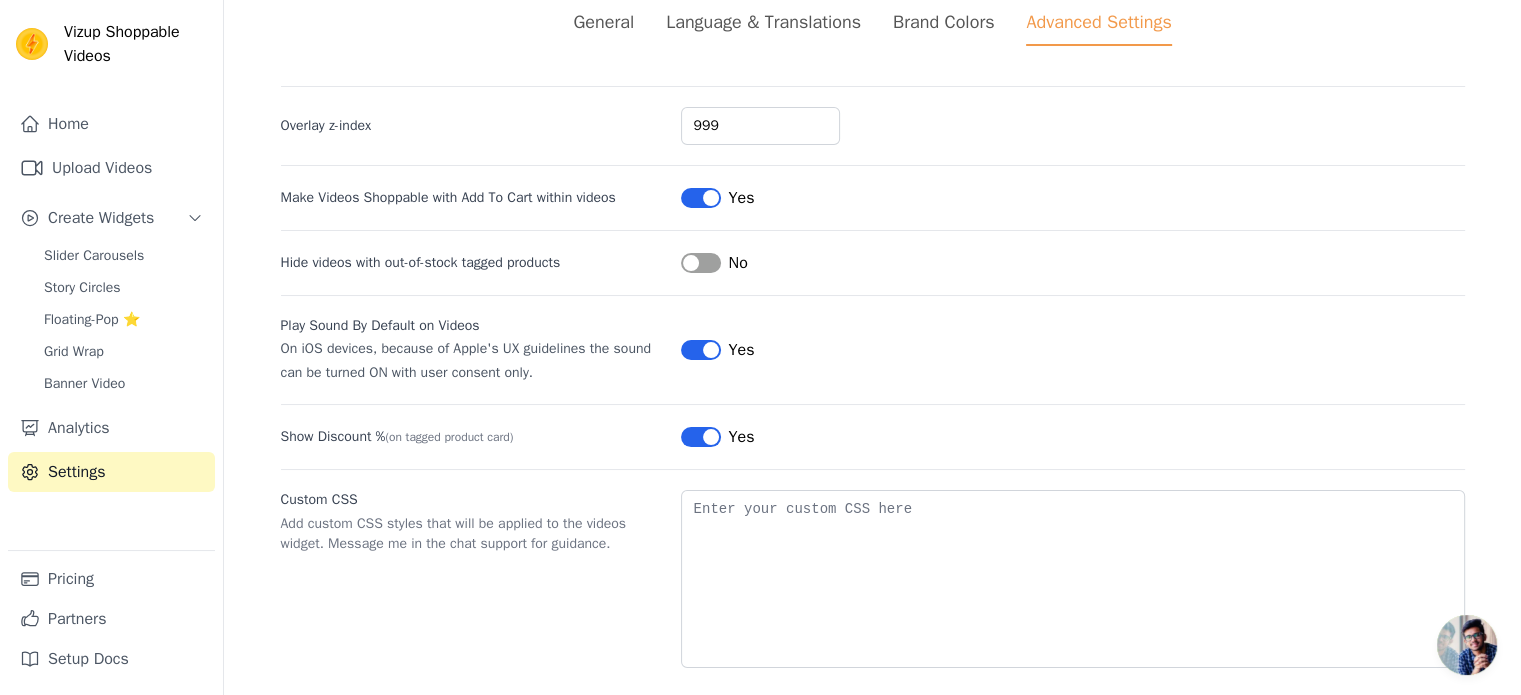 click on "Label" at bounding box center [701, 263] 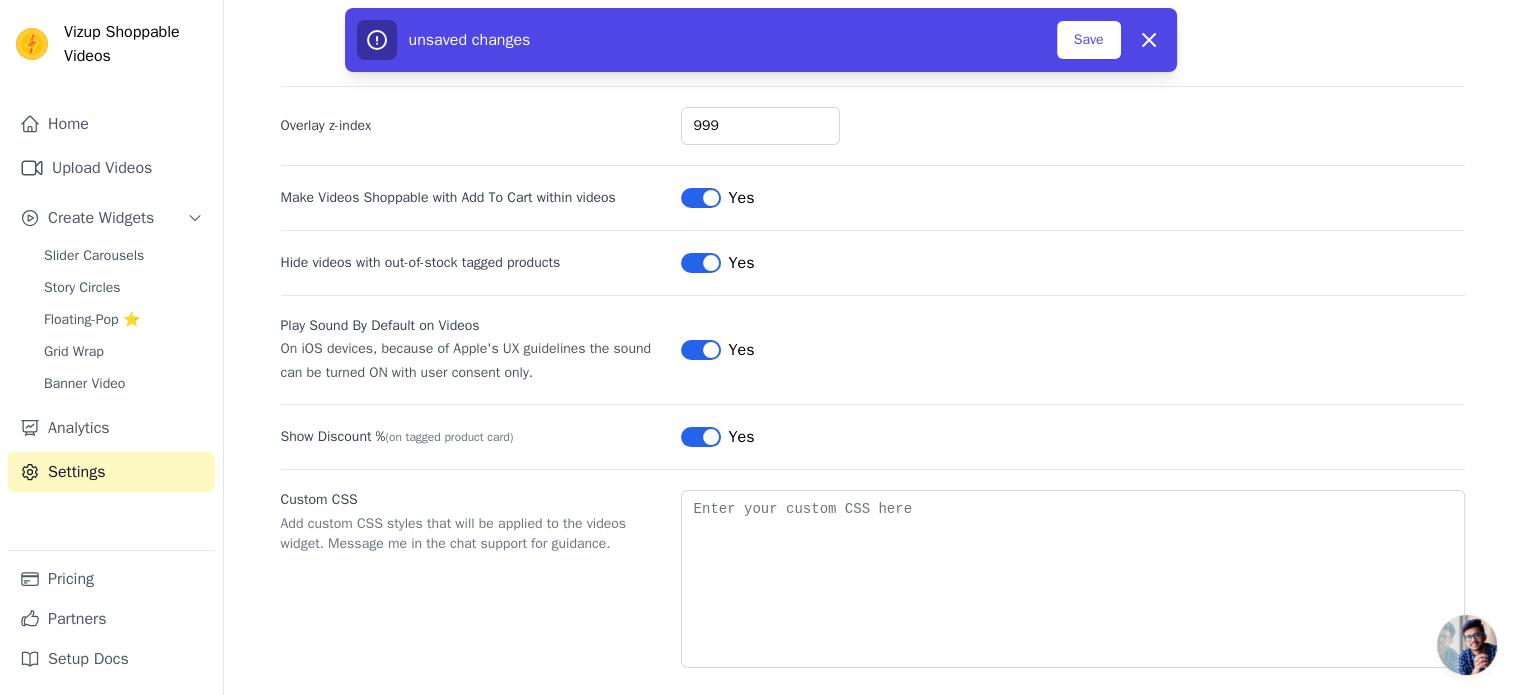 scroll, scrollTop: 121, scrollLeft: 0, axis: vertical 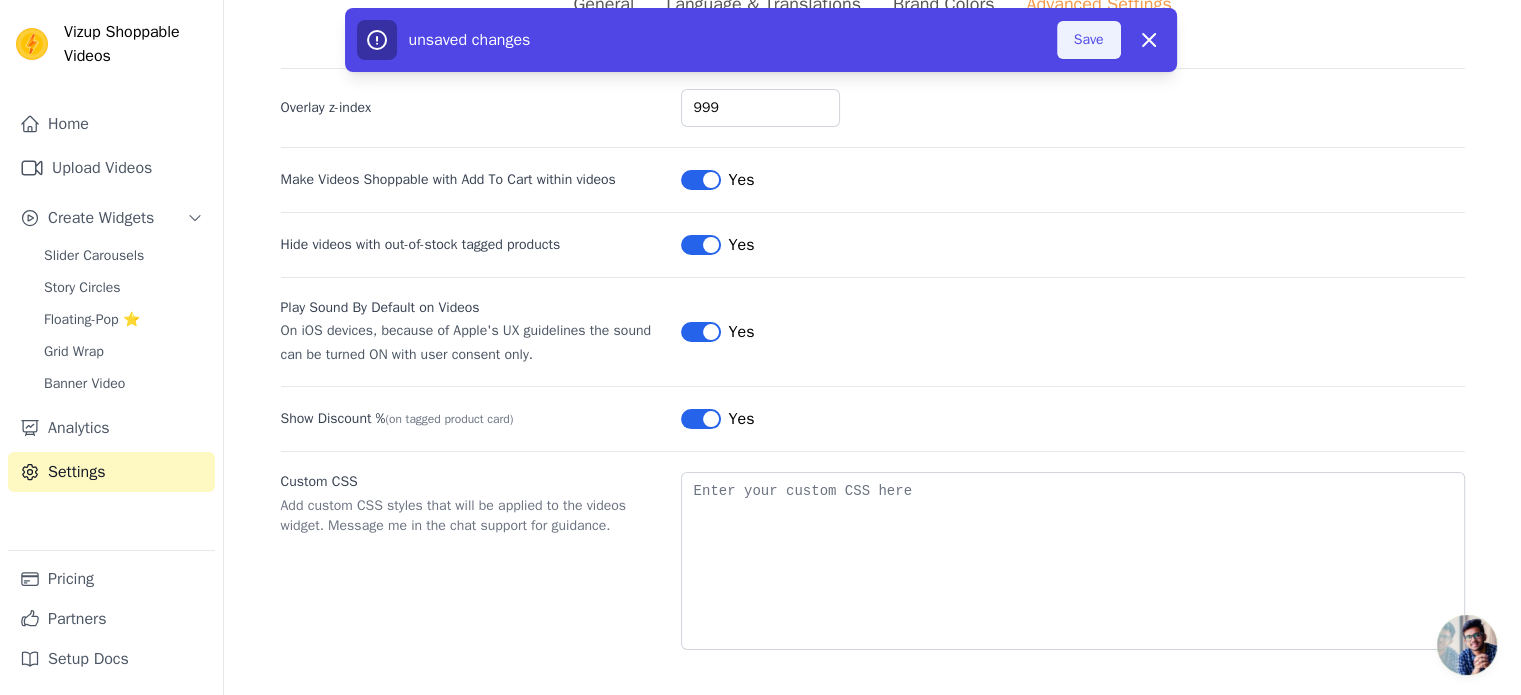 click on "Save" at bounding box center (1089, 40) 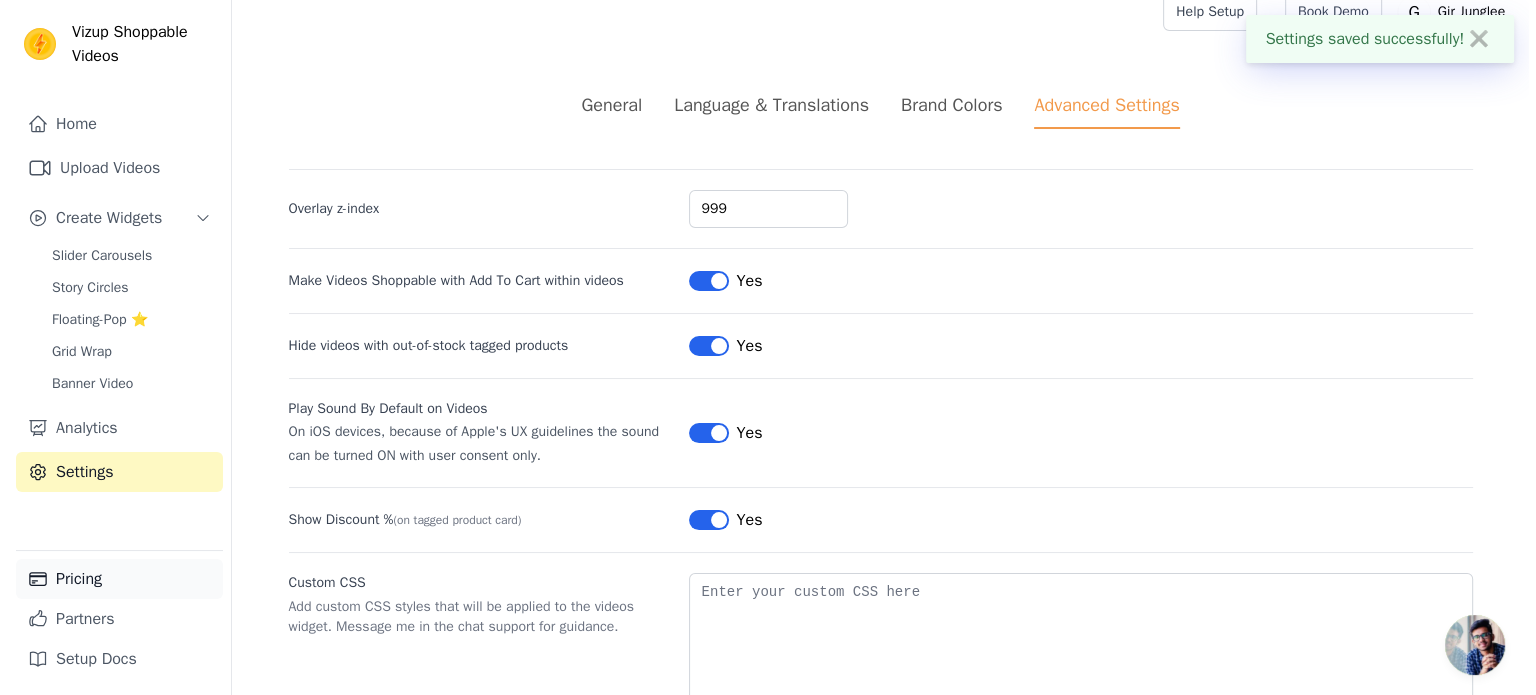 scroll, scrollTop: 0, scrollLeft: 0, axis: both 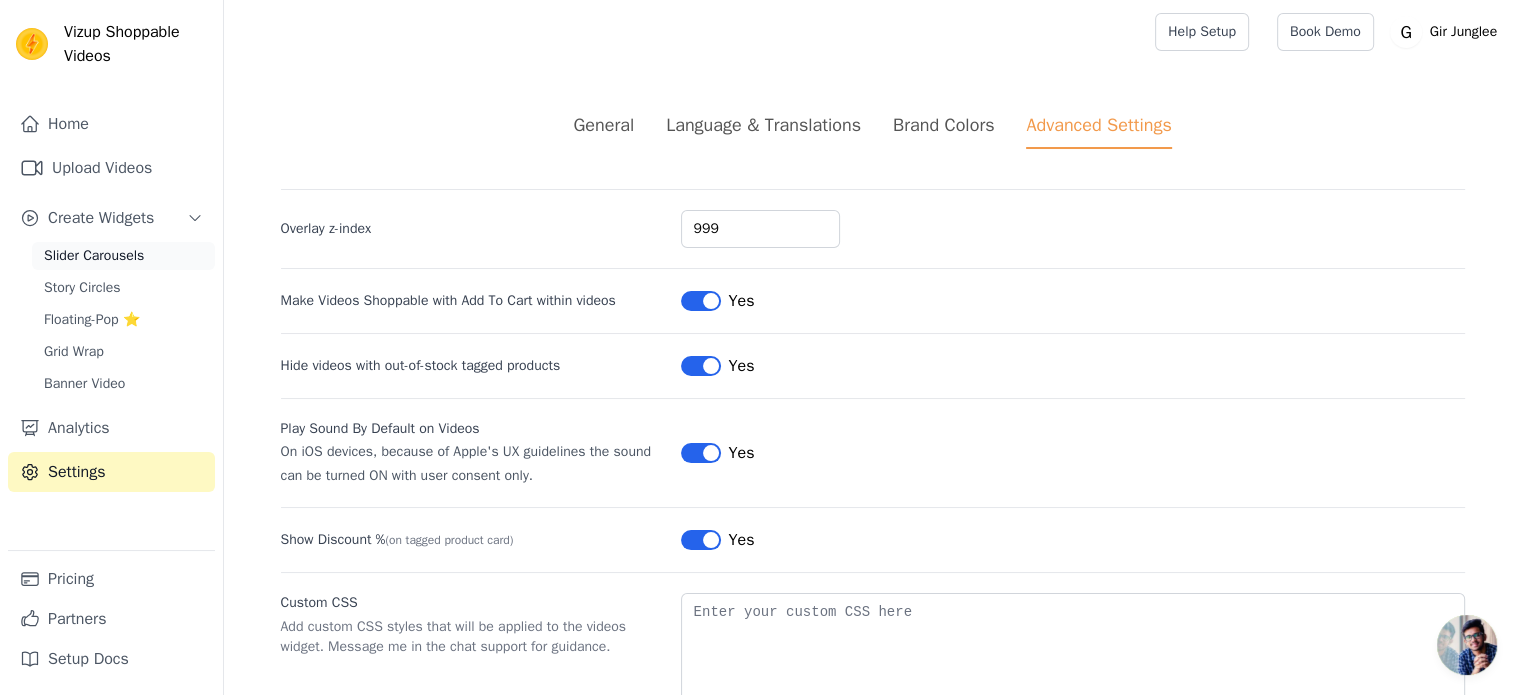click on "Slider Carousels" at bounding box center [123, 256] 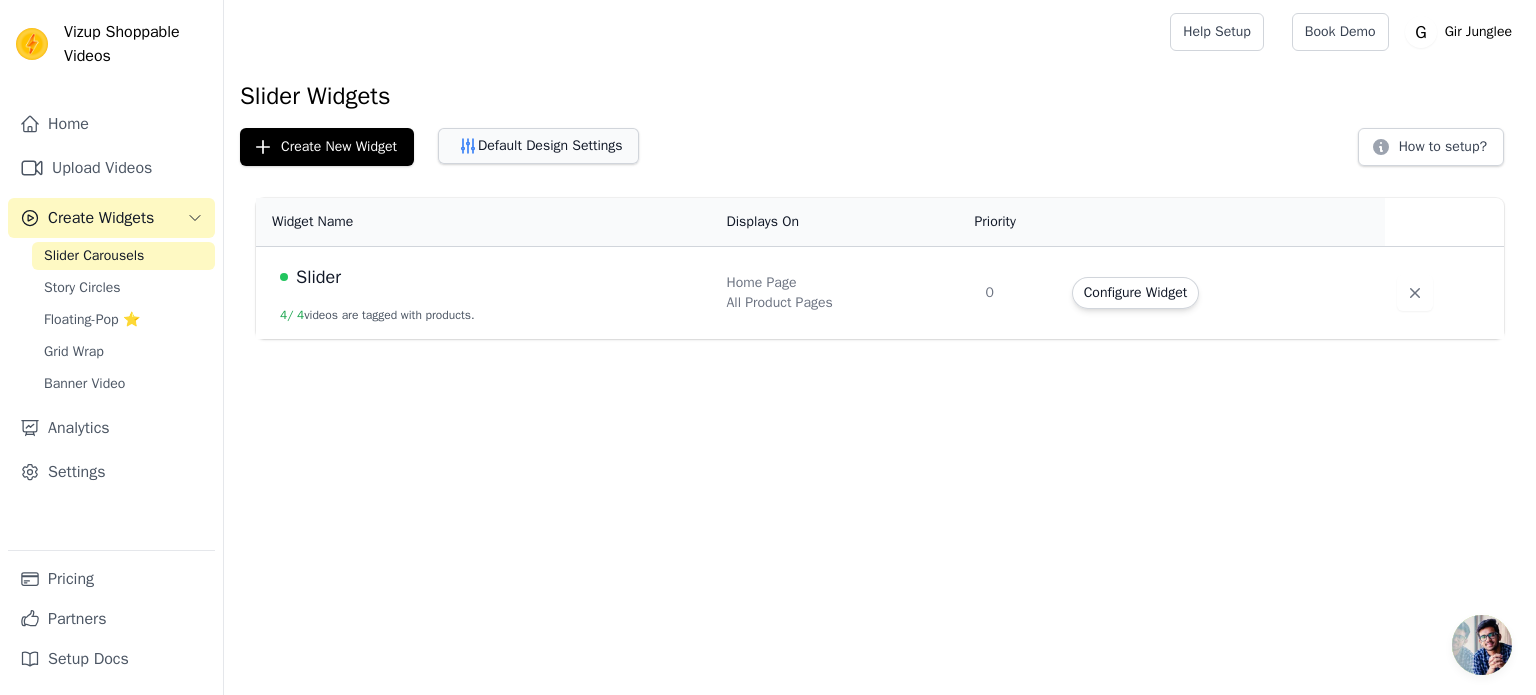 click on "Default Design Settings" at bounding box center (538, 146) 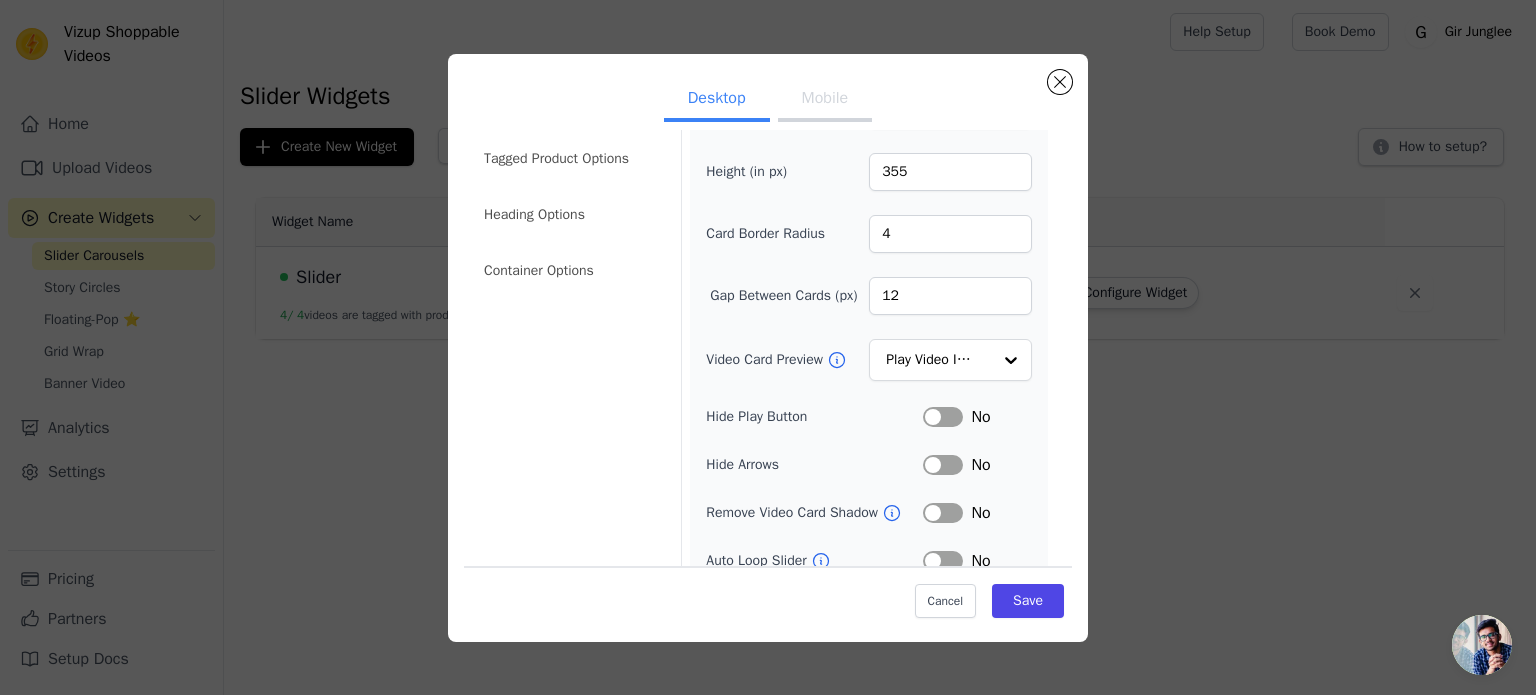 scroll, scrollTop: 98, scrollLeft: 0, axis: vertical 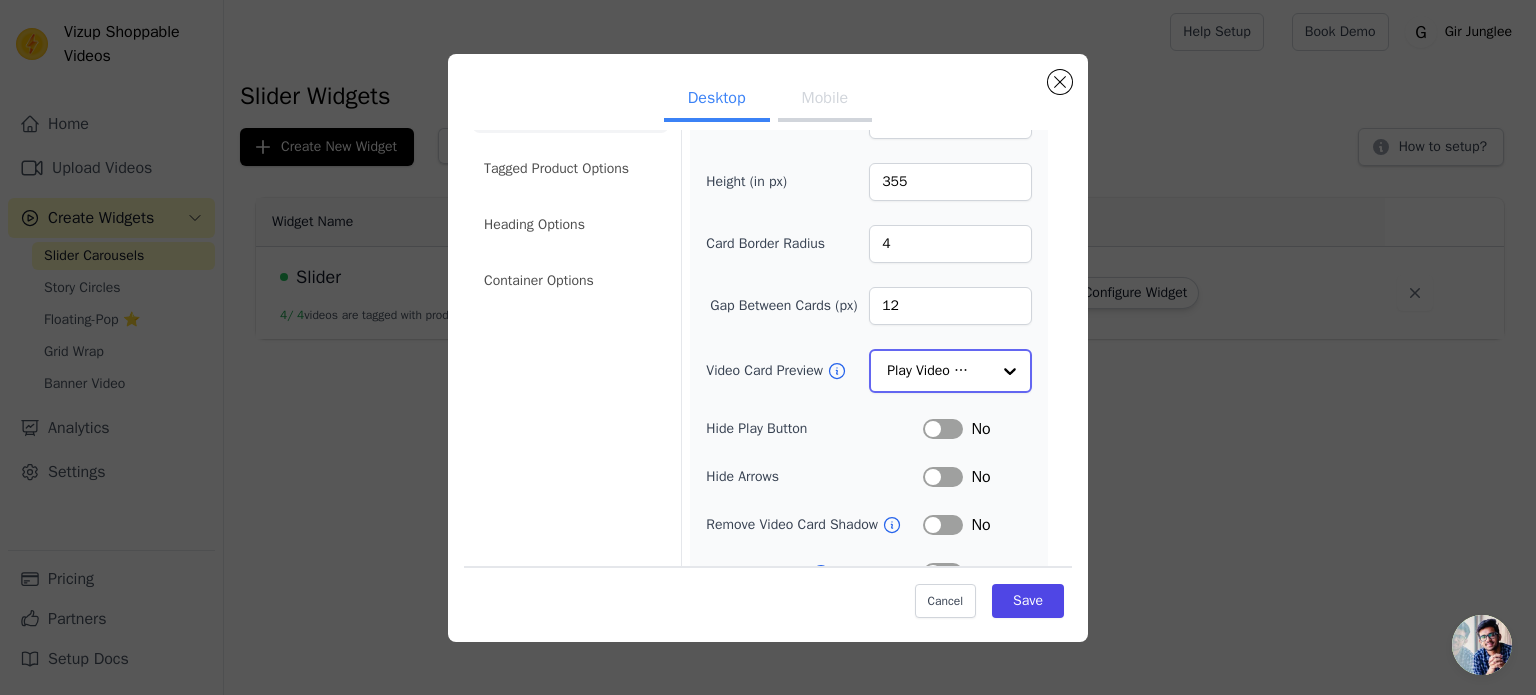 click on "Video Card Preview" 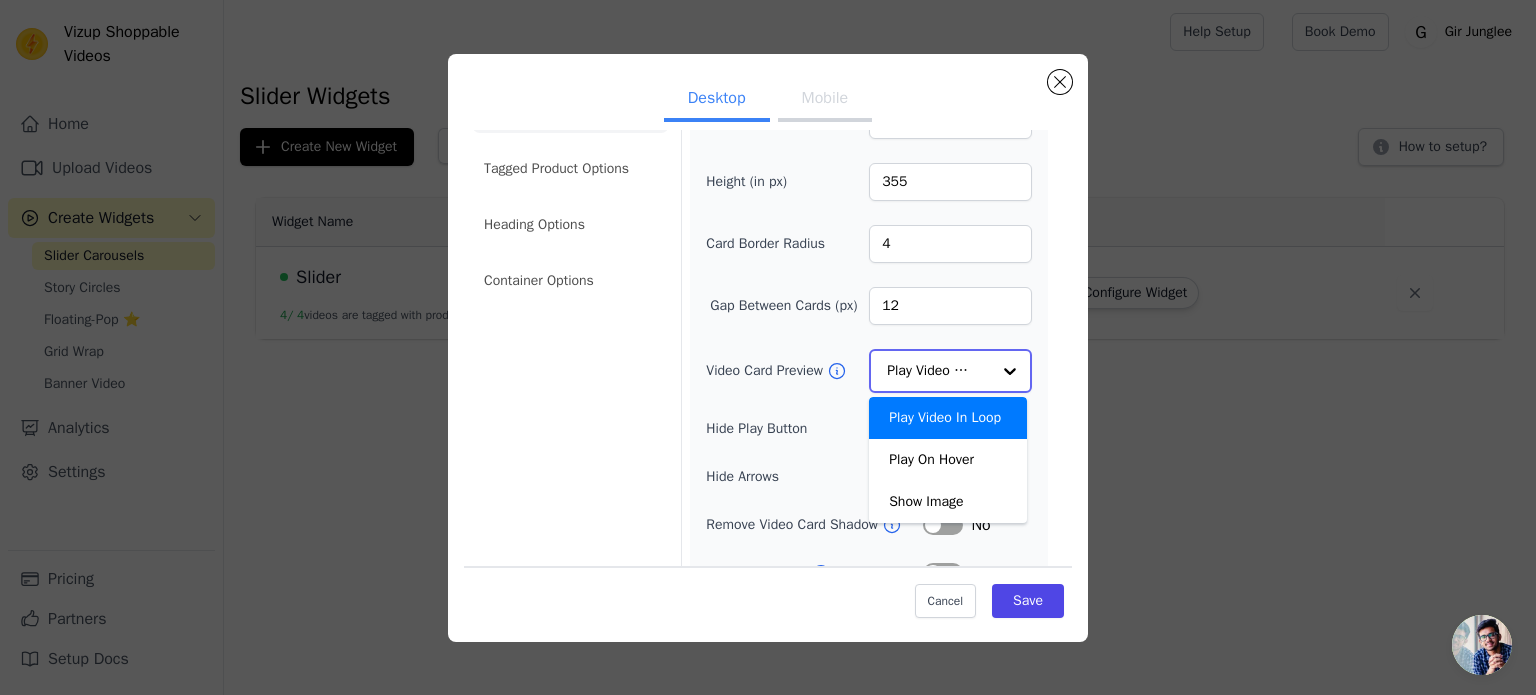 click on "Video Card Preview" 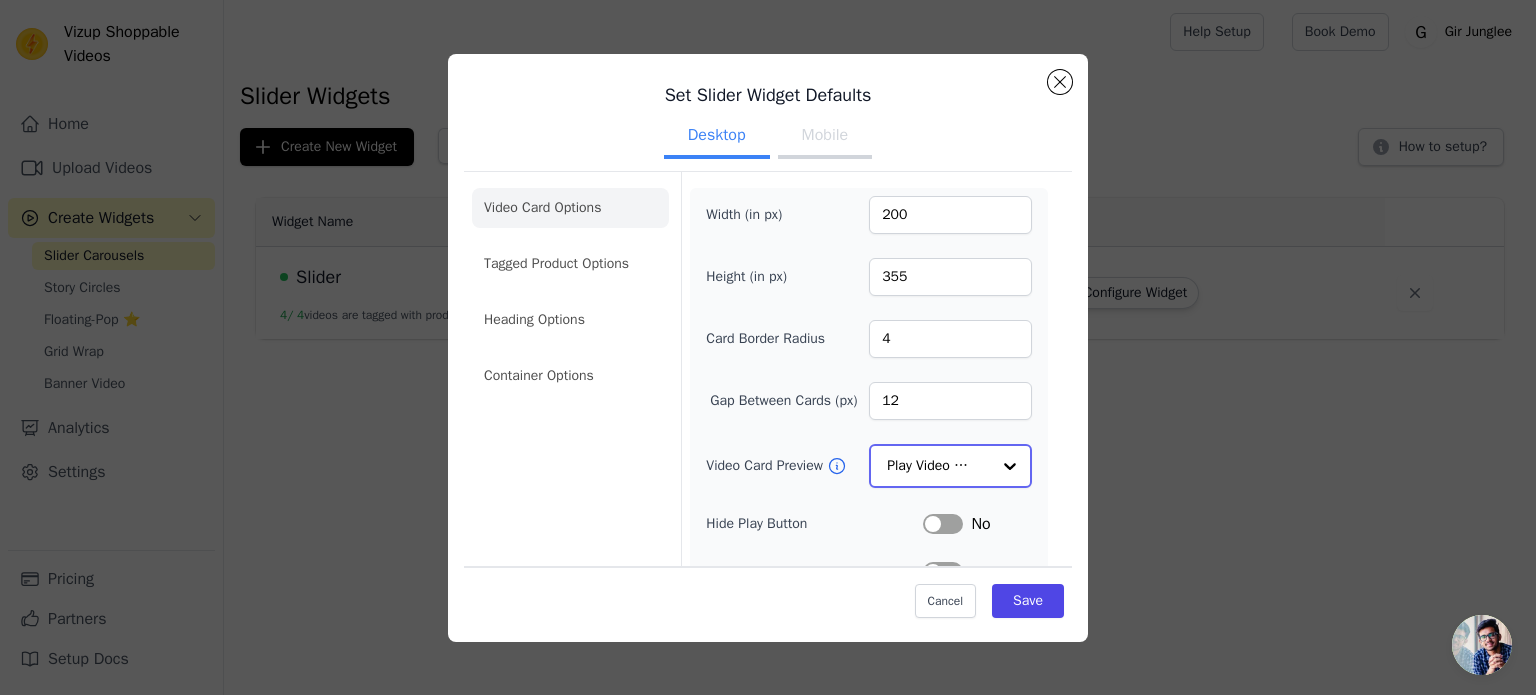 scroll, scrollTop: 0, scrollLeft: 0, axis: both 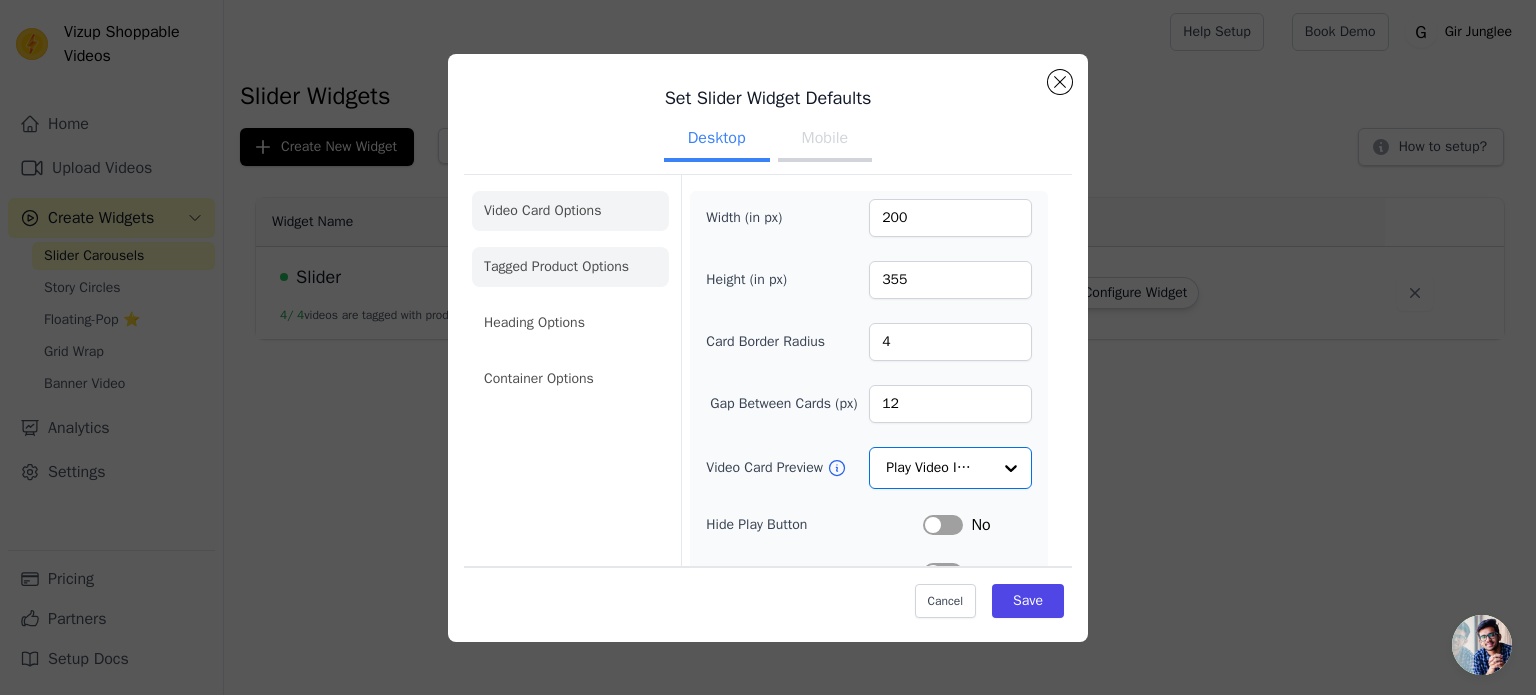 click on "Tagged Product Options" 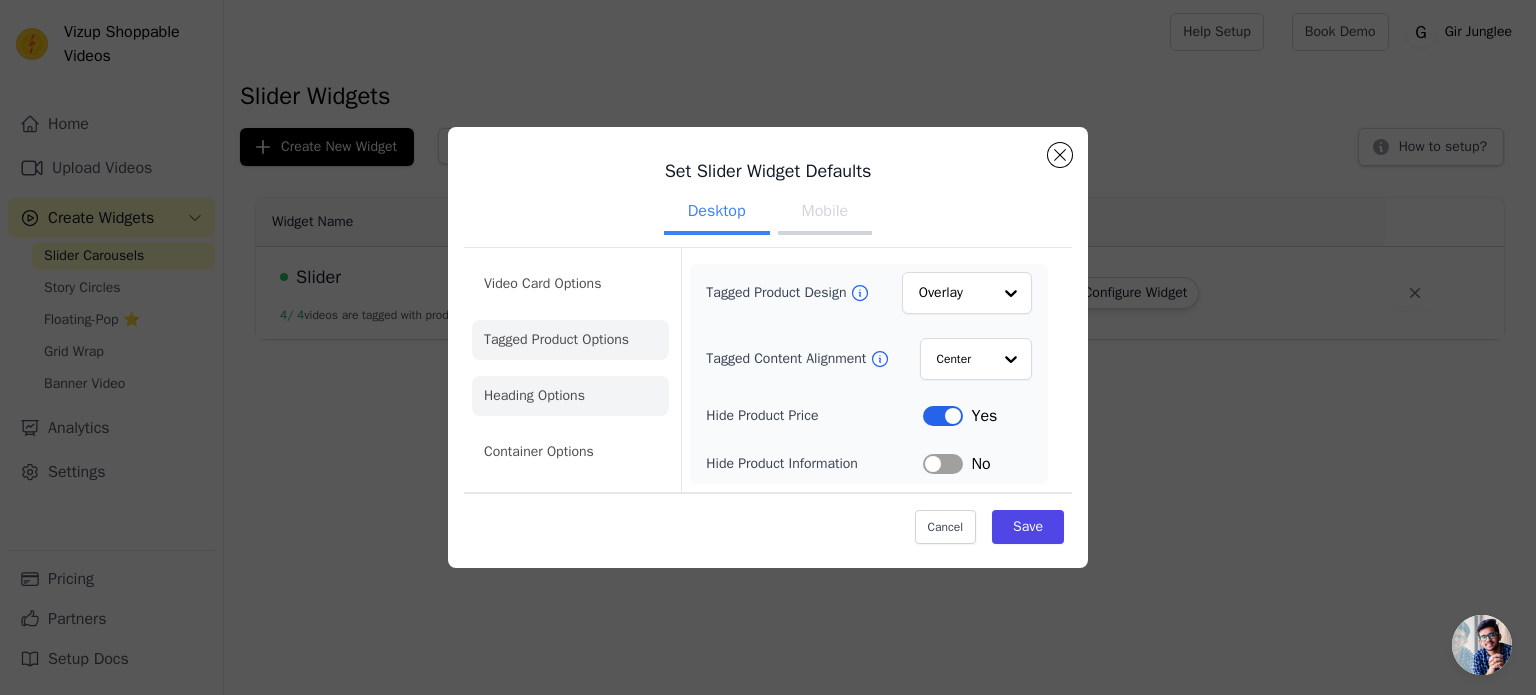 click on "Heading Options" 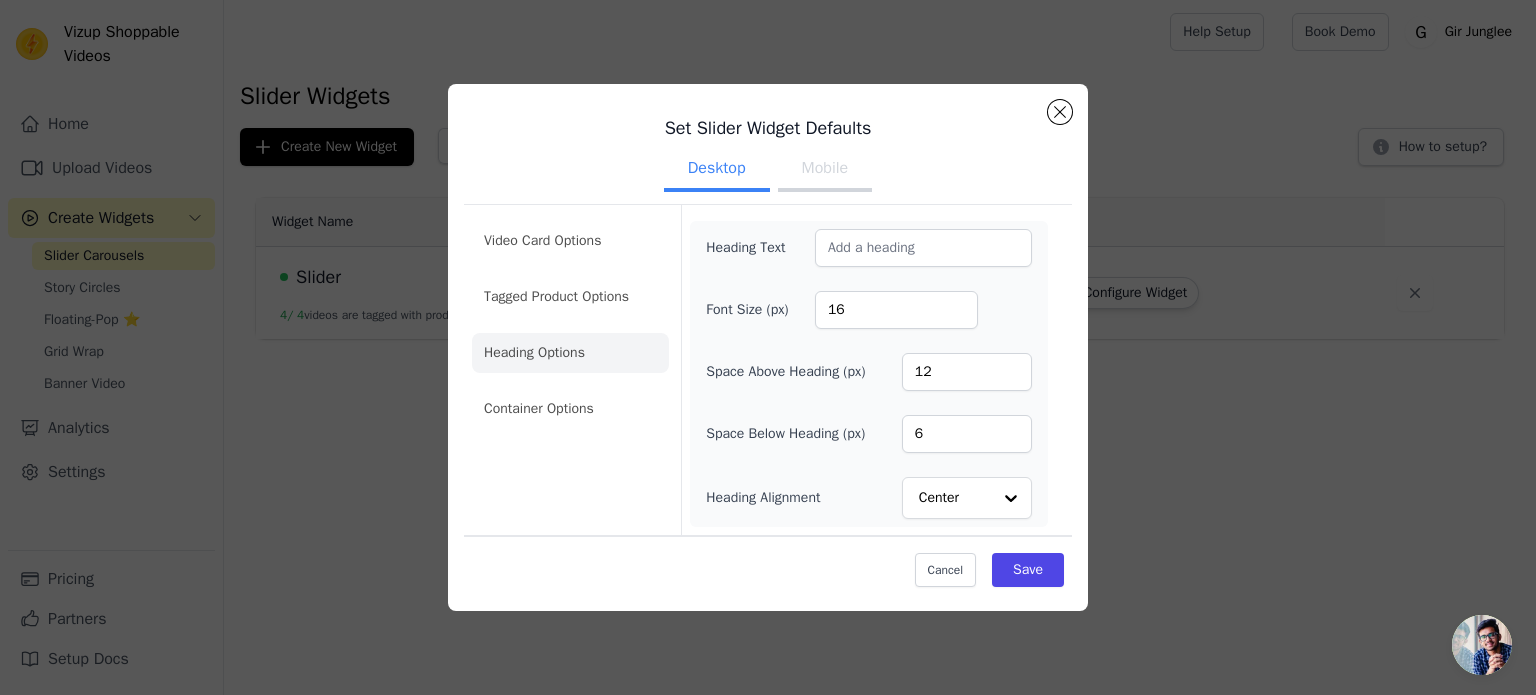 click on "Mobile" at bounding box center [825, 170] 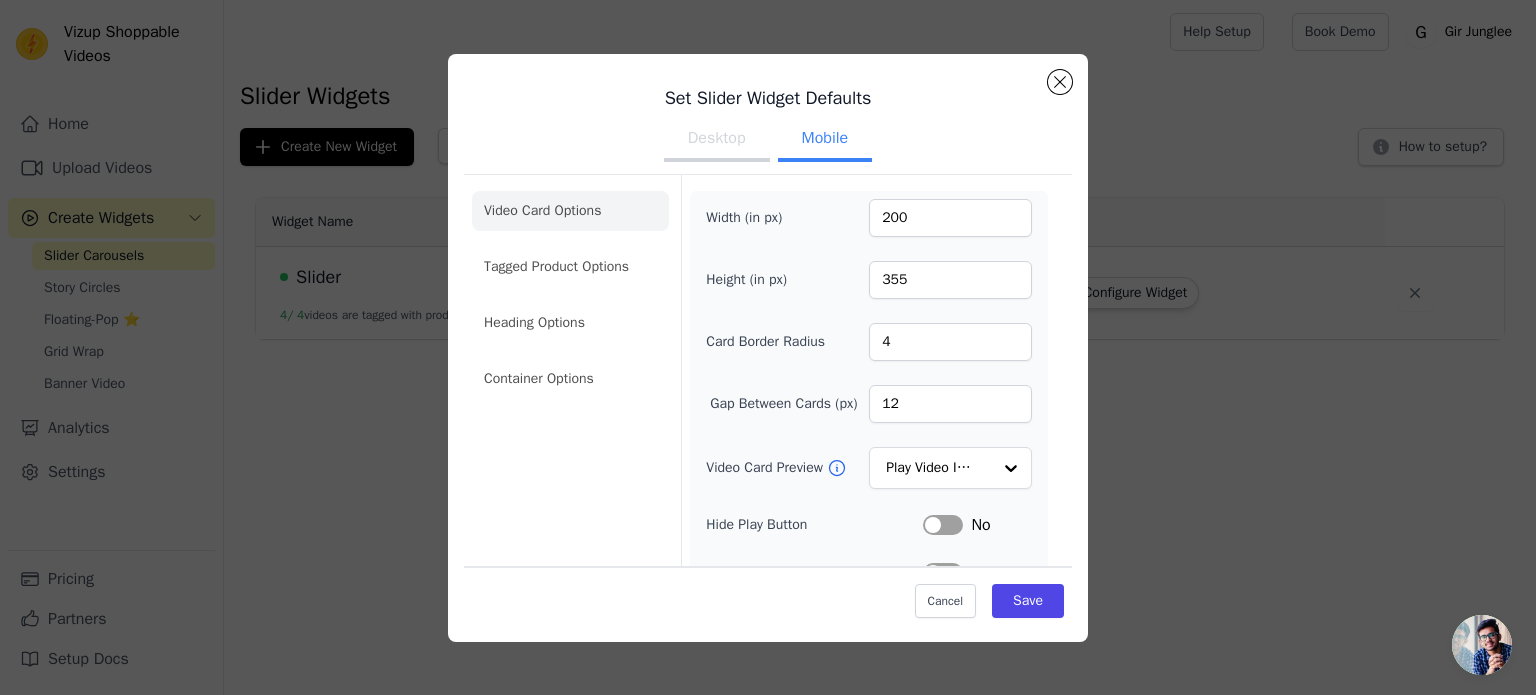 click on "Desktop" at bounding box center [717, 140] 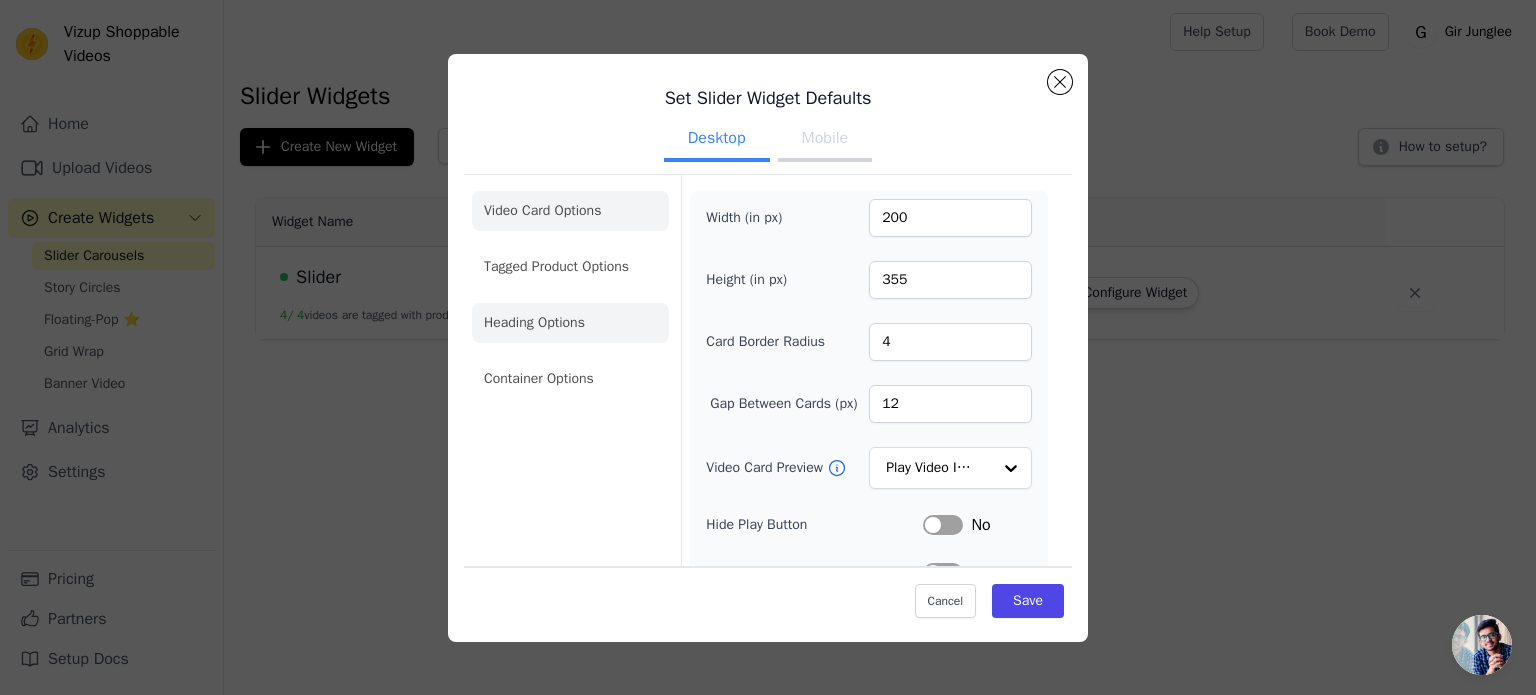 click on "Heading Options" 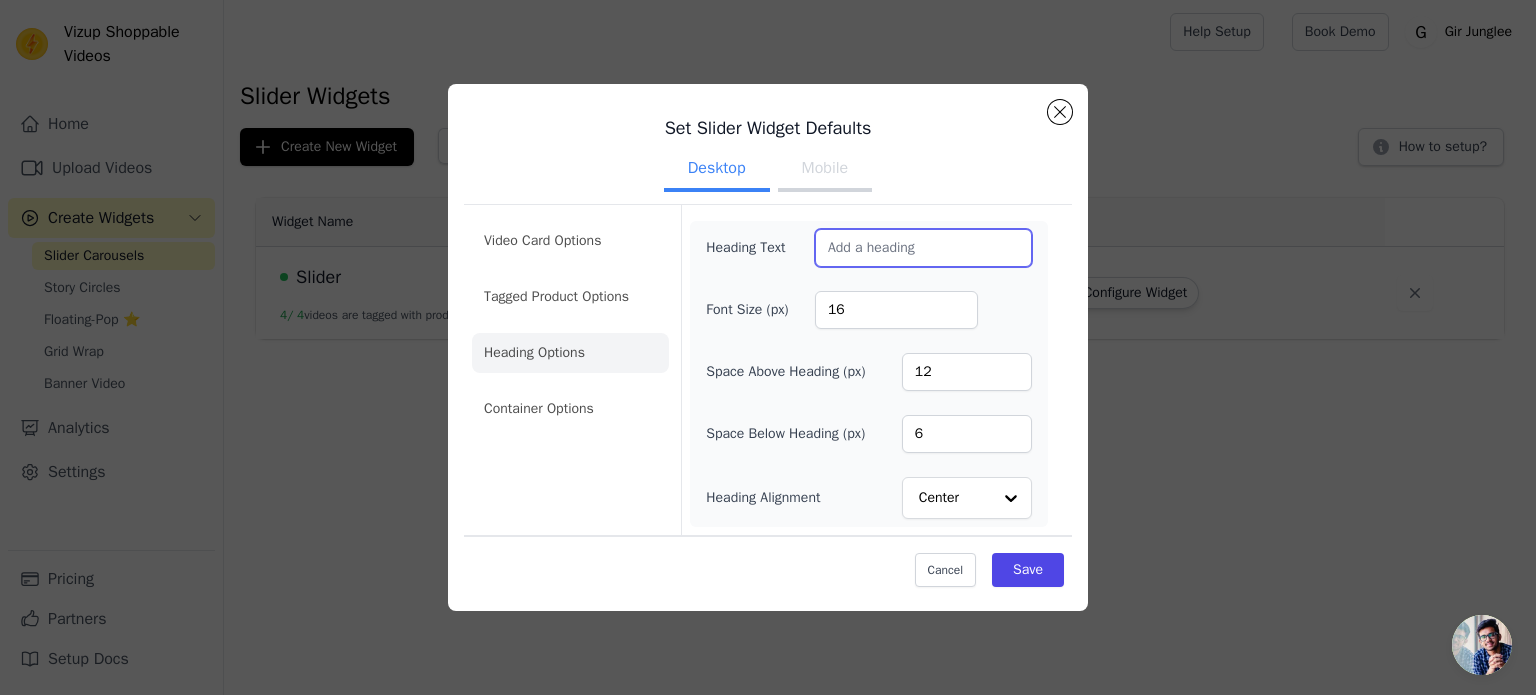 click on "Heading Text" at bounding box center [923, 248] 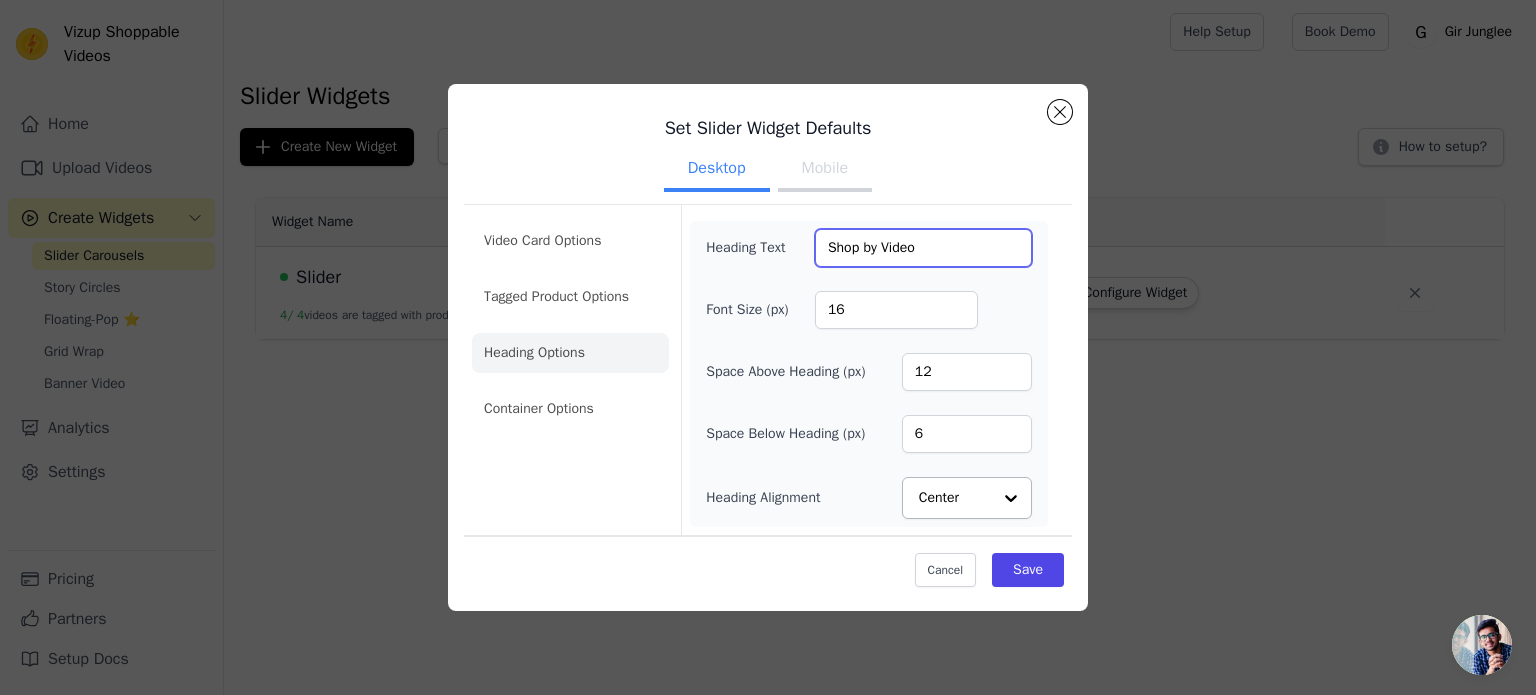 type on "Shop by Video" 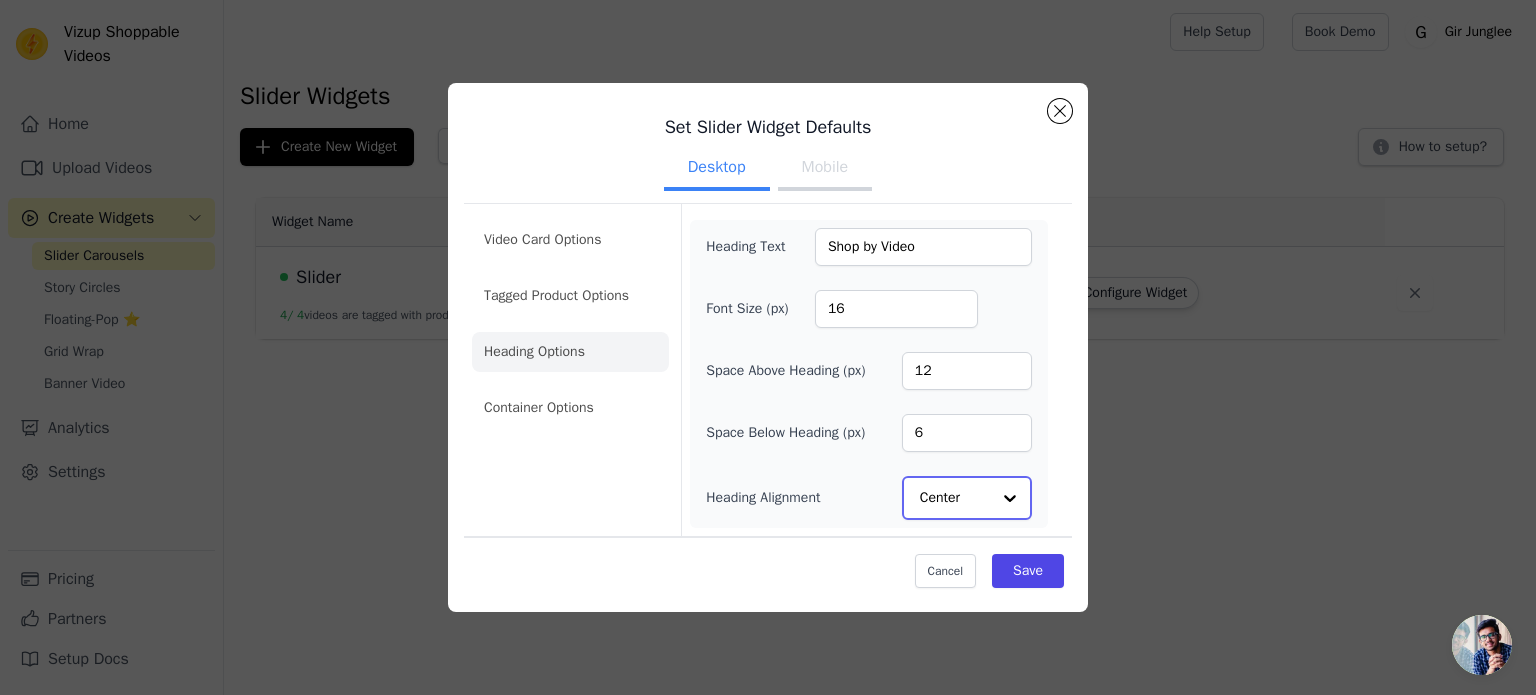 click on "Heading Alignment" 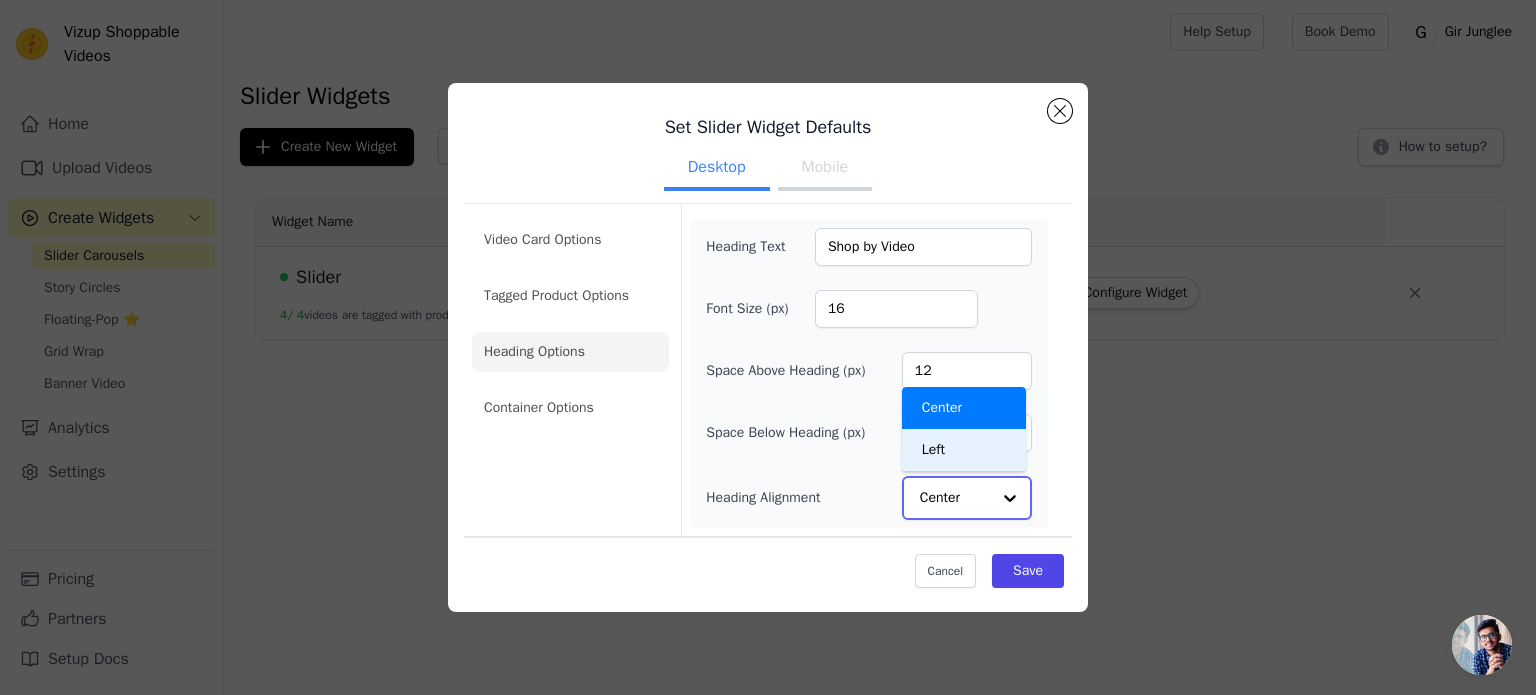 click on "Left" at bounding box center [964, 450] 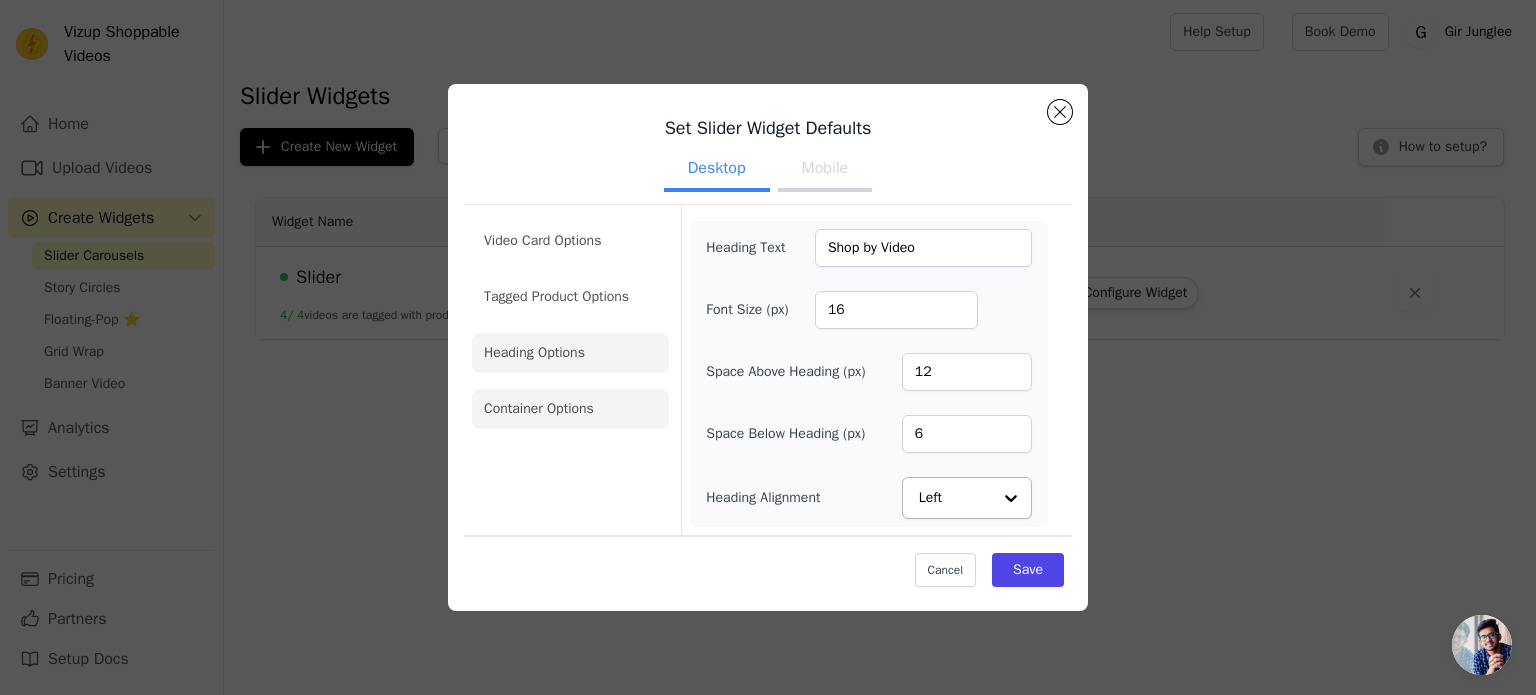 click on "Container Options" 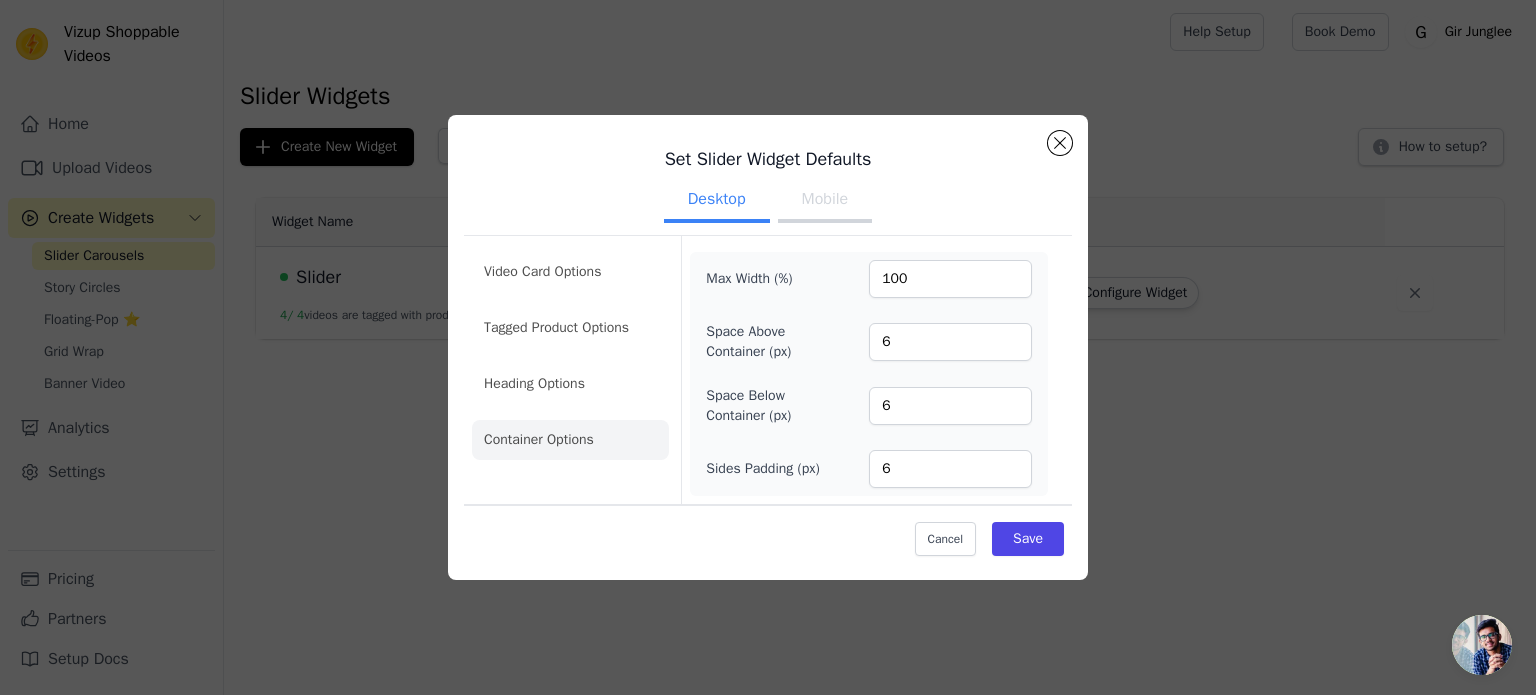 click on "Mobile" at bounding box center (825, 201) 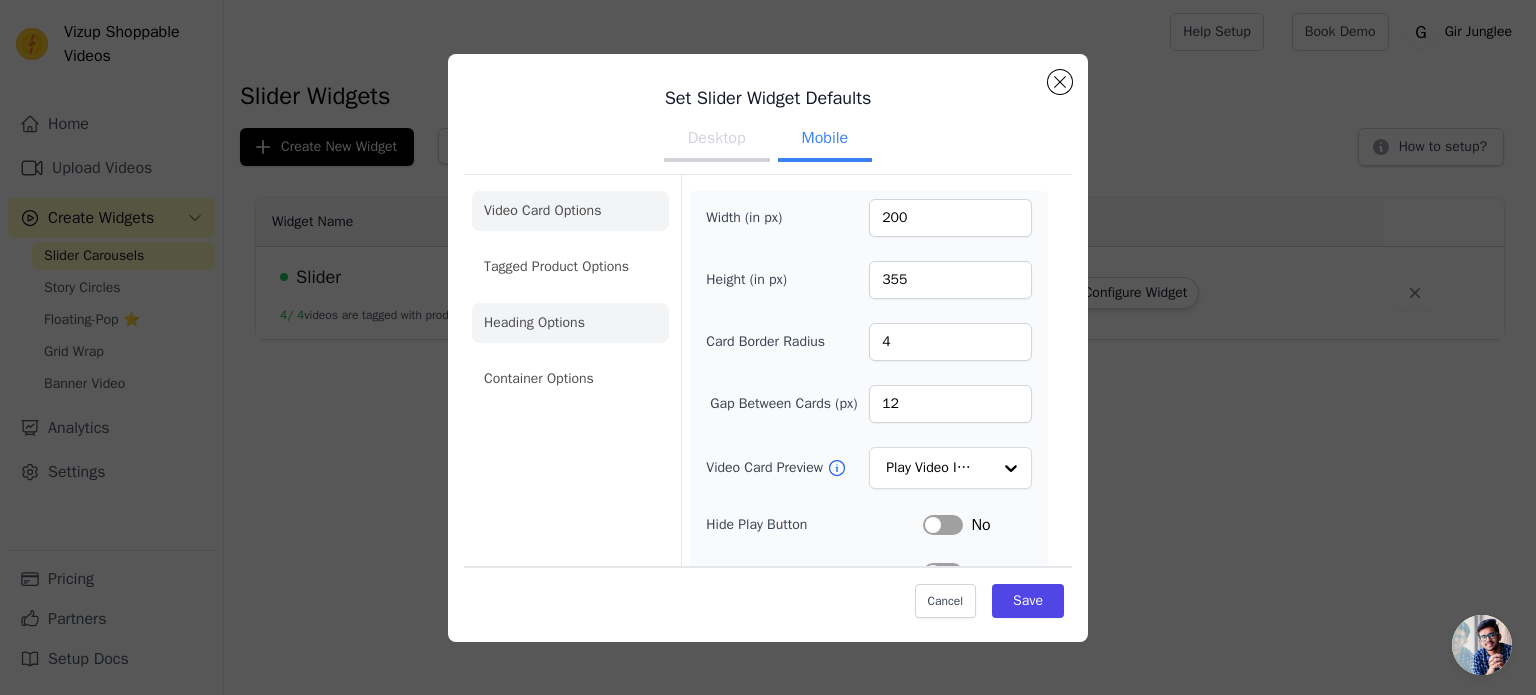 click on "Heading Options" 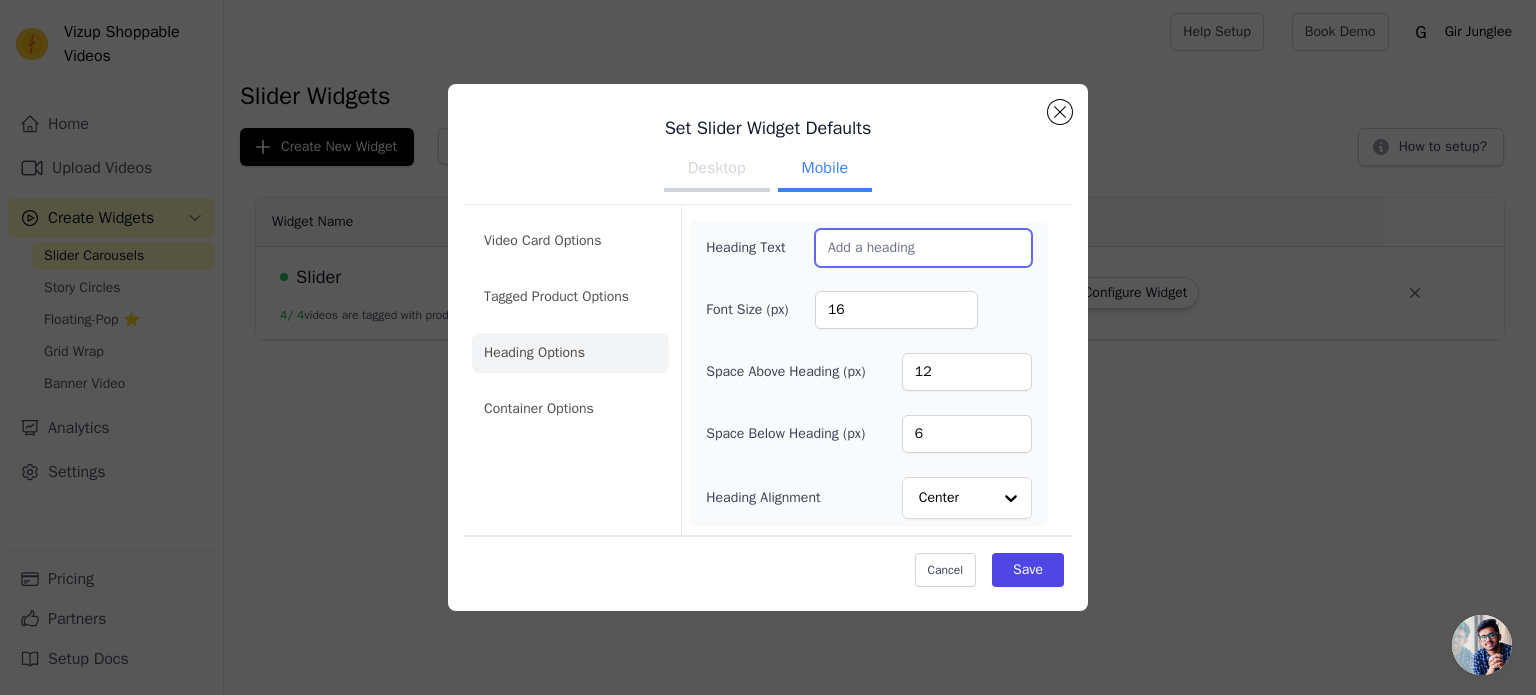 click on "Heading Text" at bounding box center [923, 248] 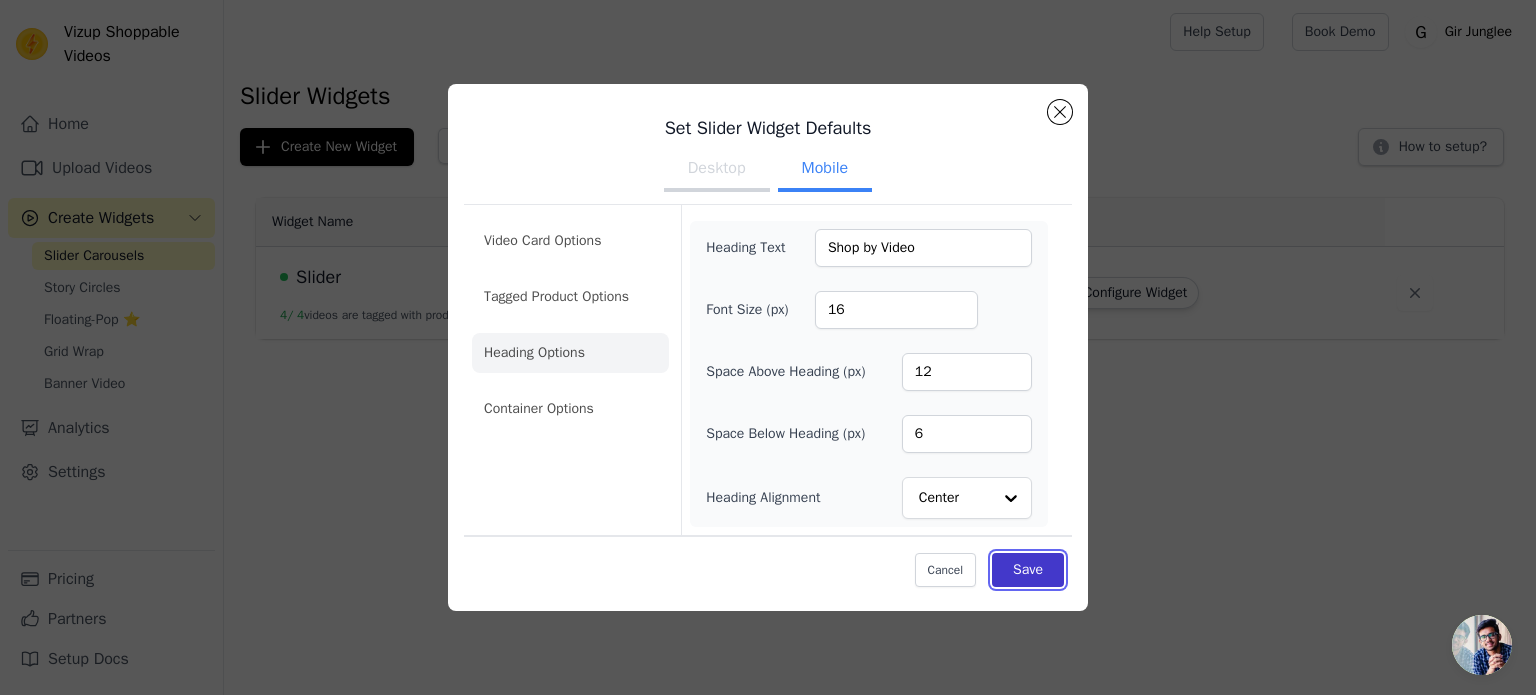 click on "Save" at bounding box center (1028, 570) 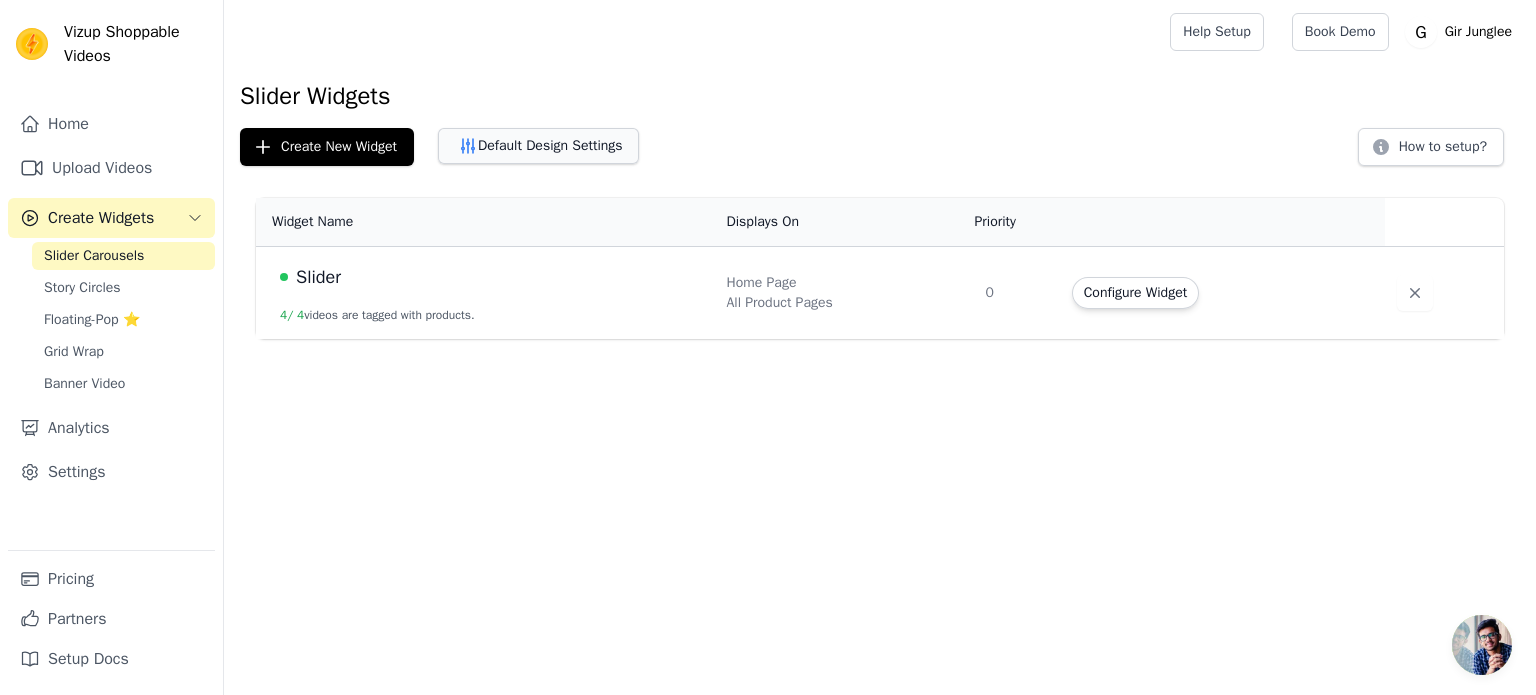 click on "Default Design Settings" at bounding box center (538, 146) 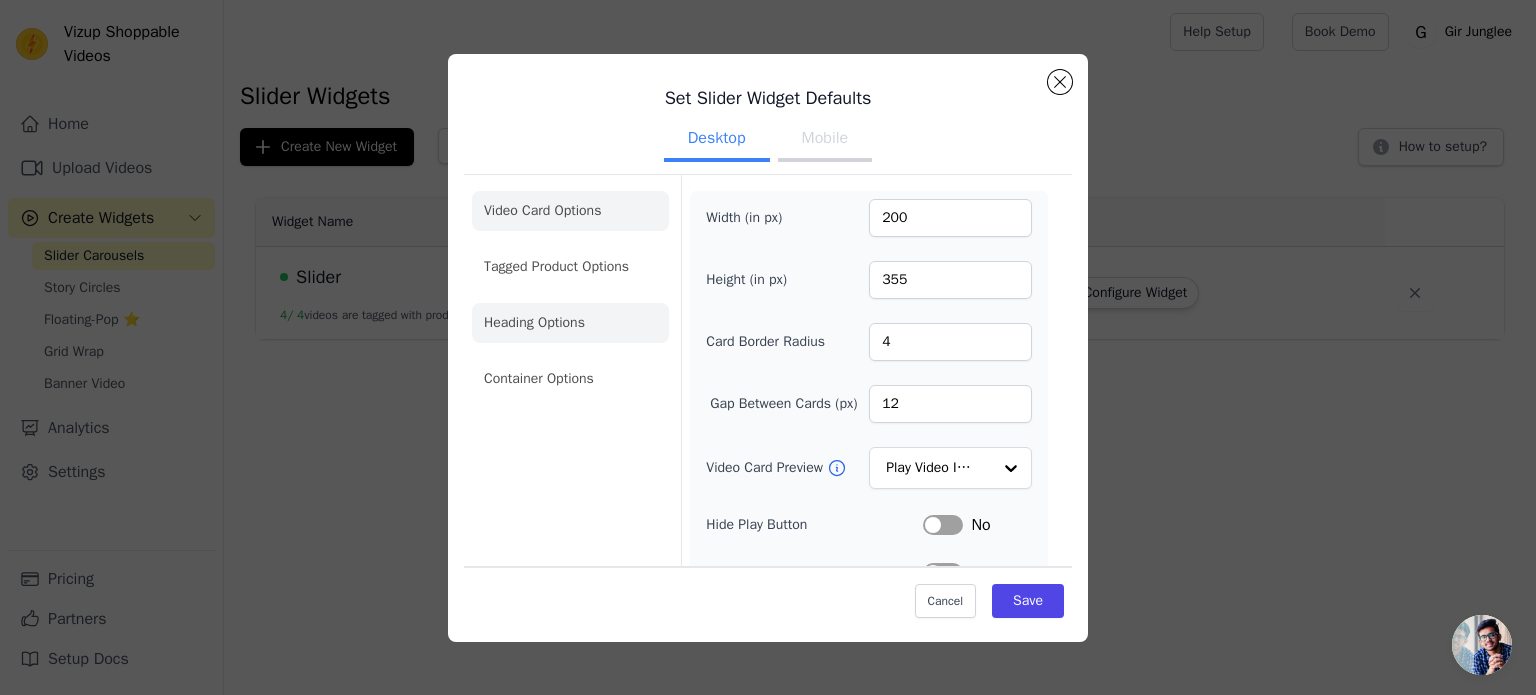 click on "Heading Options" 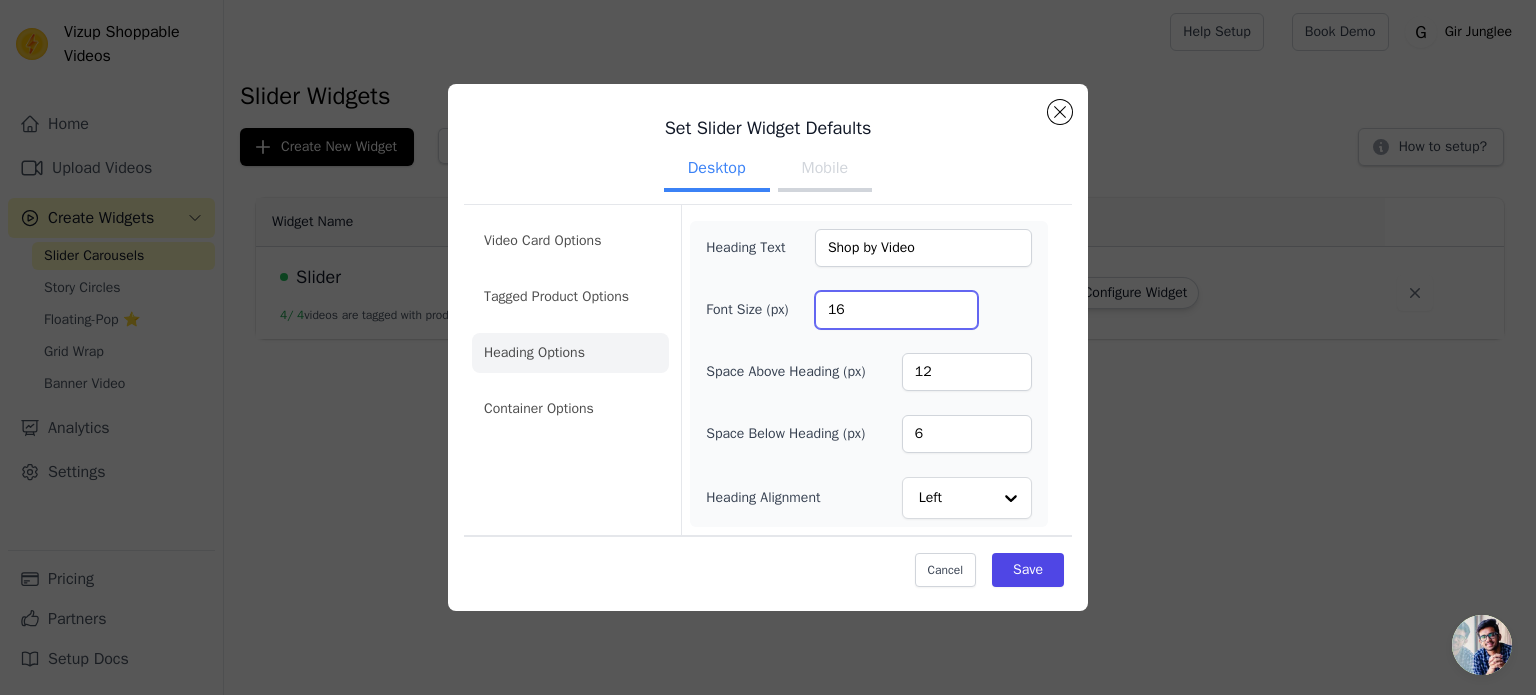 click on "16" at bounding box center (896, 310) 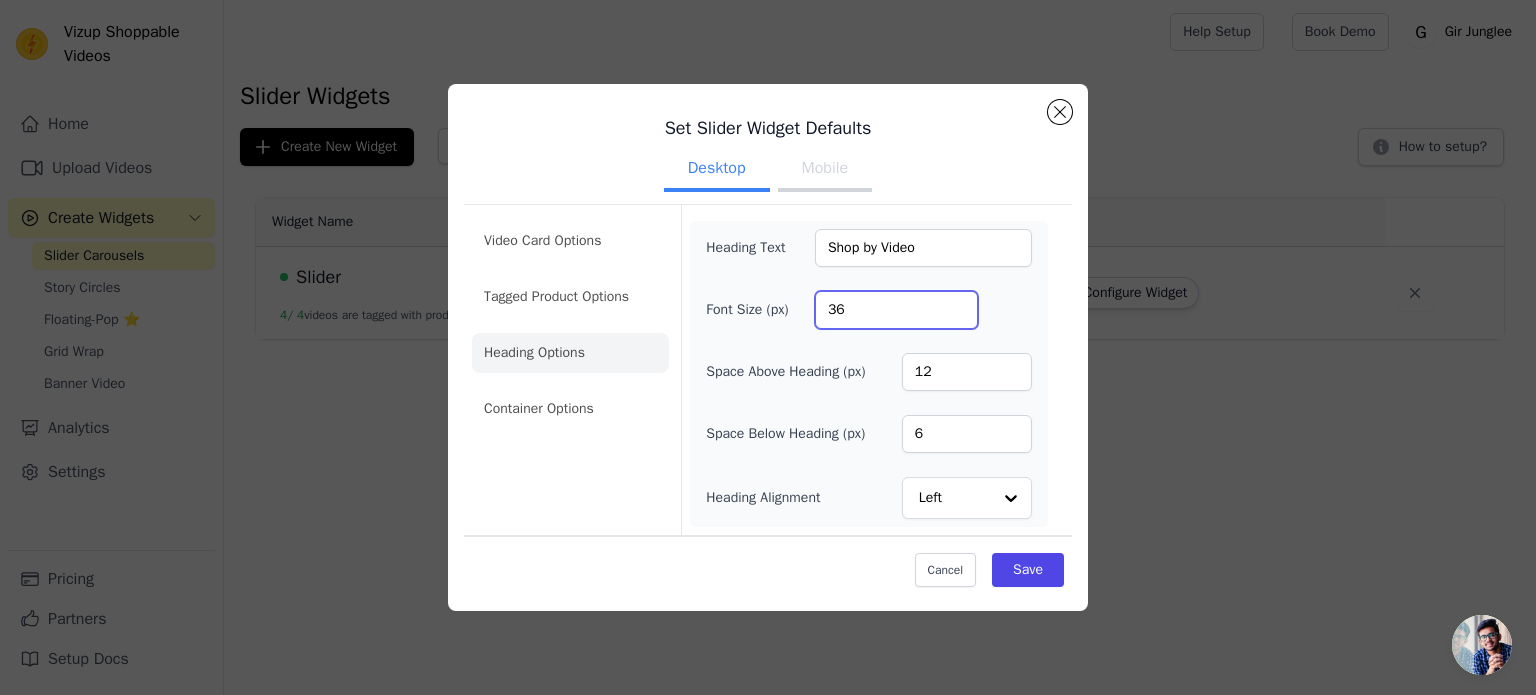 type on "36" 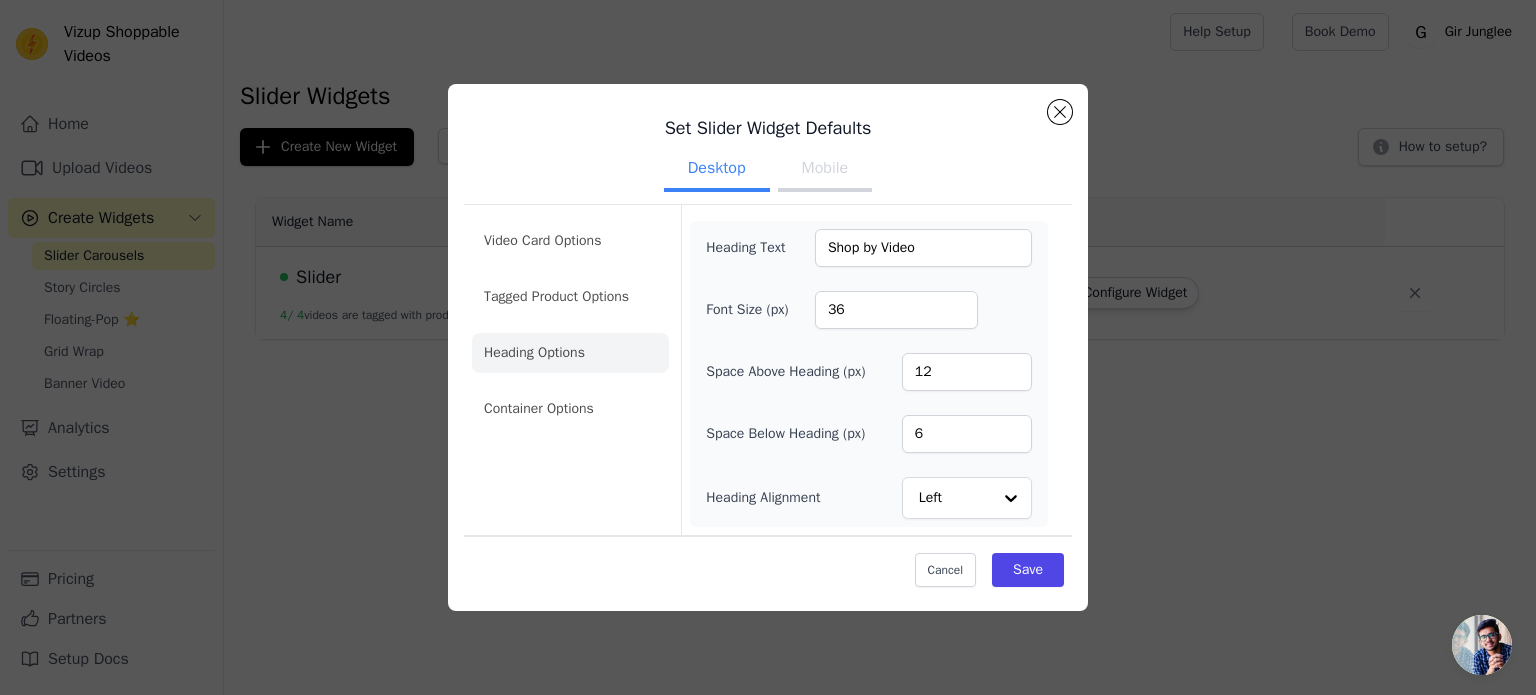 click on "Mobile" at bounding box center [825, 170] 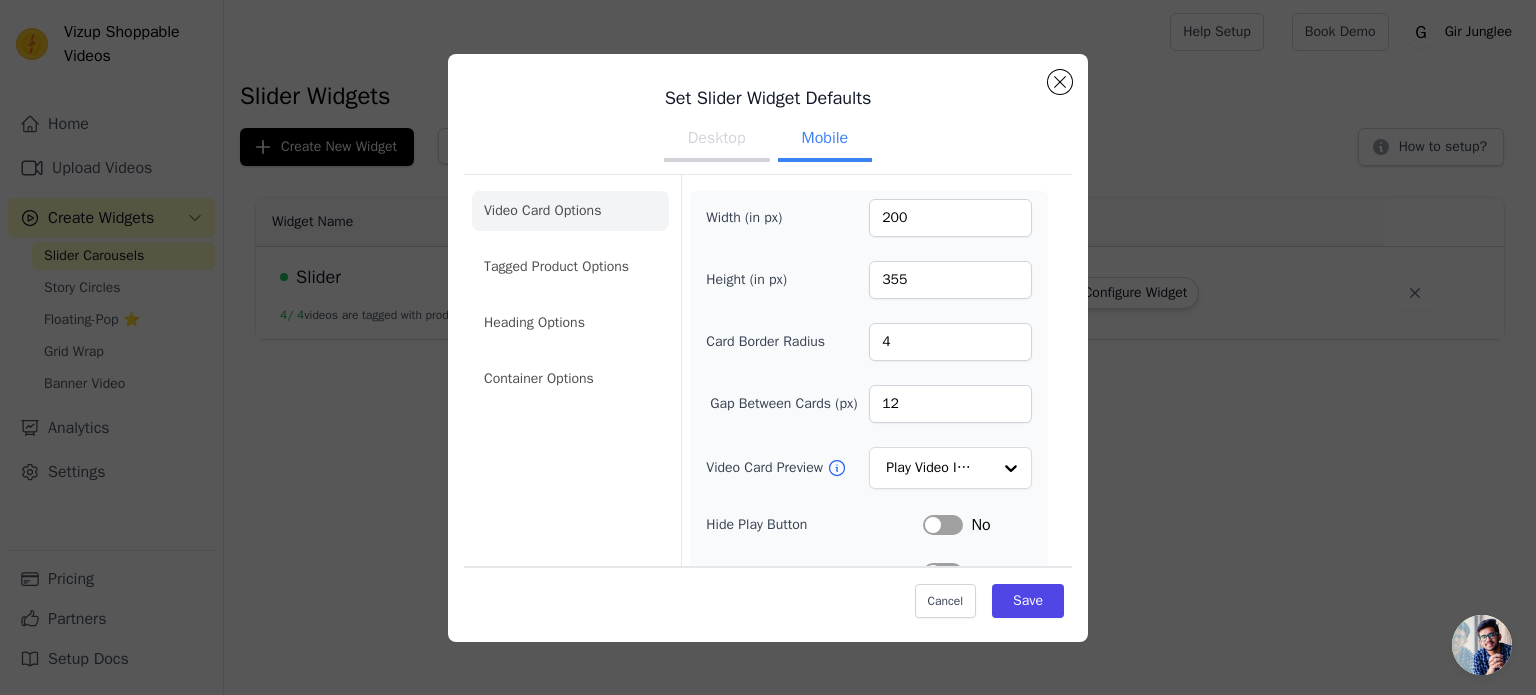 click on "Desktop" at bounding box center (717, 140) 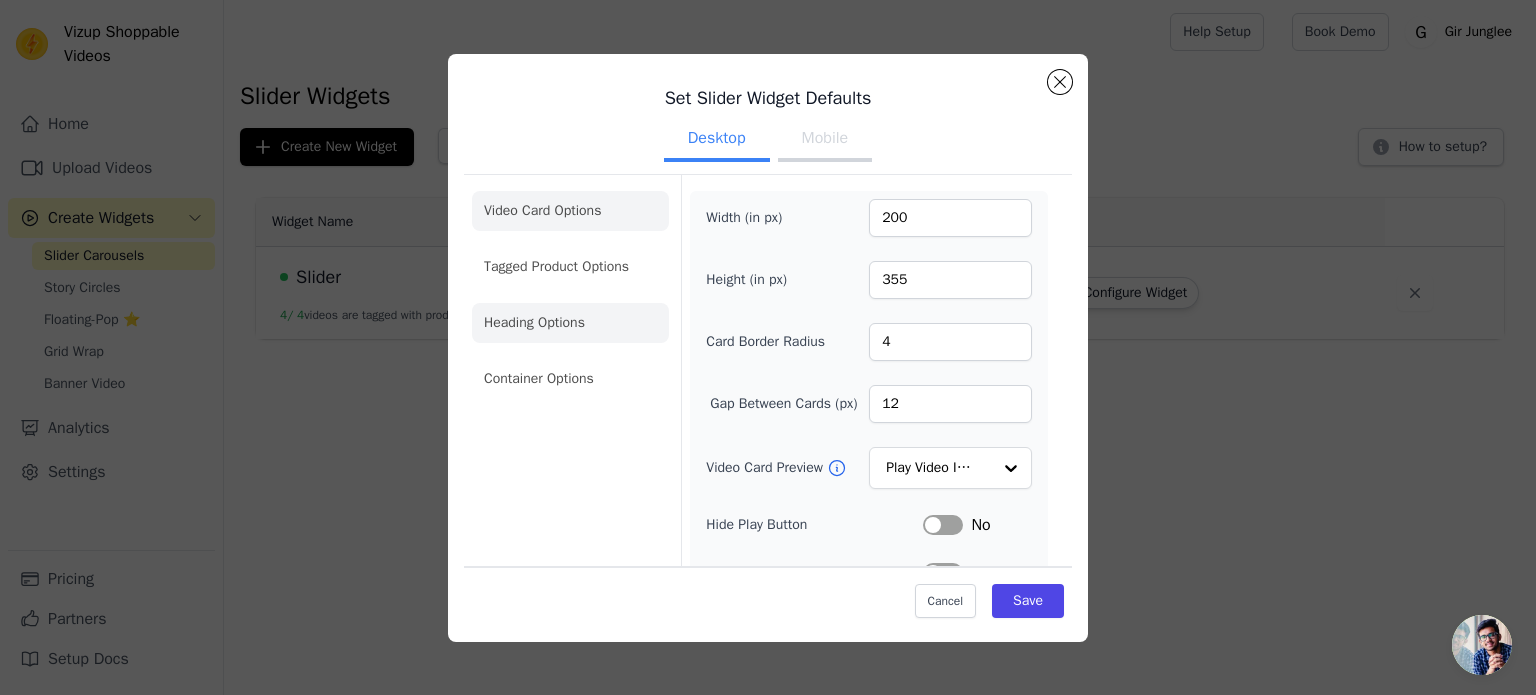 click on "Heading Options" 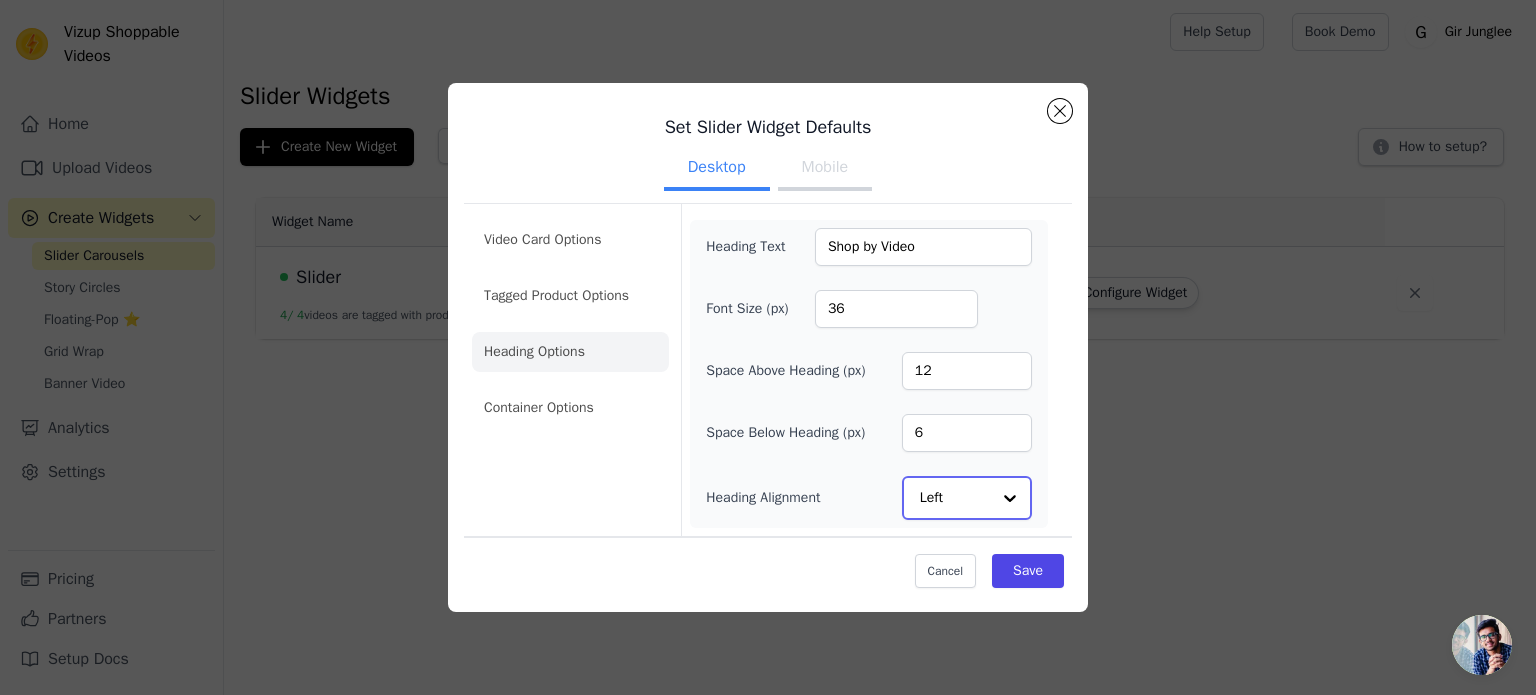 click on "Heading Alignment" 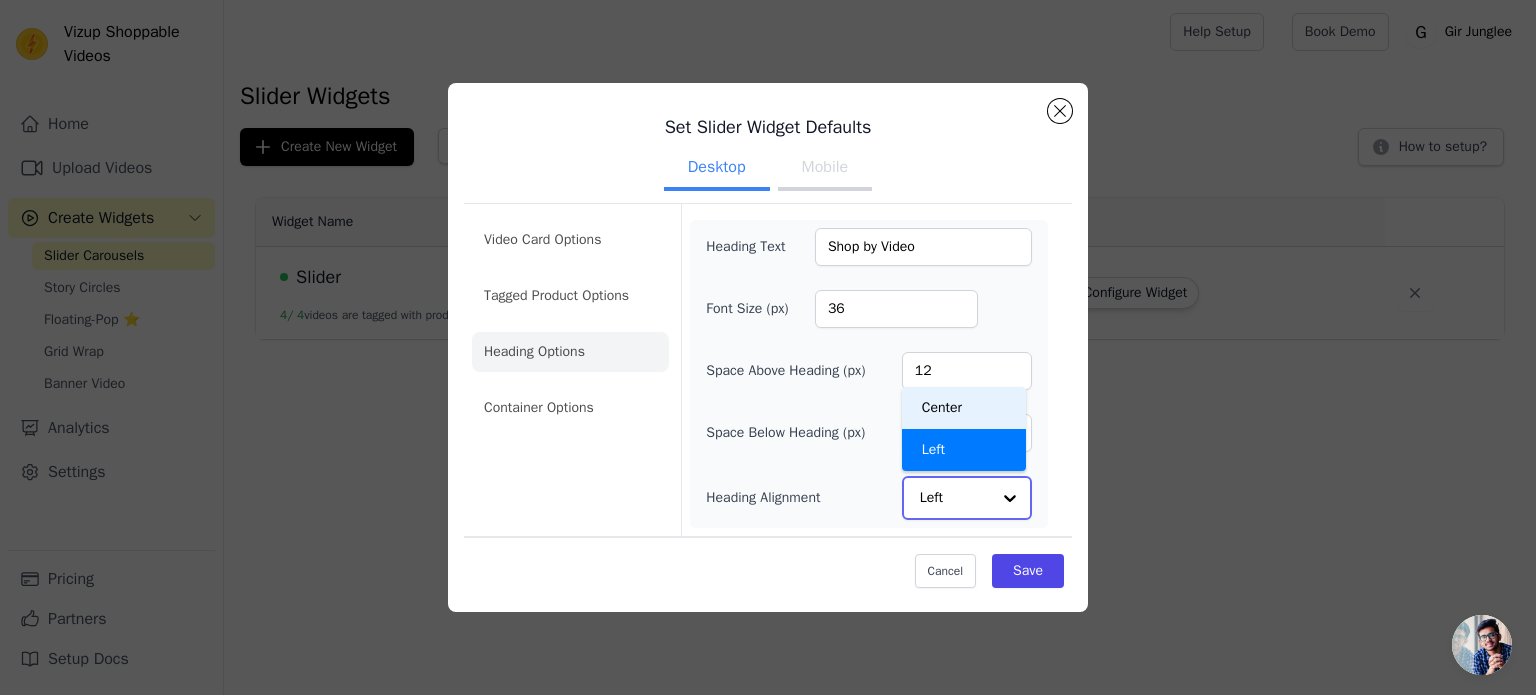 click on "Center" at bounding box center (964, 408) 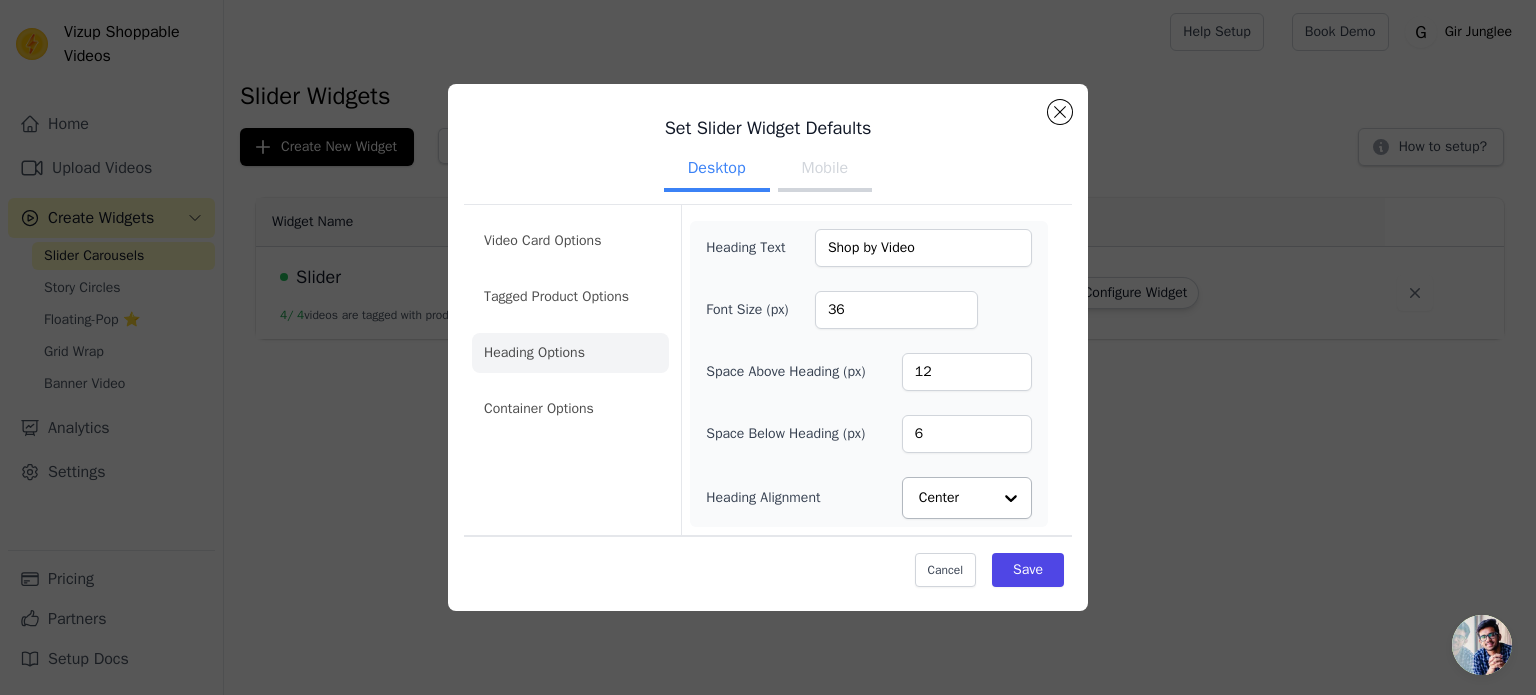 click on "Mobile" at bounding box center (825, 170) 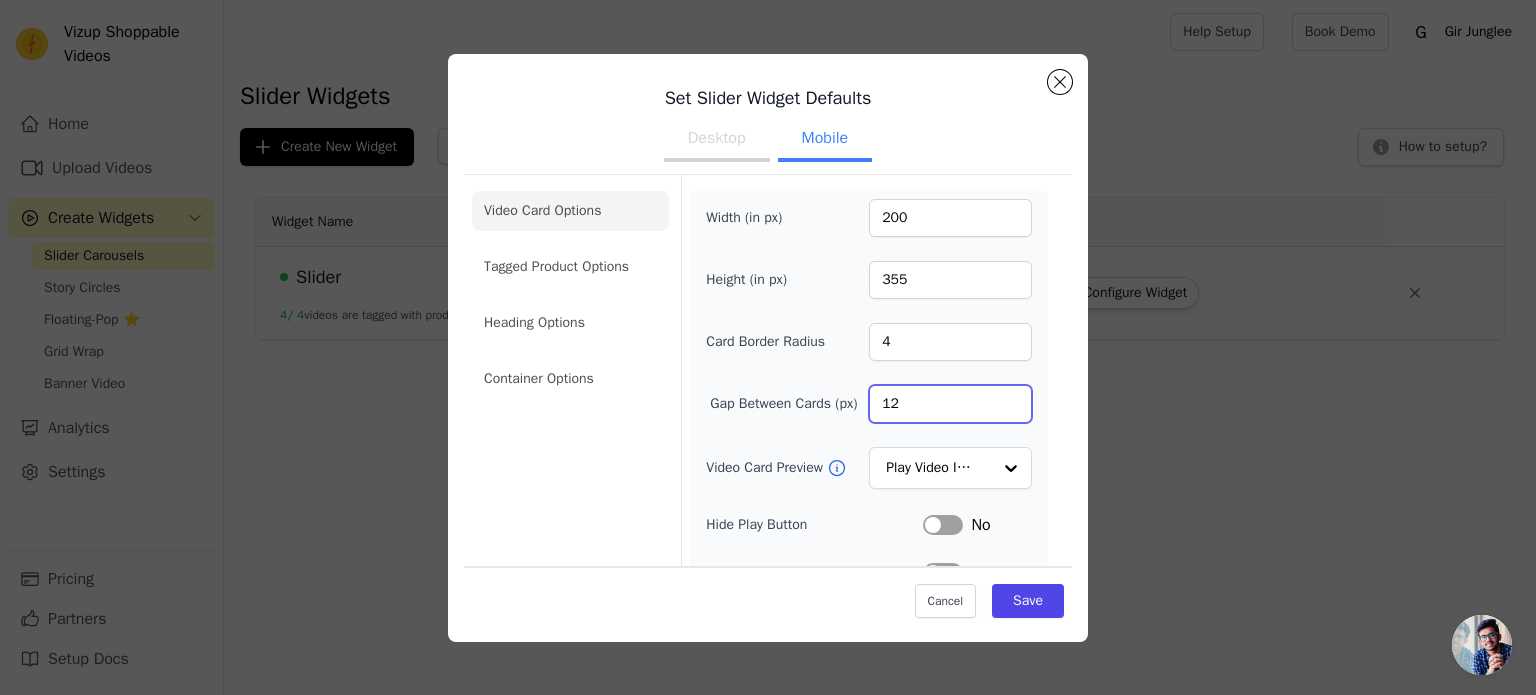 click on "12" at bounding box center (950, 404) 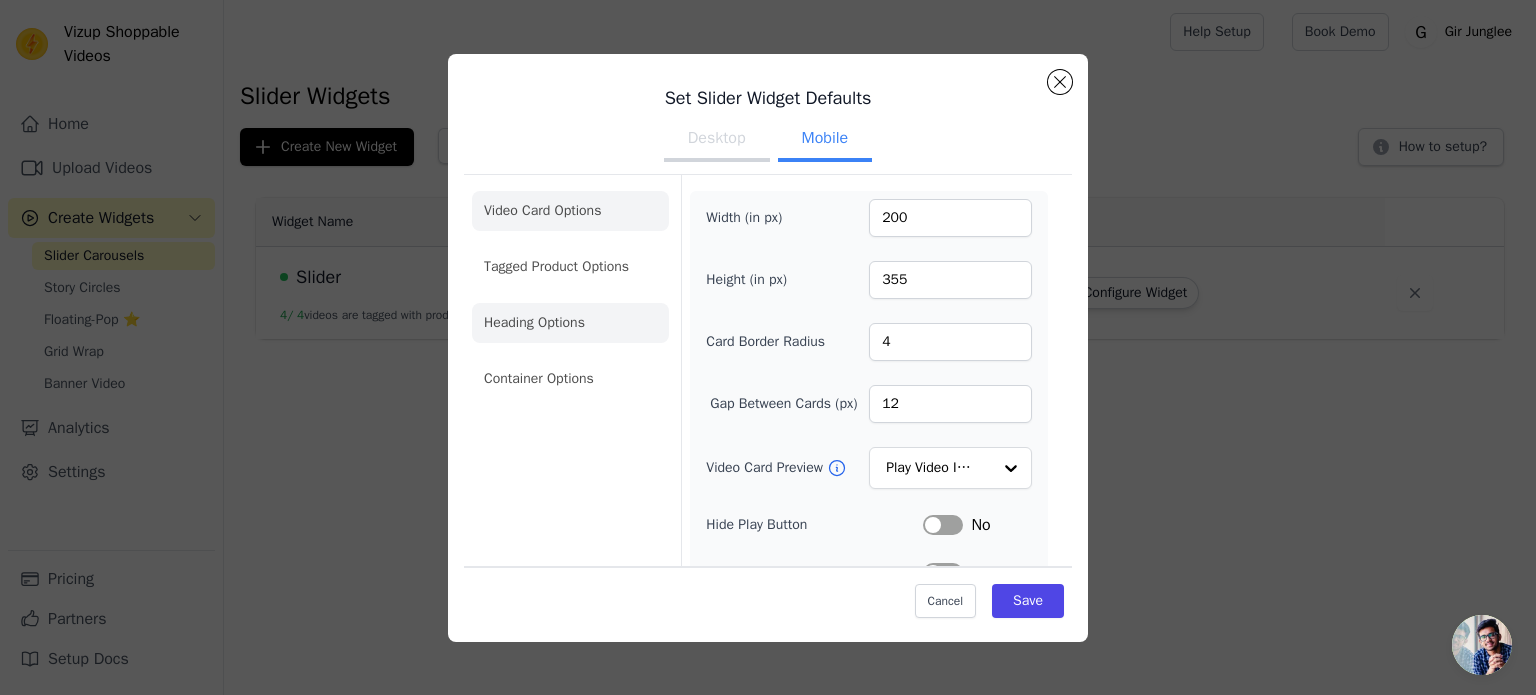 click on "Heading Options" 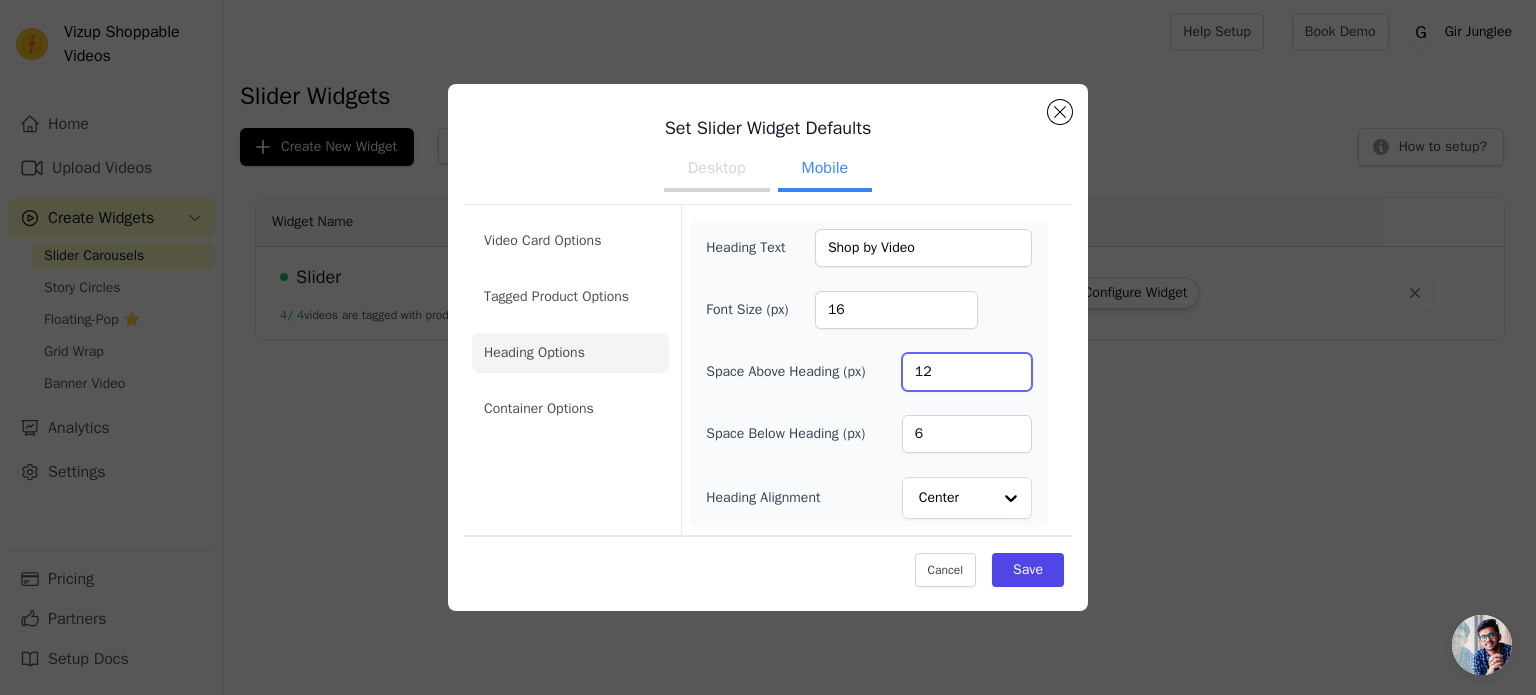 click on "12" at bounding box center [967, 372] 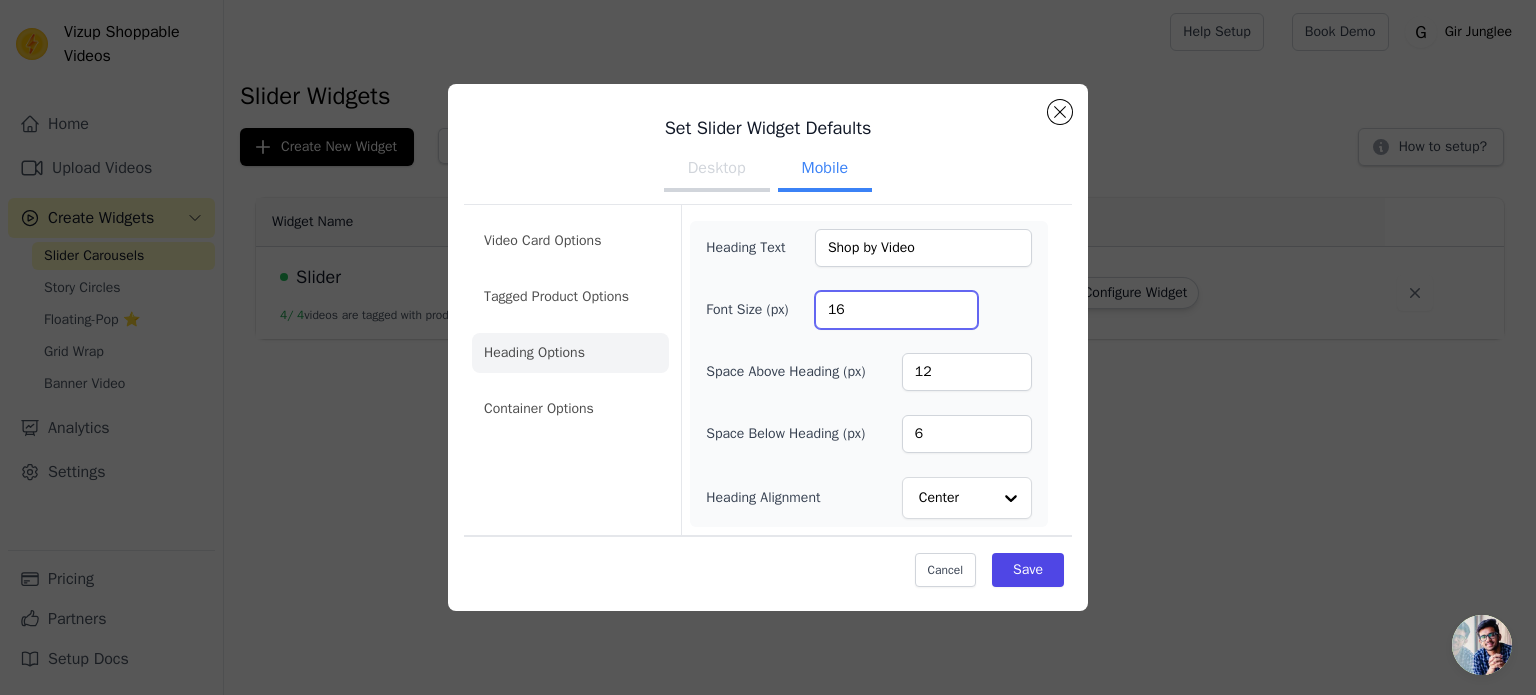 click on "16" at bounding box center (896, 310) 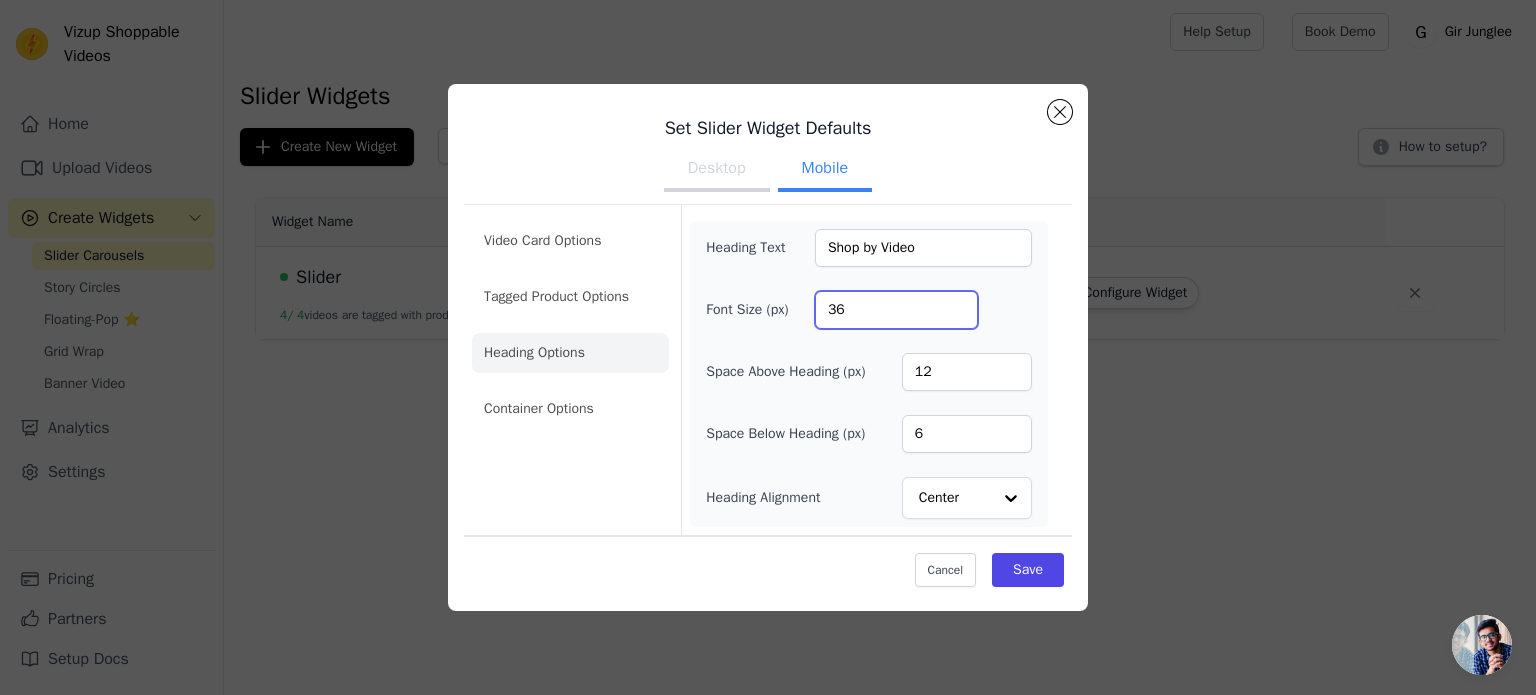 type on "36" 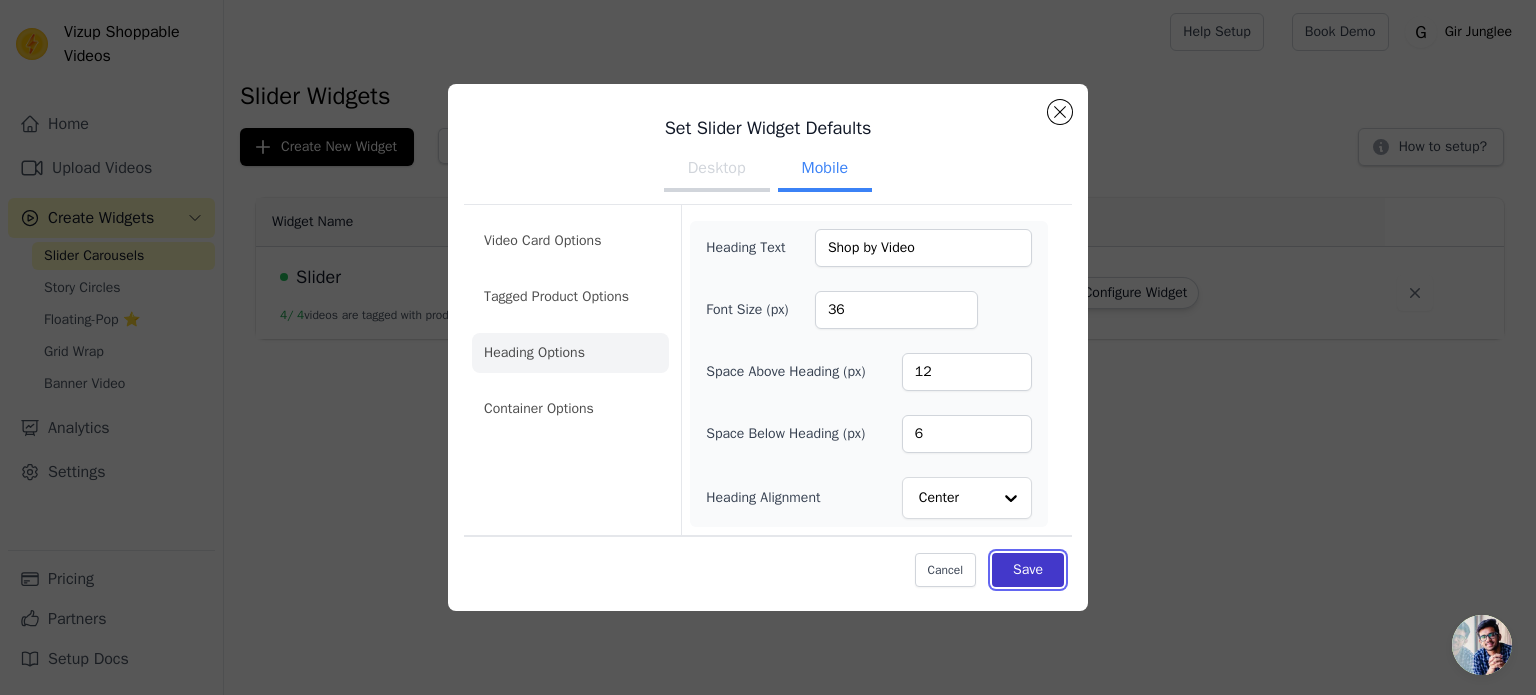 click on "Save" at bounding box center (1028, 570) 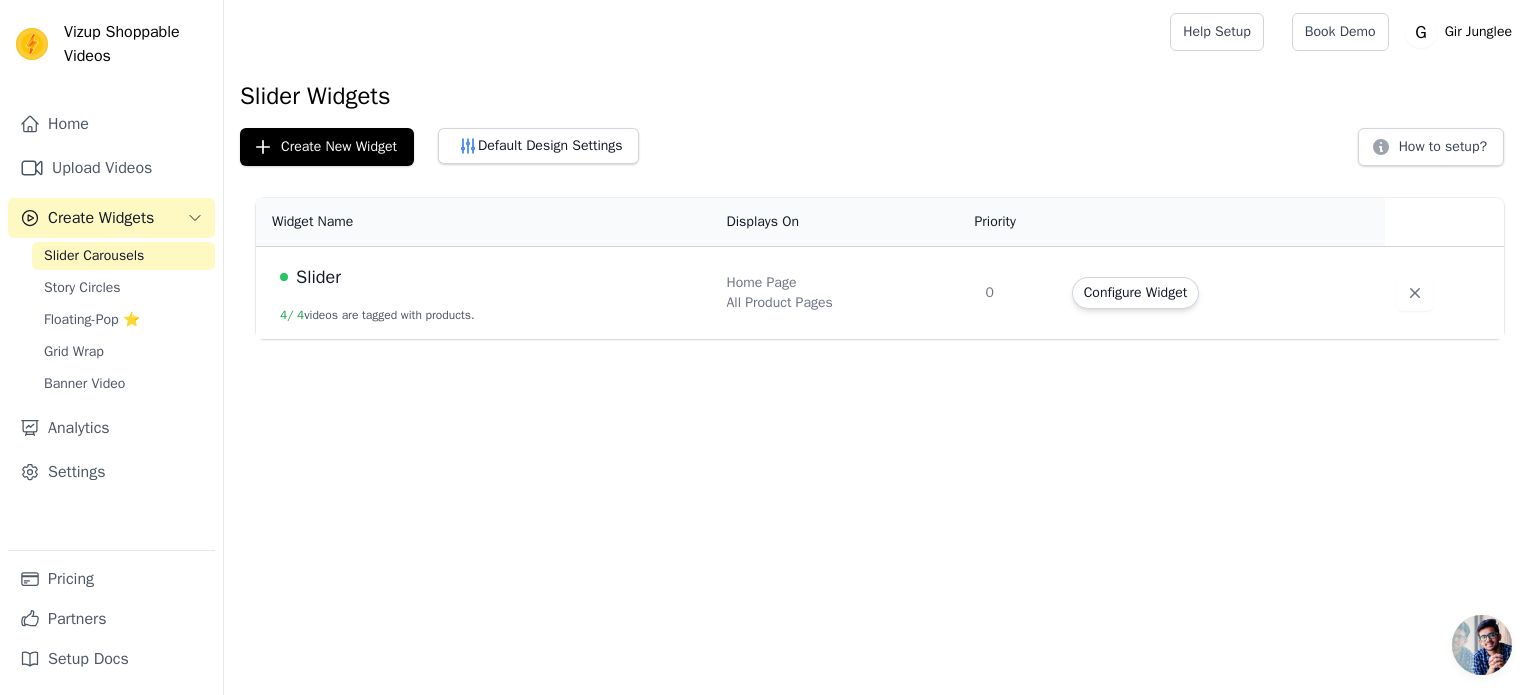 click on "Slider 4 / 4 videos are tagged with products." at bounding box center [485, 293] 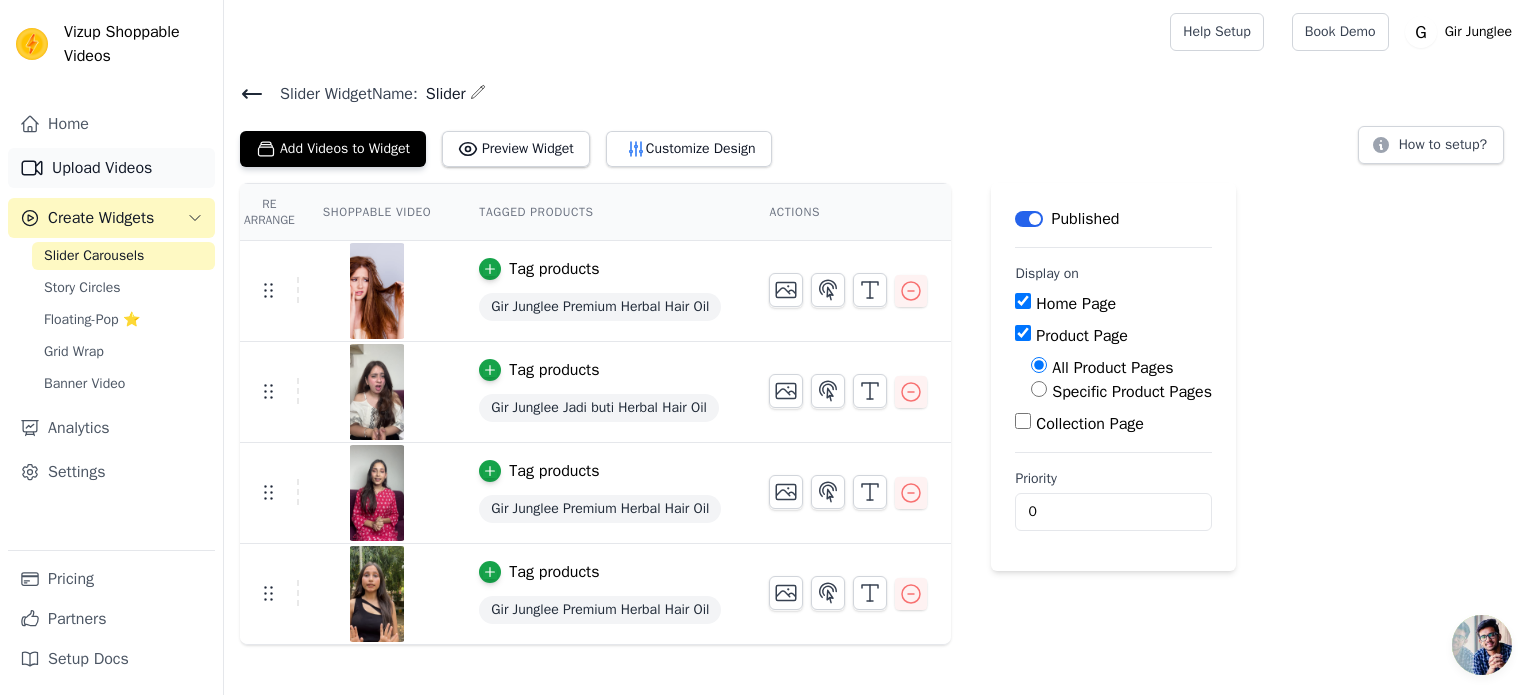 click on "Upload Videos" at bounding box center (111, 168) 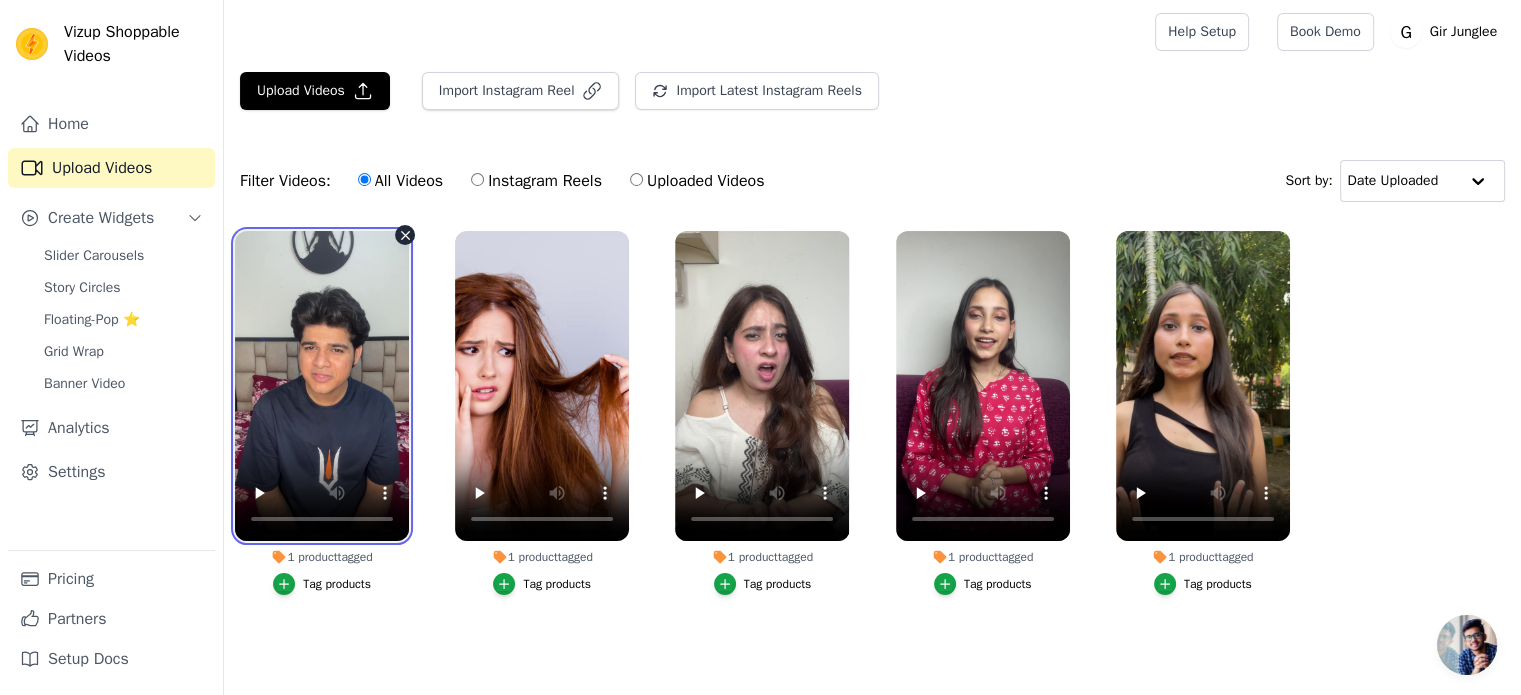 click at bounding box center (322, 386) 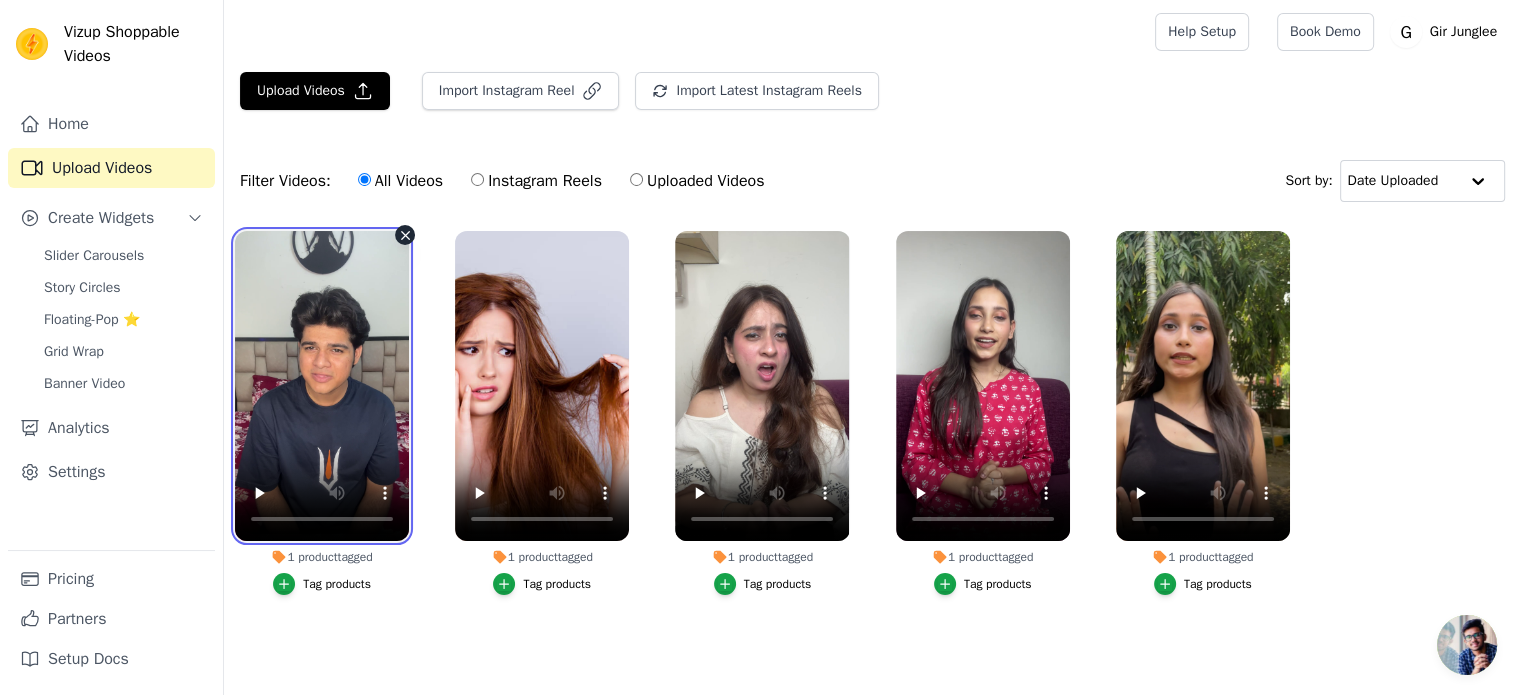 click at bounding box center [322, 386] 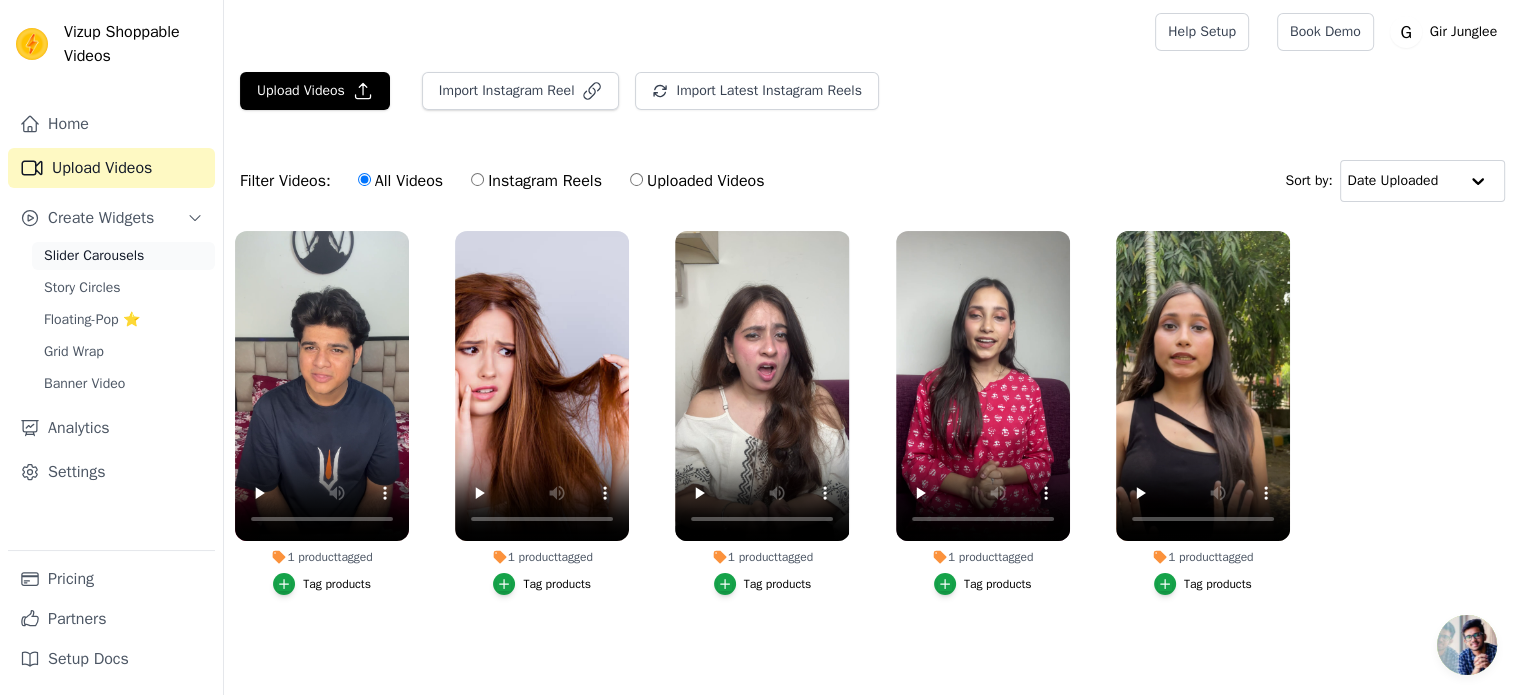 click on "Slider Carousels" at bounding box center (94, 256) 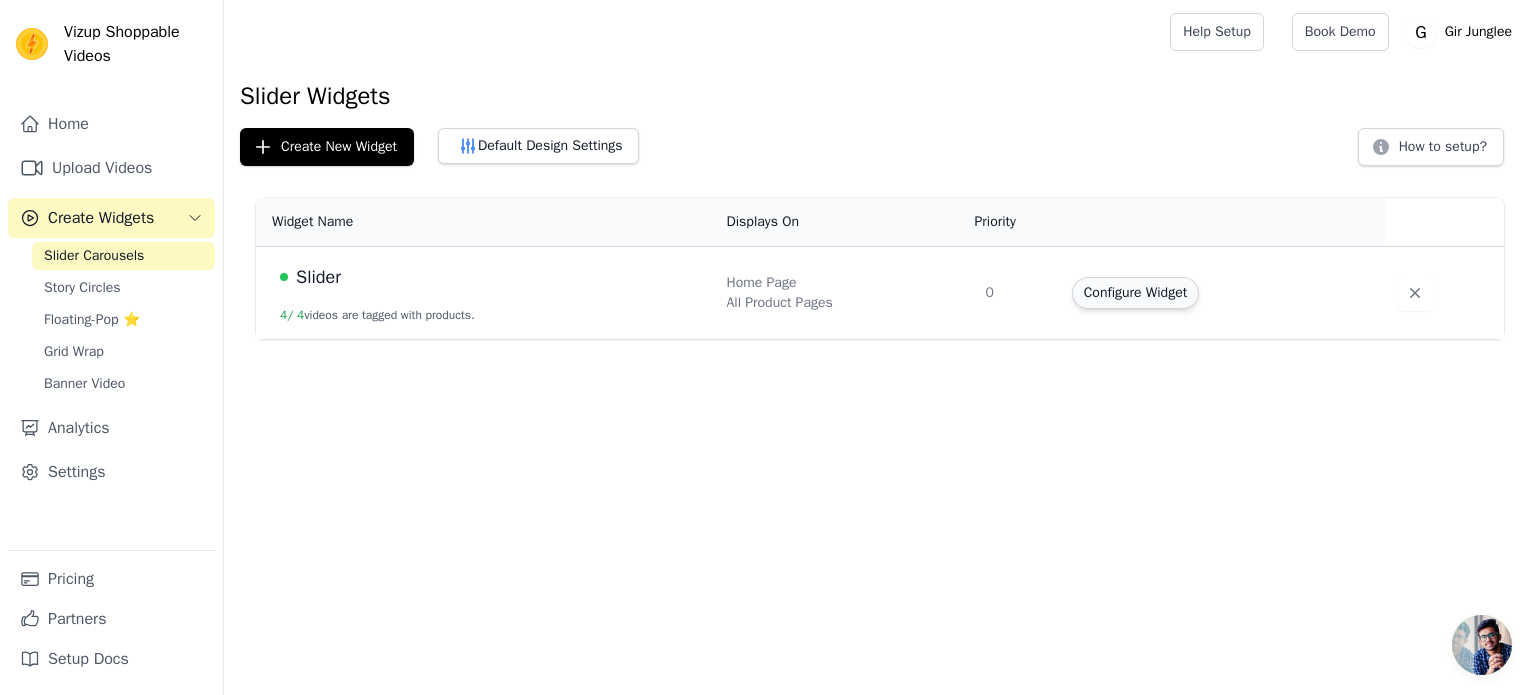 click on "Configure Widget" at bounding box center (1135, 293) 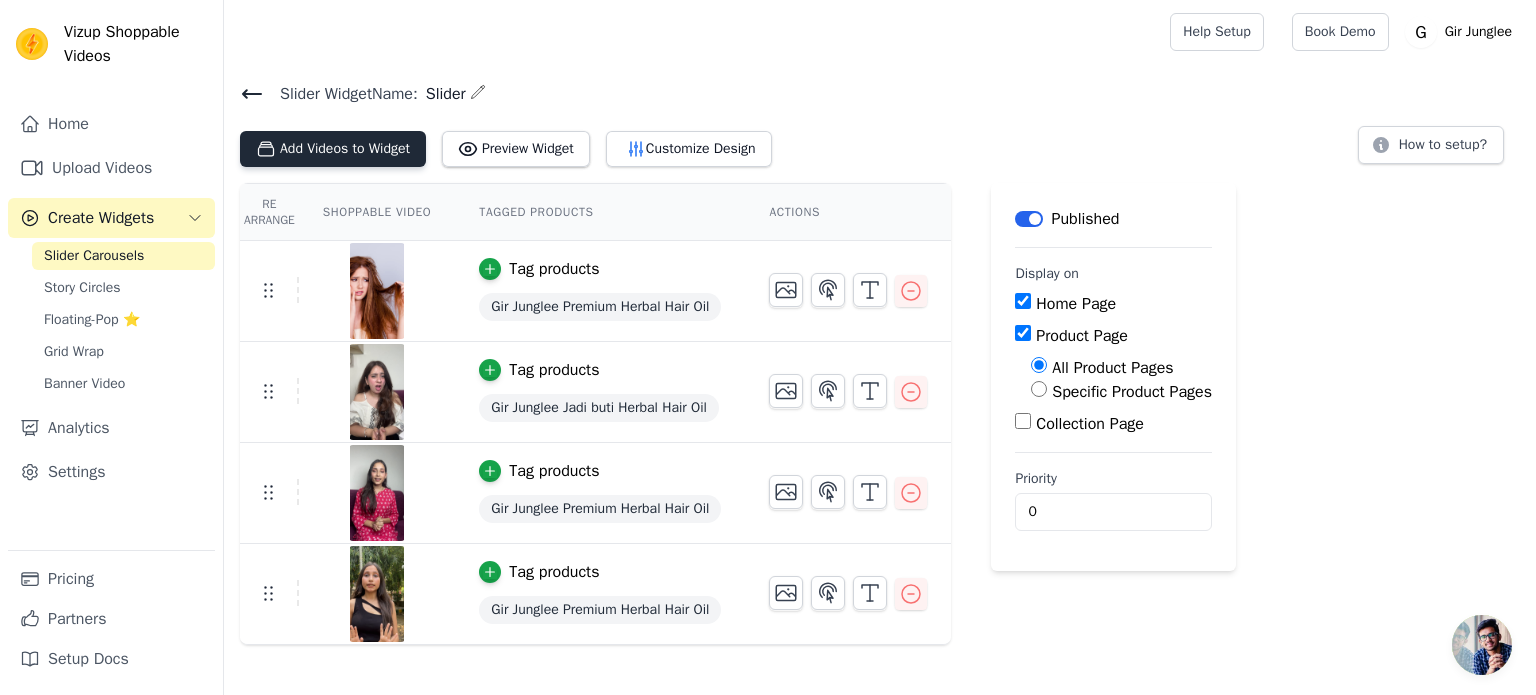click on "Add Videos to Widget" at bounding box center [333, 149] 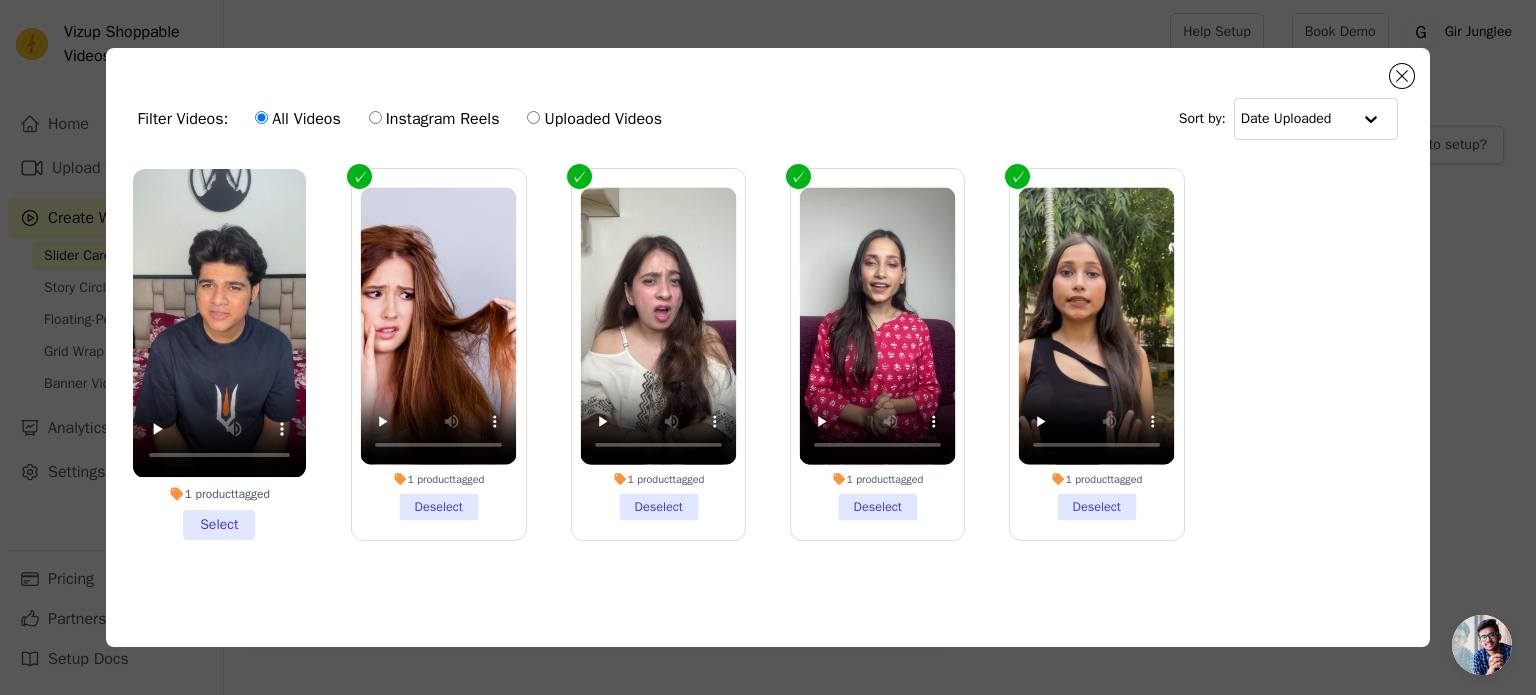 click on "1   product  tagged     Select" at bounding box center [219, 354] 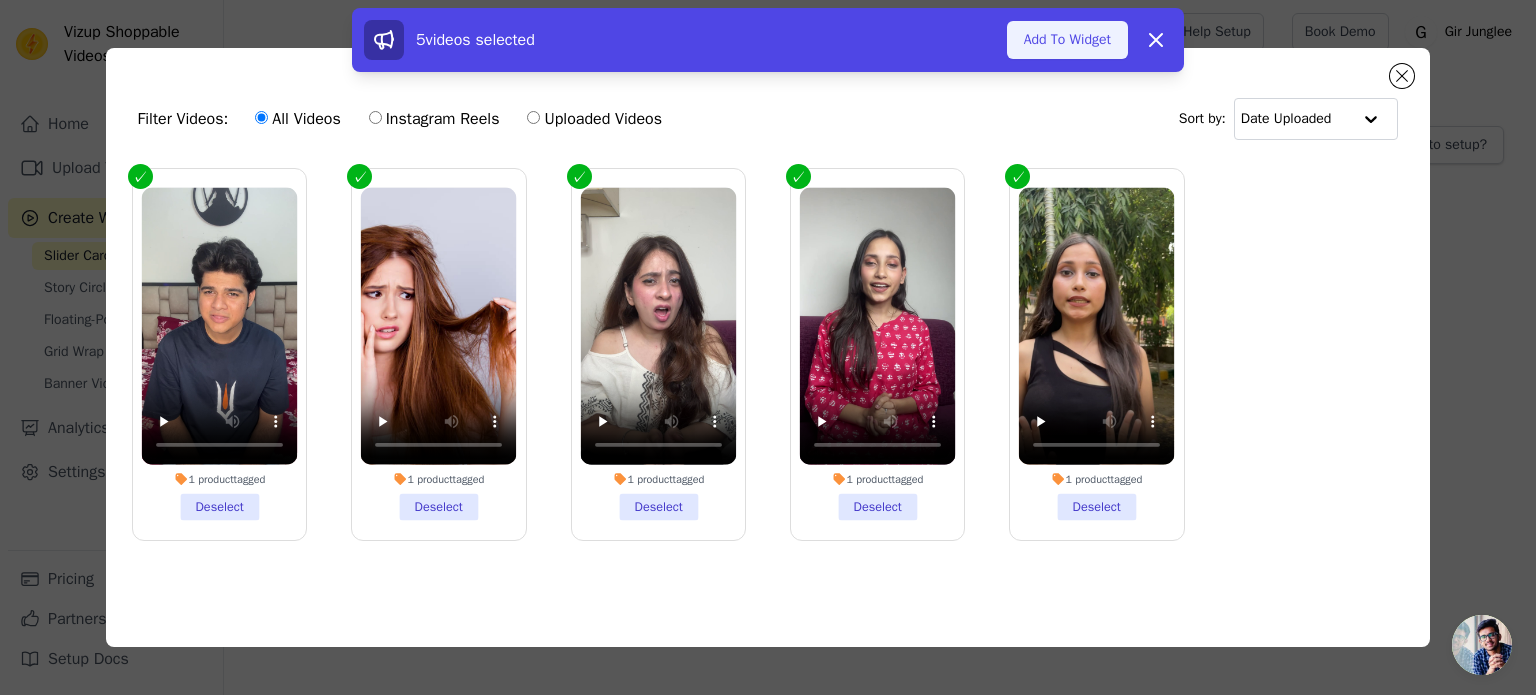 click on "Add To Widget" at bounding box center [1067, 40] 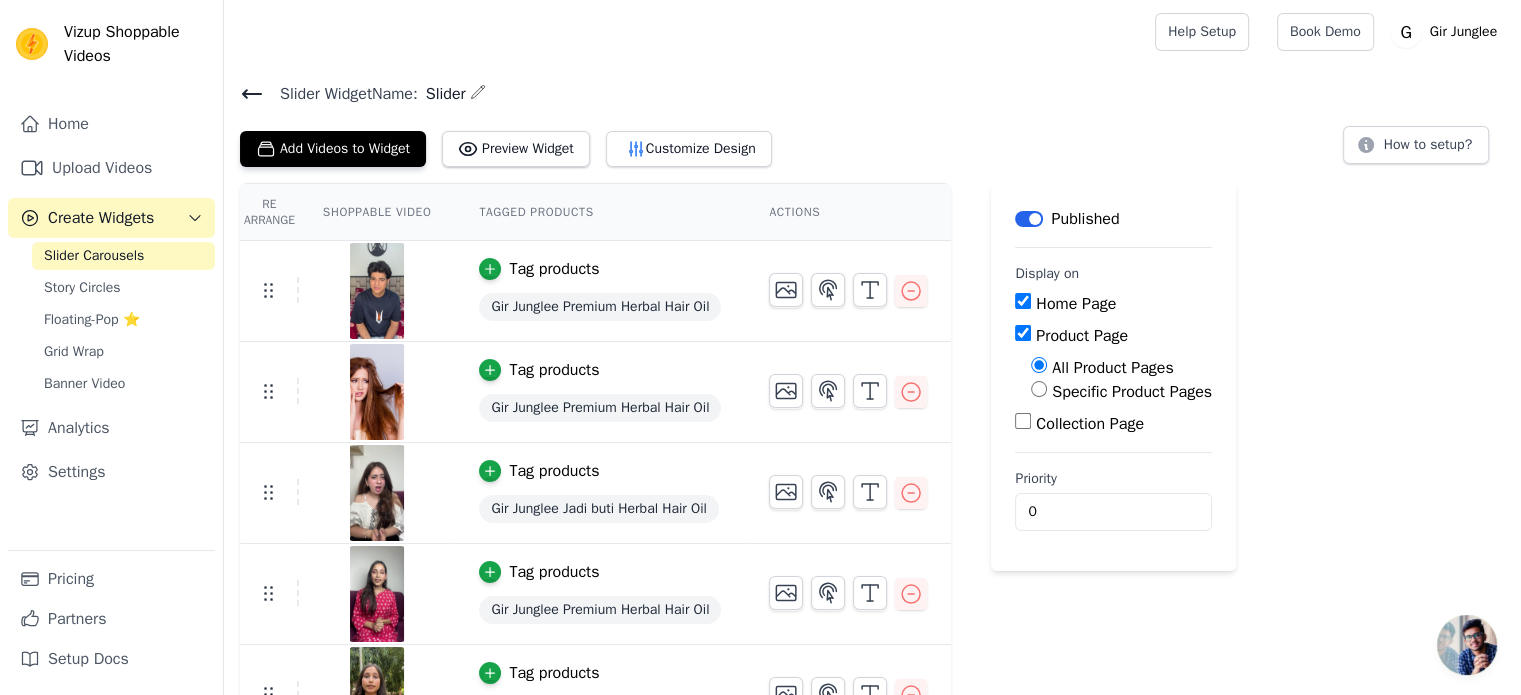 click on "Slider Carousels" at bounding box center (94, 256) 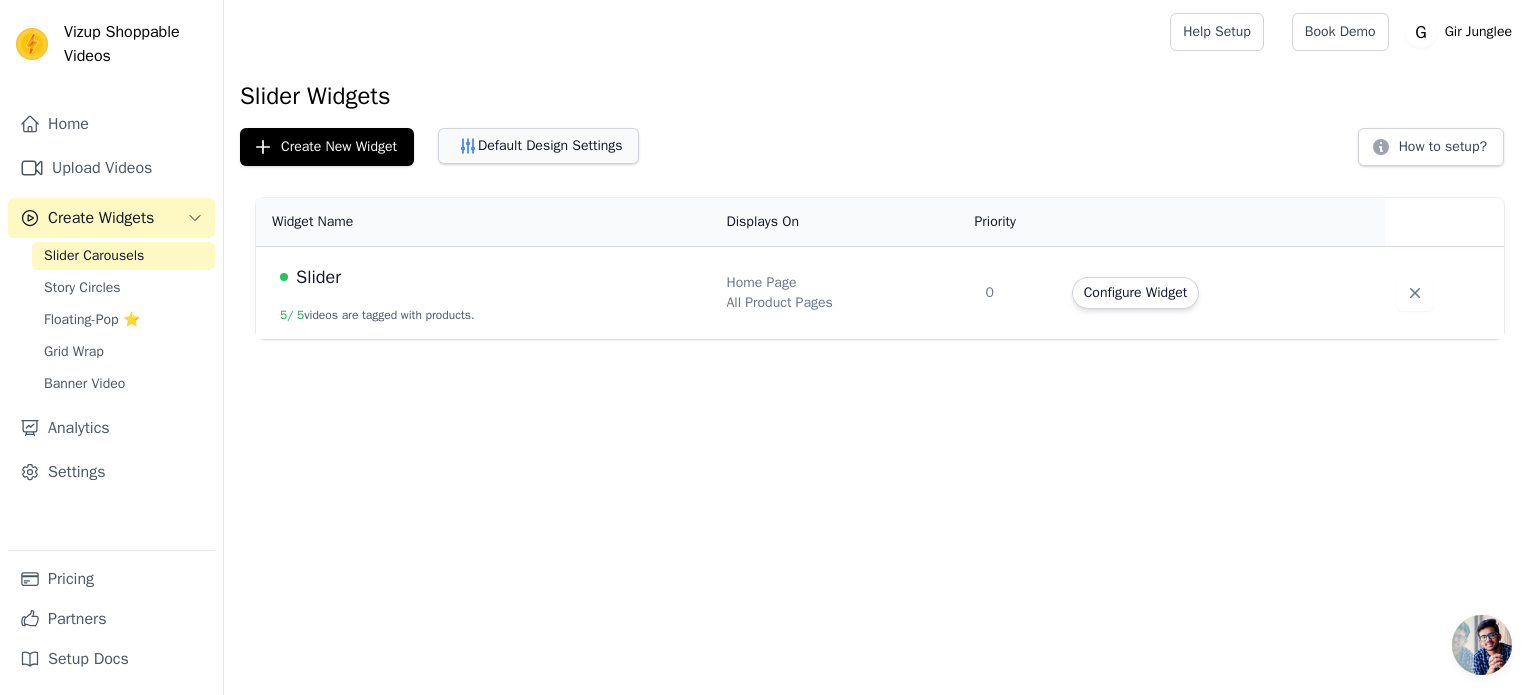 click on "Default Design Settings" at bounding box center (538, 146) 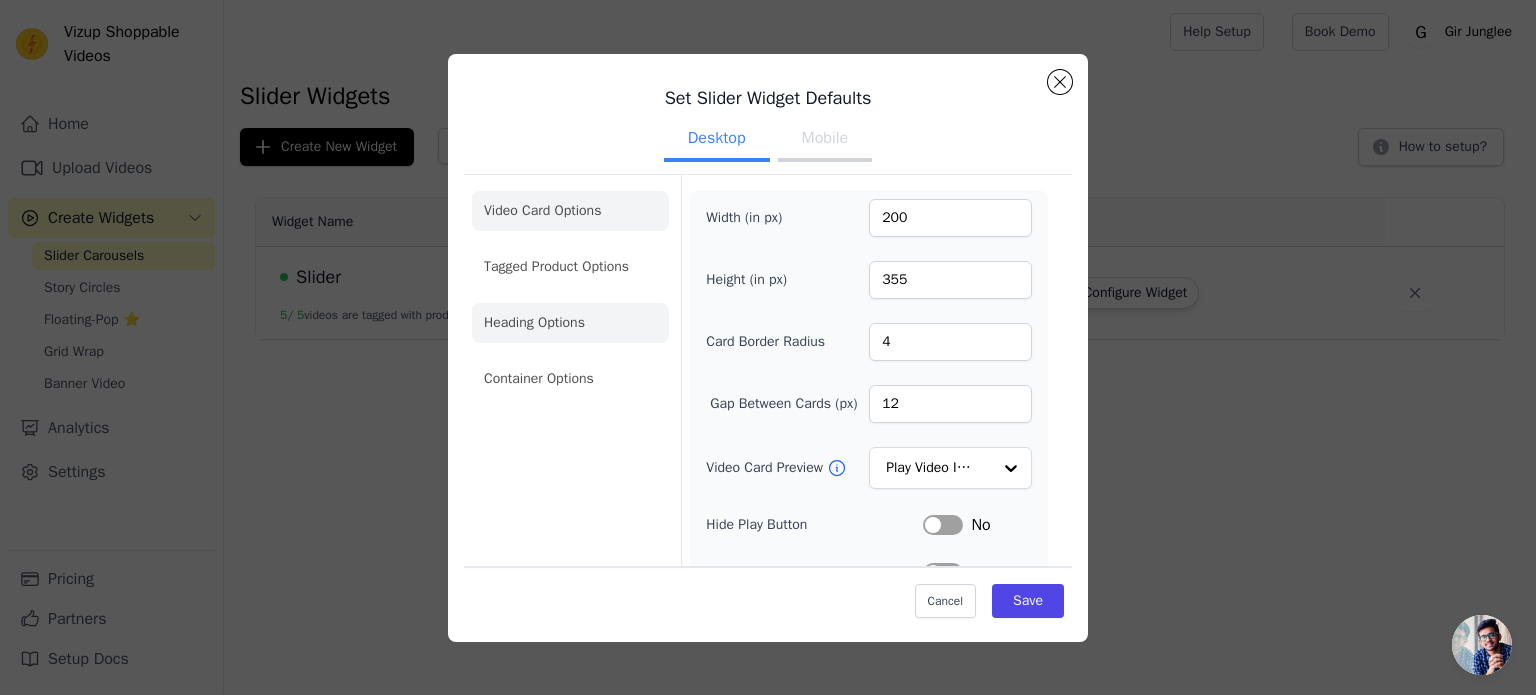 click on "Heading Options" 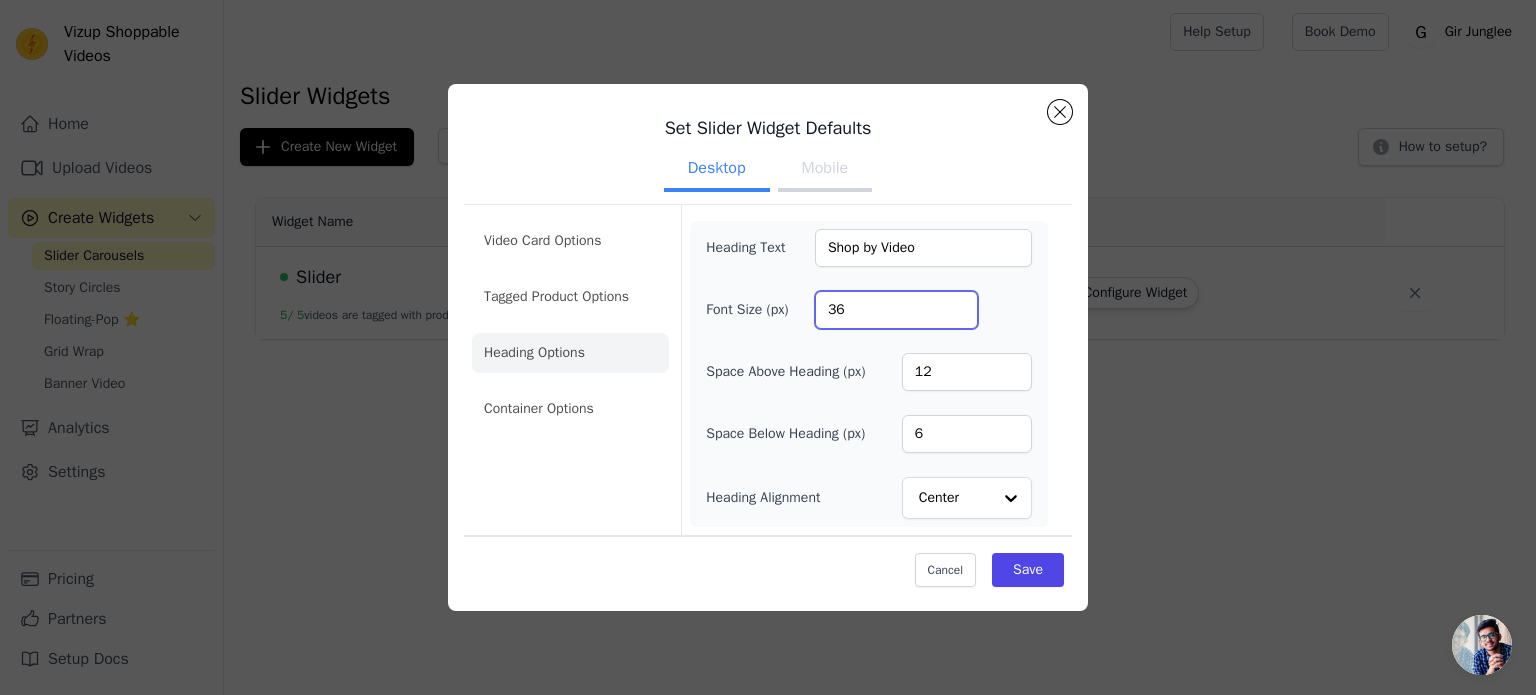 click on "36" at bounding box center (896, 310) 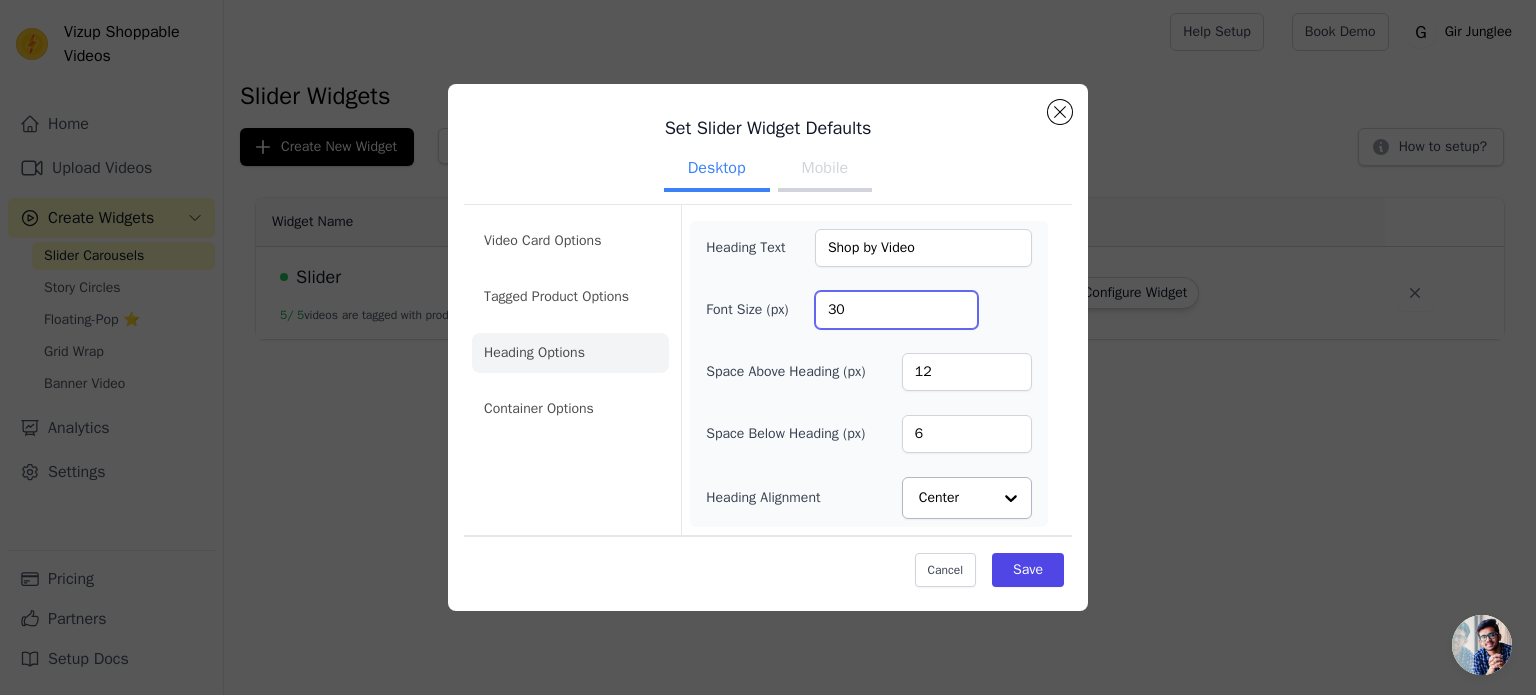 type on "30" 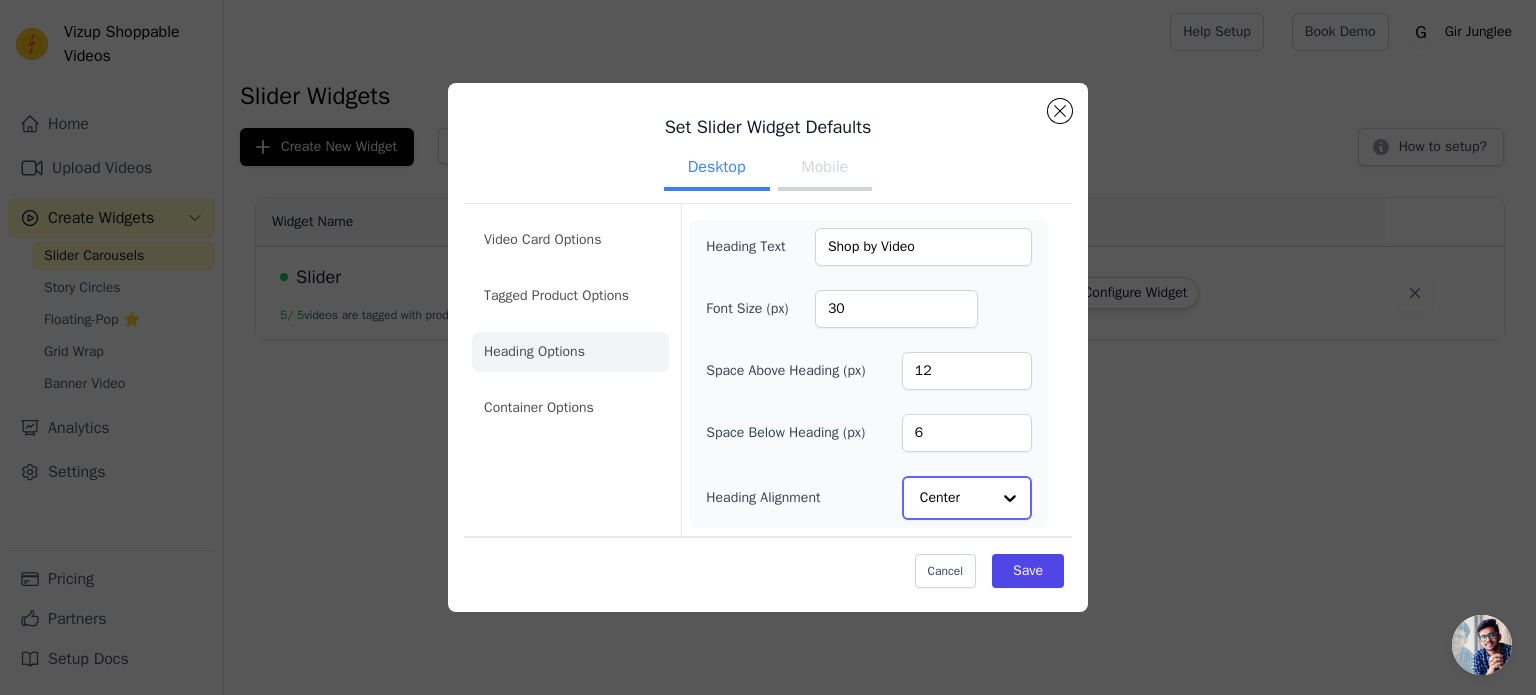 click on "Heading Alignment" 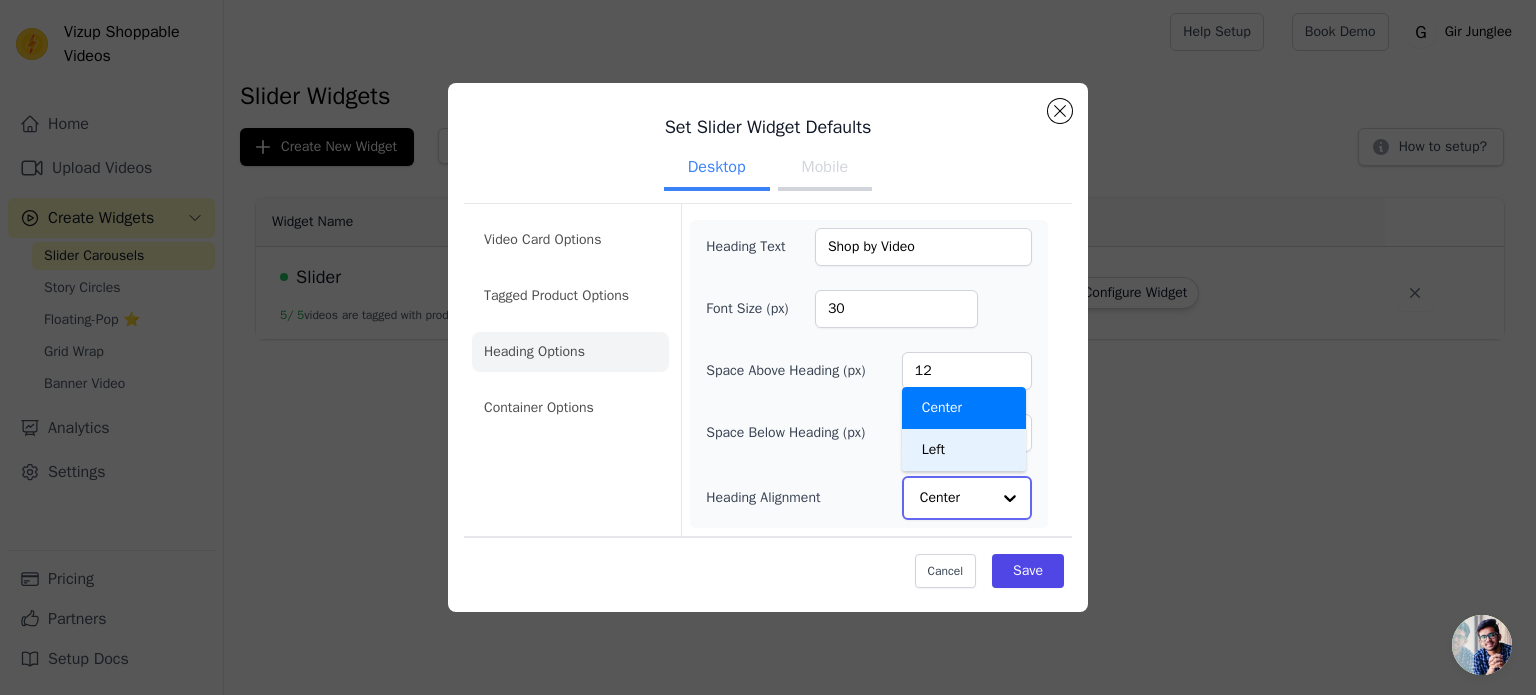 click on "Left" at bounding box center [964, 450] 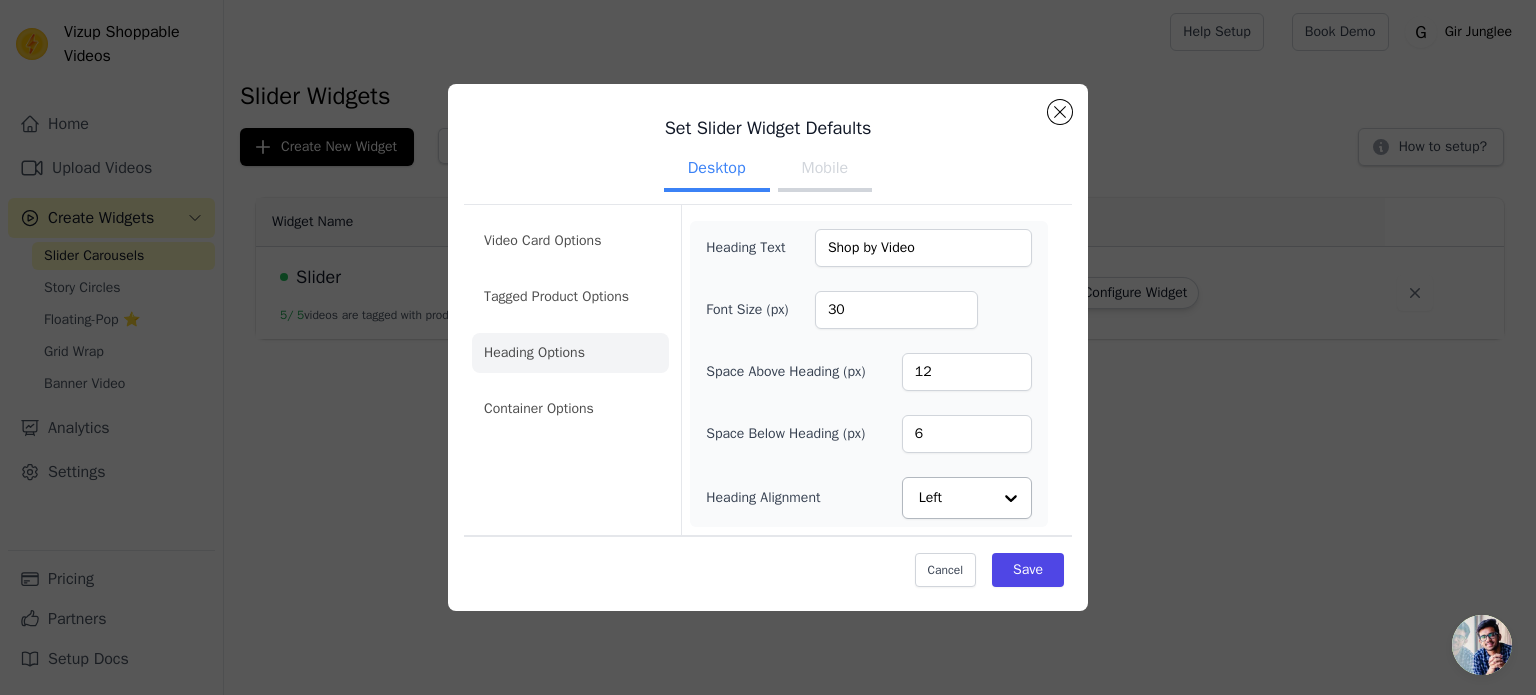 click on "Mobile" at bounding box center (825, 170) 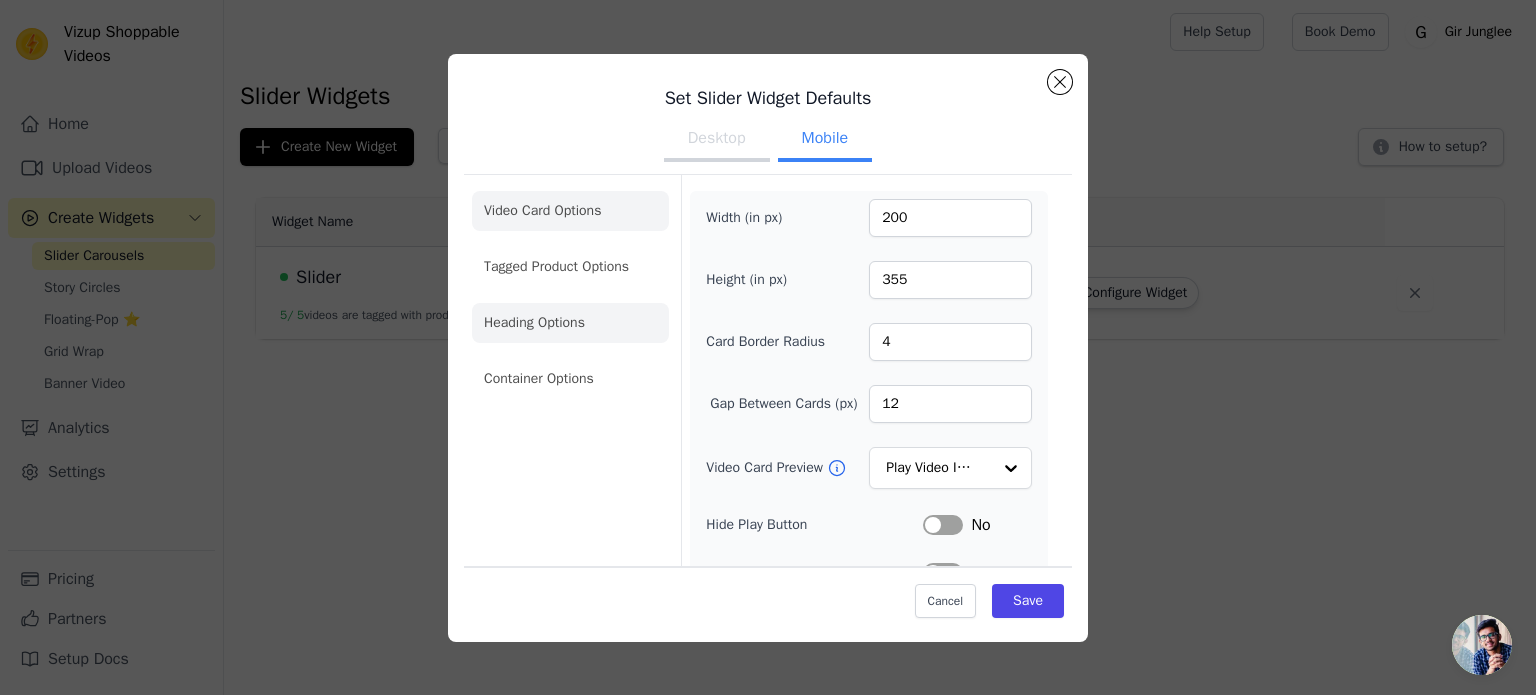 click on "Heading Options" 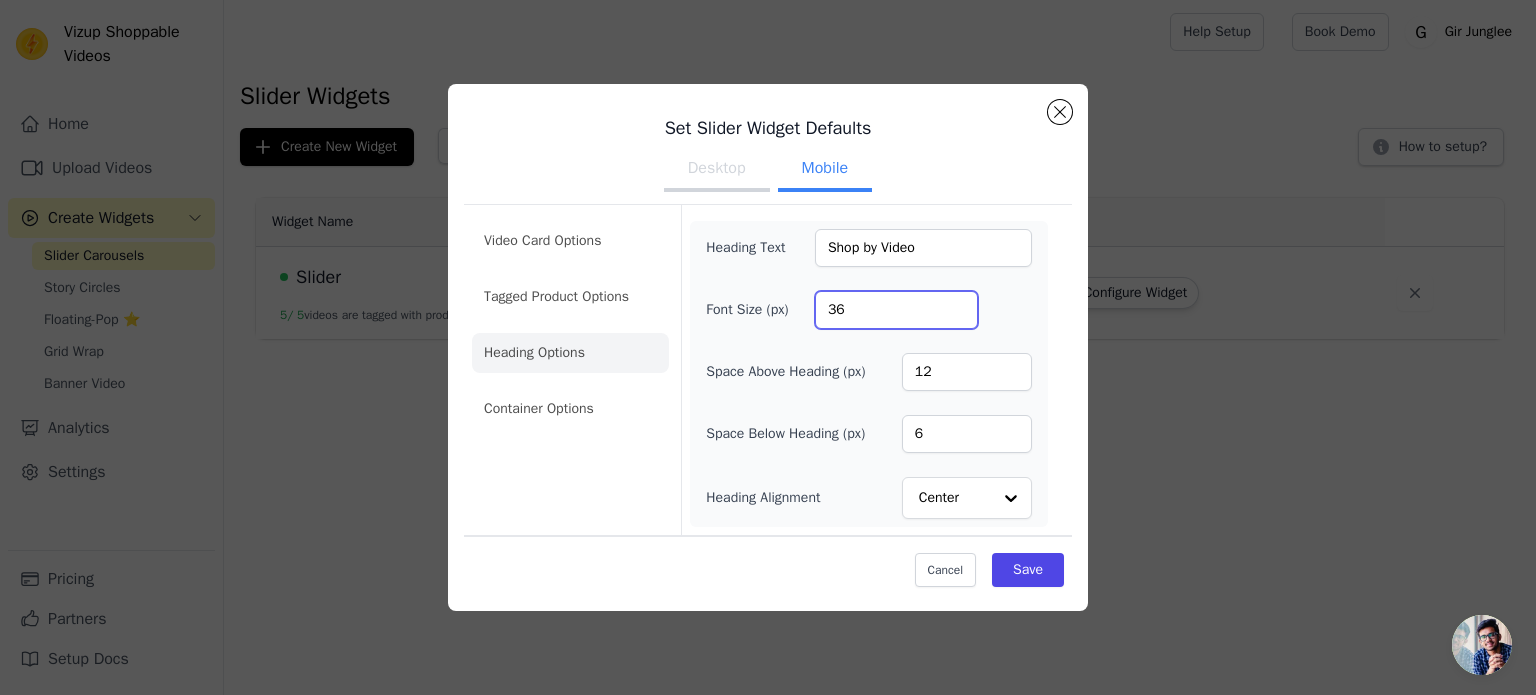 click on "36" at bounding box center (896, 310) 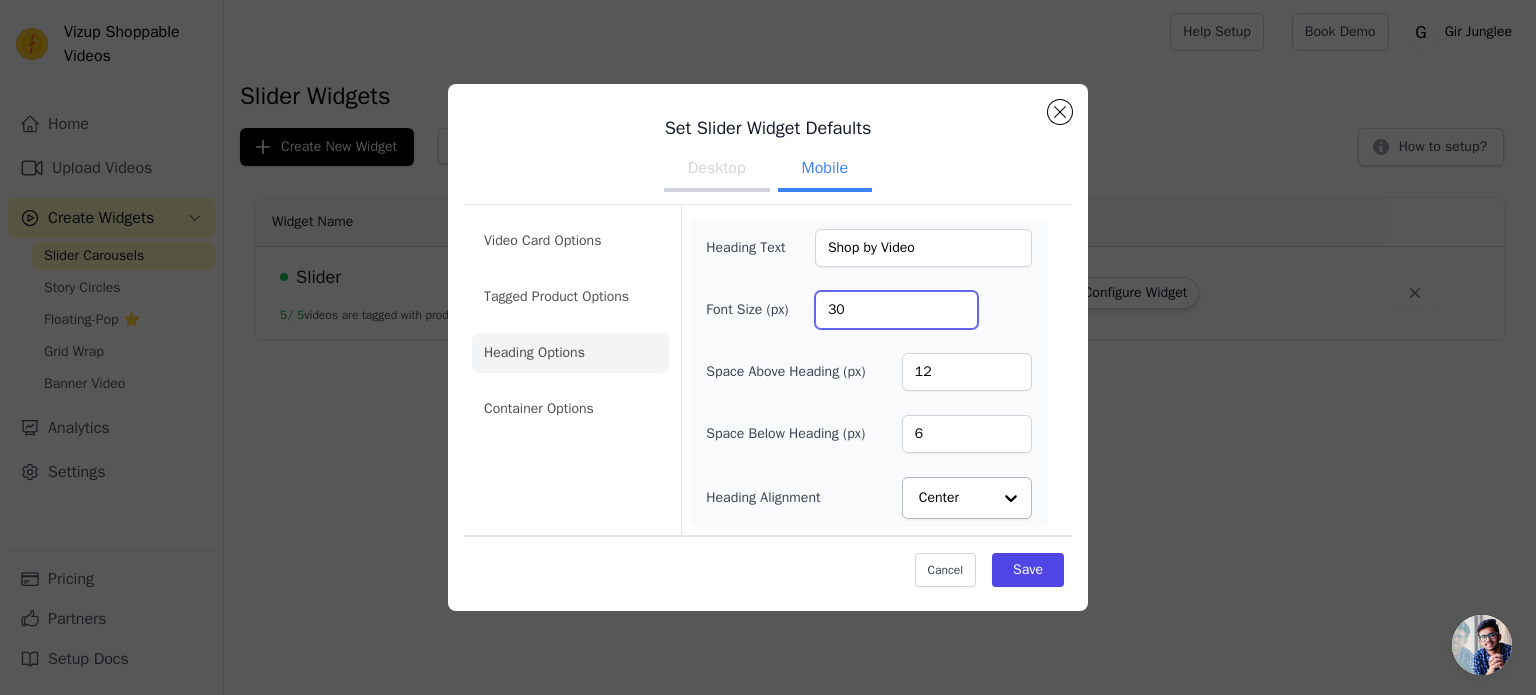 type on "30" 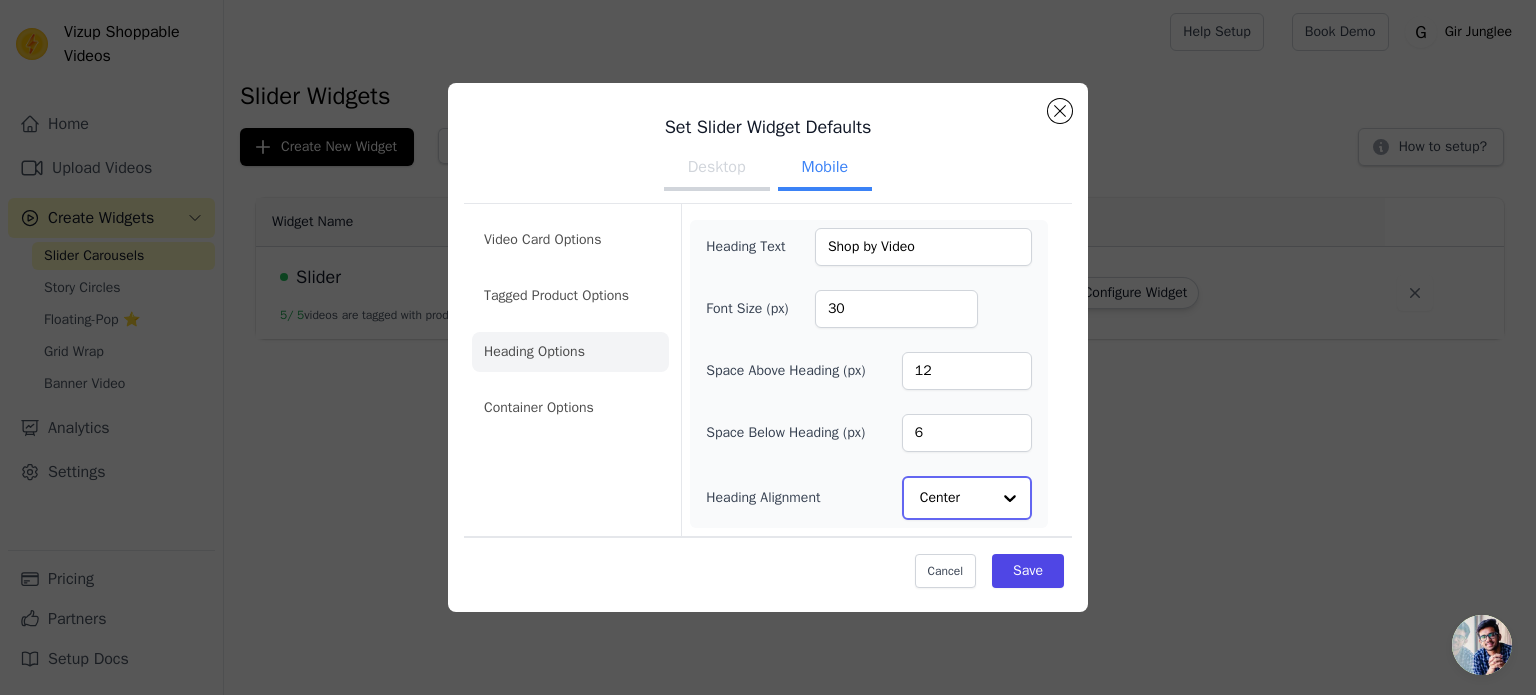 click on "Heading Alignment" 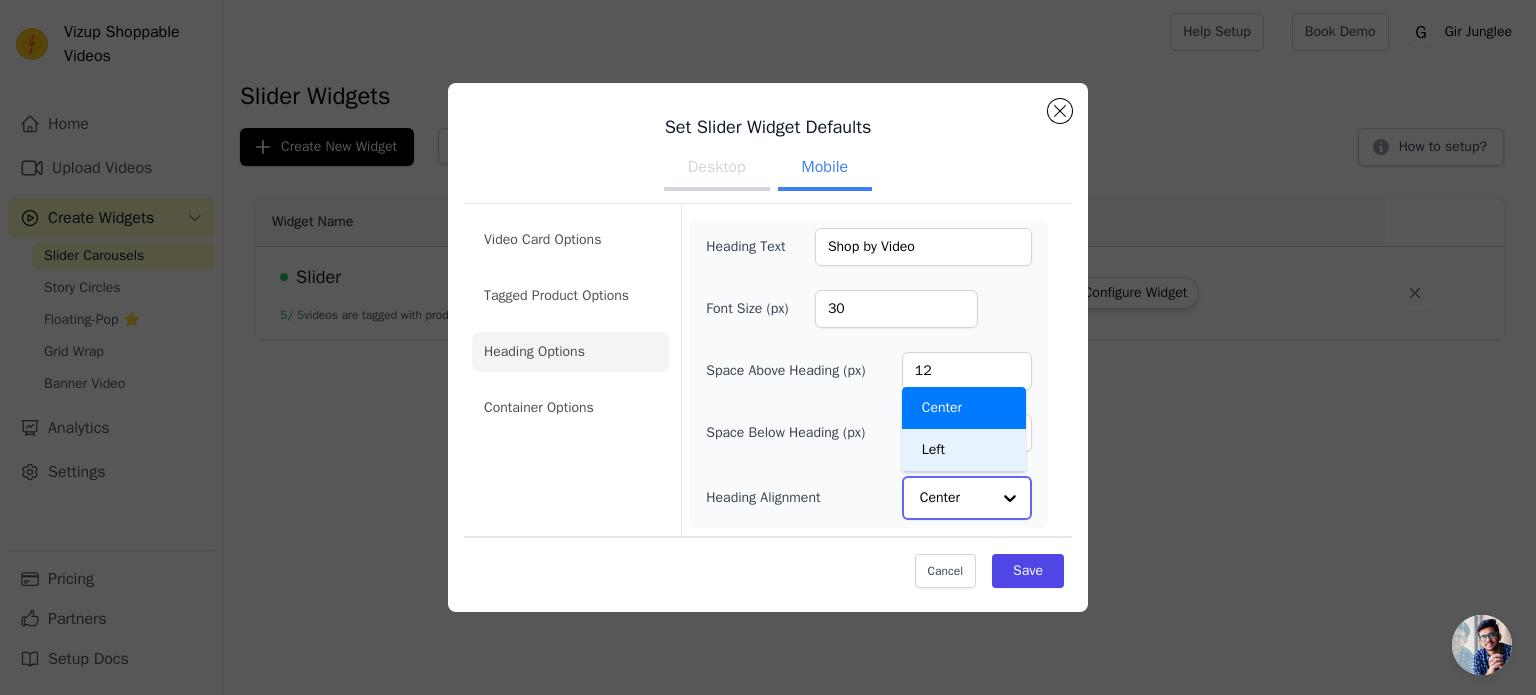 click on "Left" at bounding box center (964, 450) 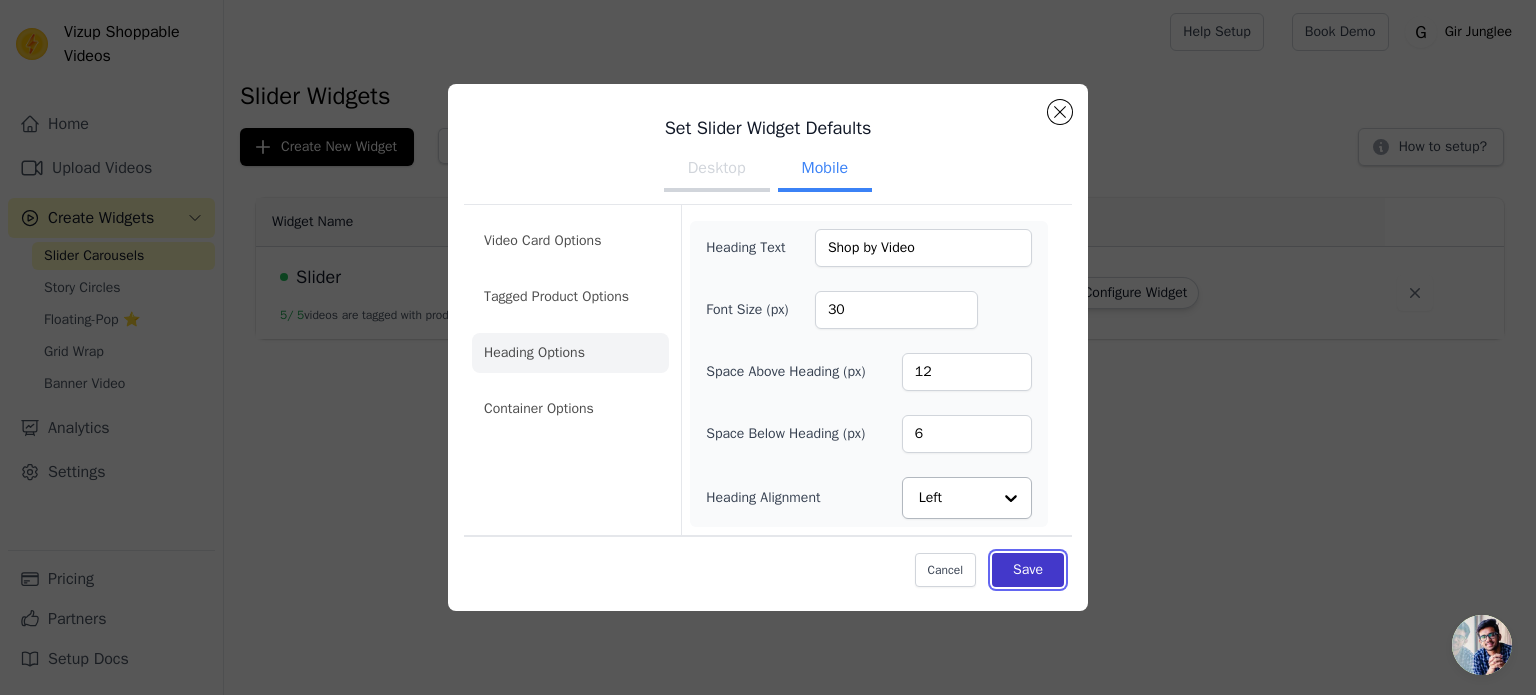 click on "Save" at bounding box center (1028, 570) 